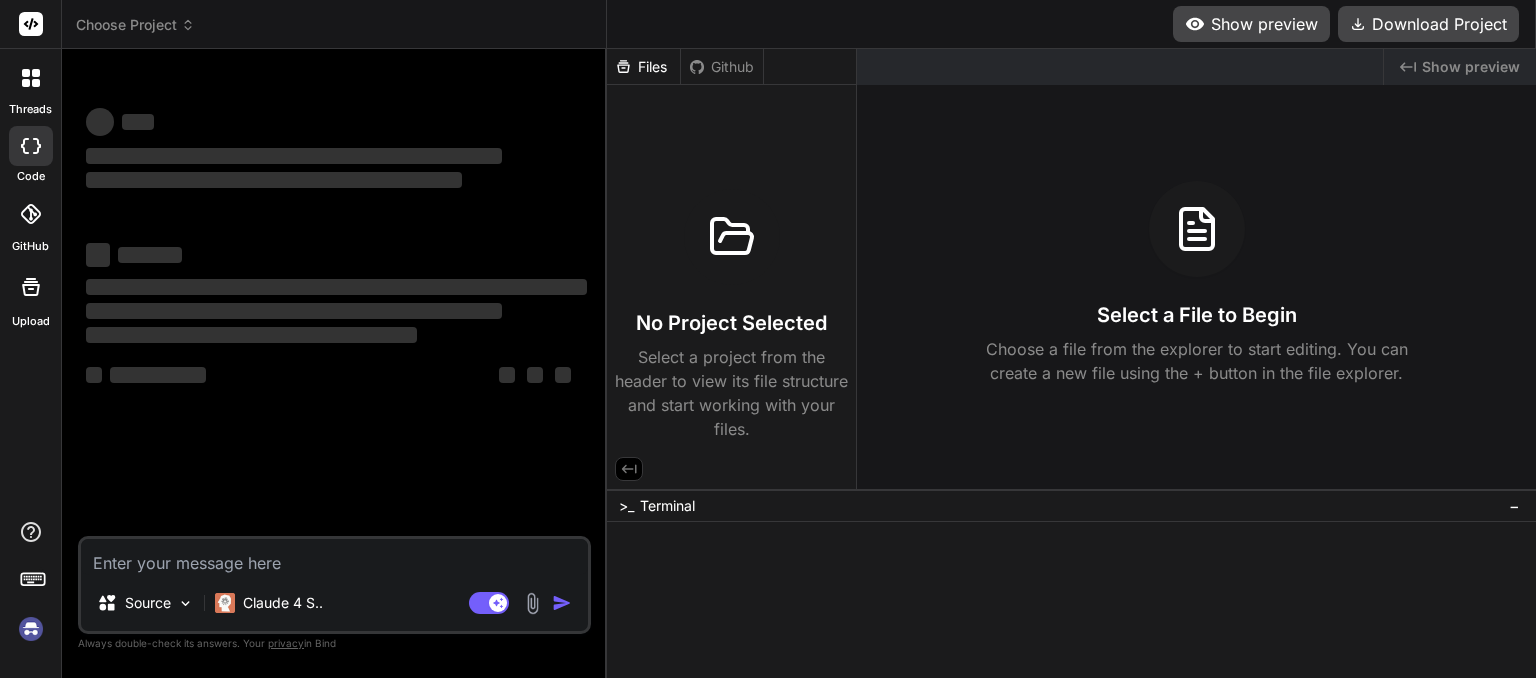 scroll, scrollTop: 0, scrollLeft: 0, axis: both 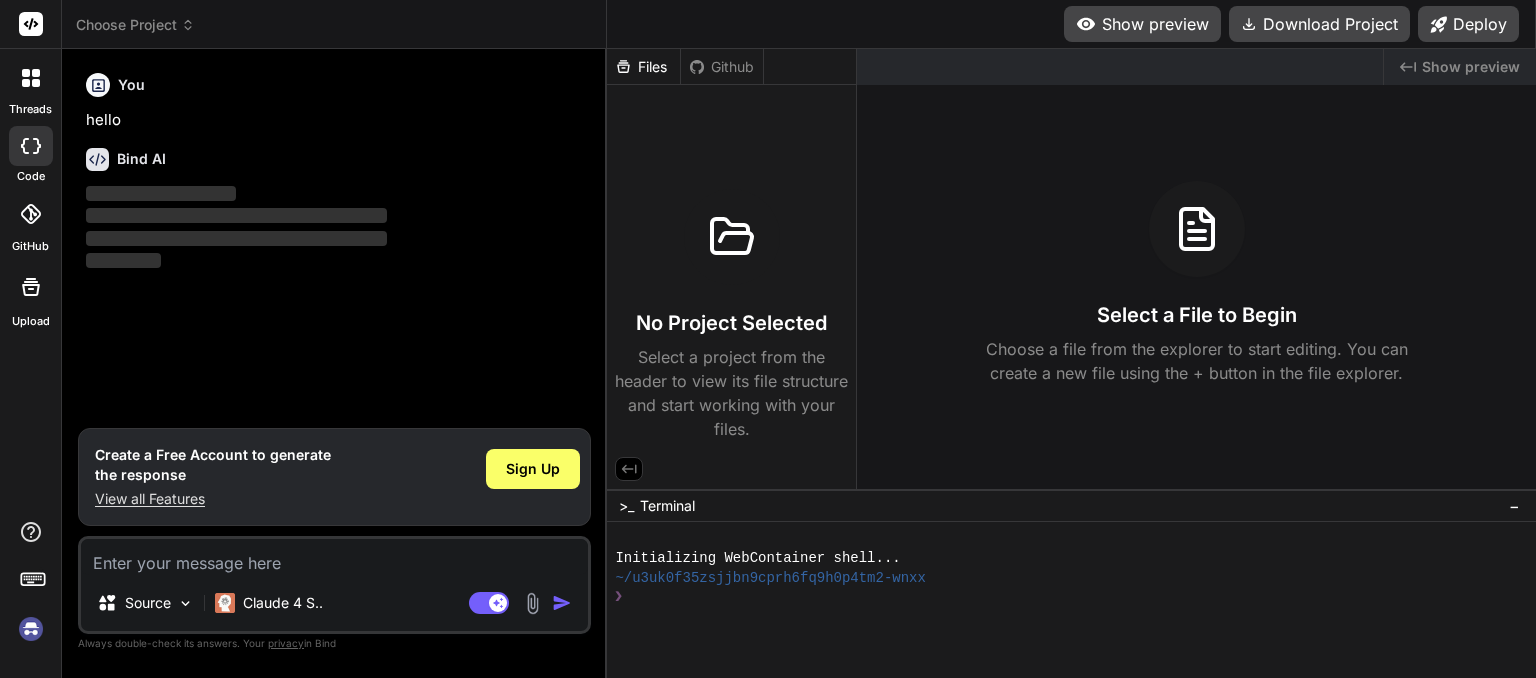click at bounding box center [31, 629] 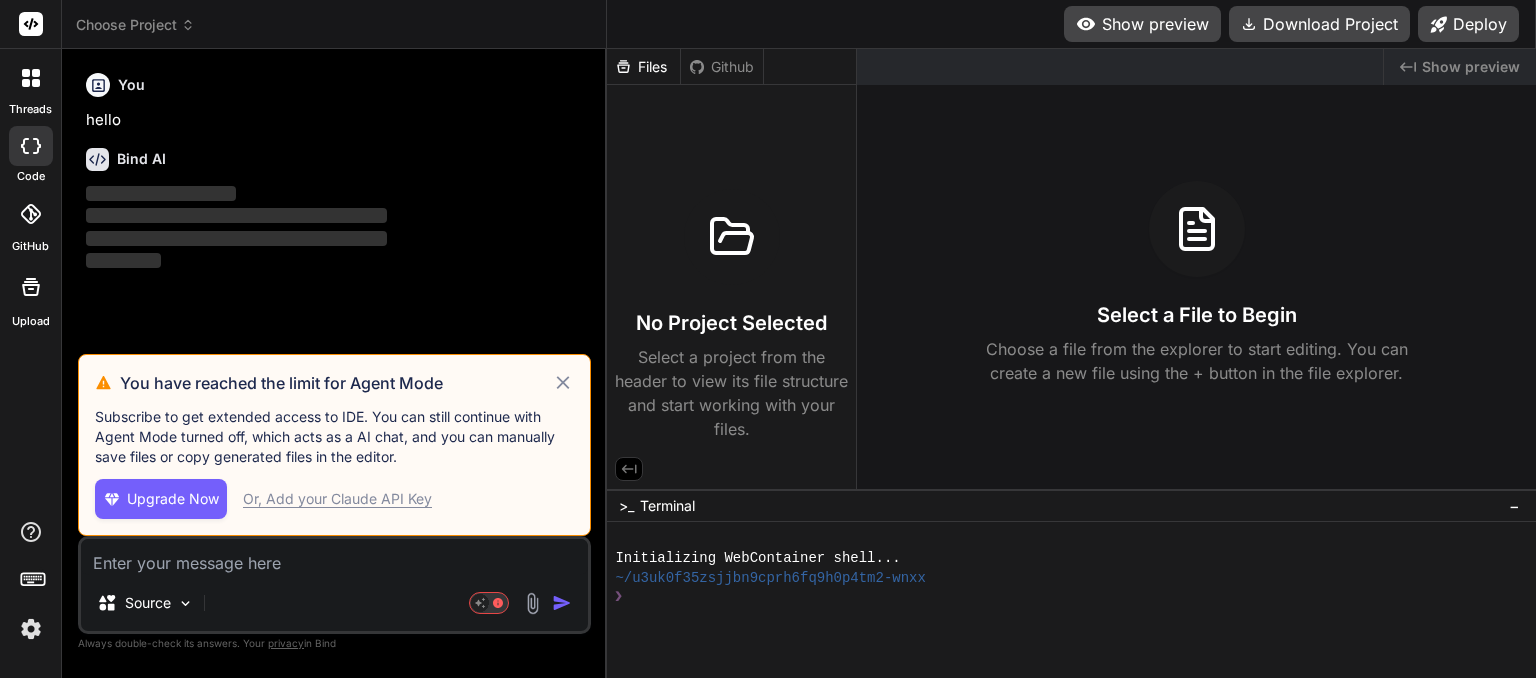 click 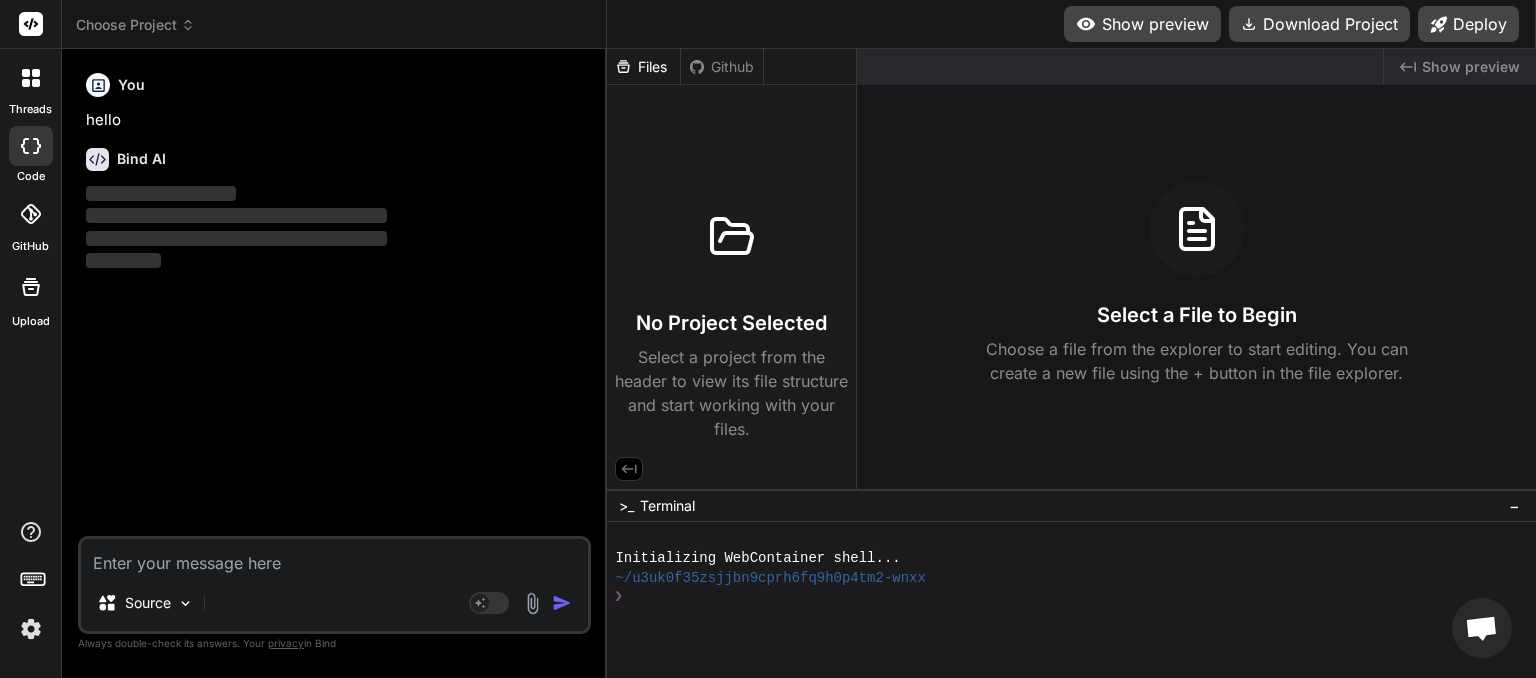 click 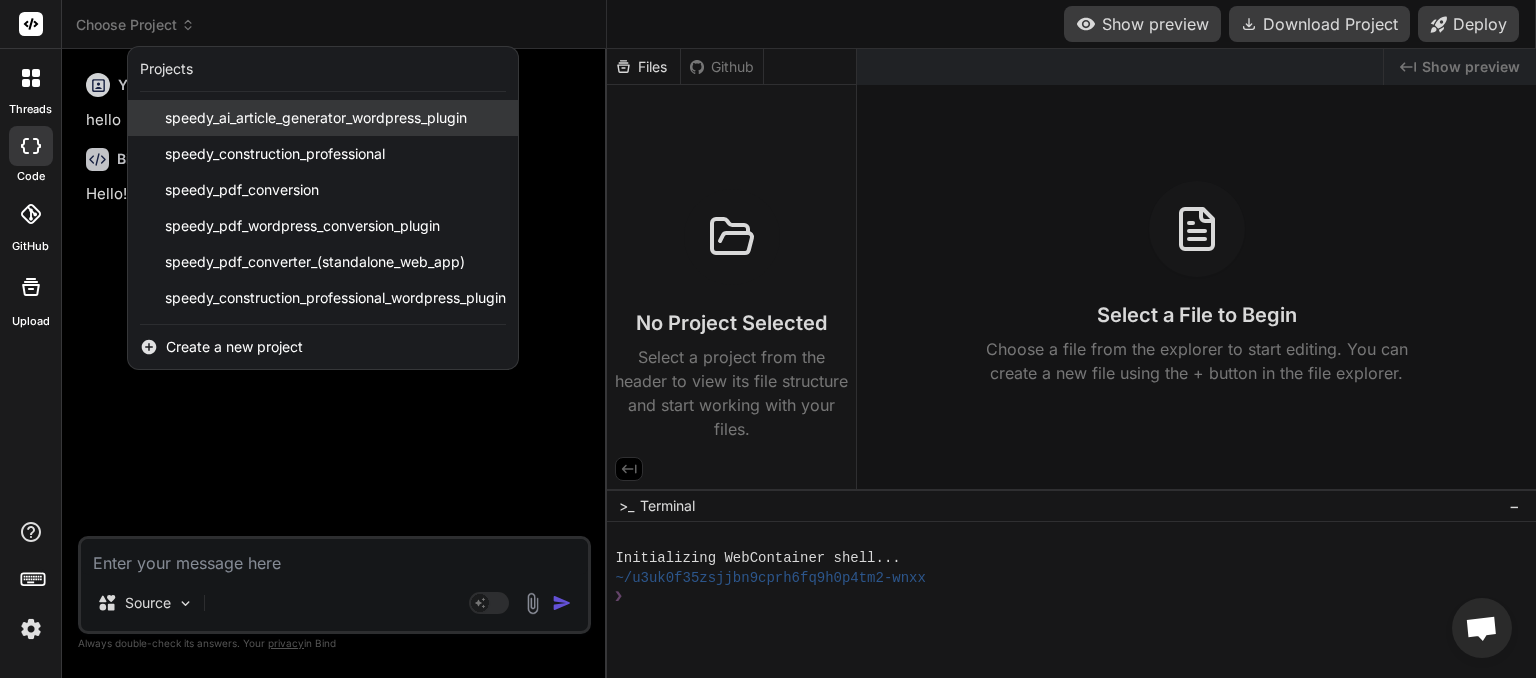 click on "speedy_ai_article_generator_wordpress_plugin" at bounding box center [316, 118] 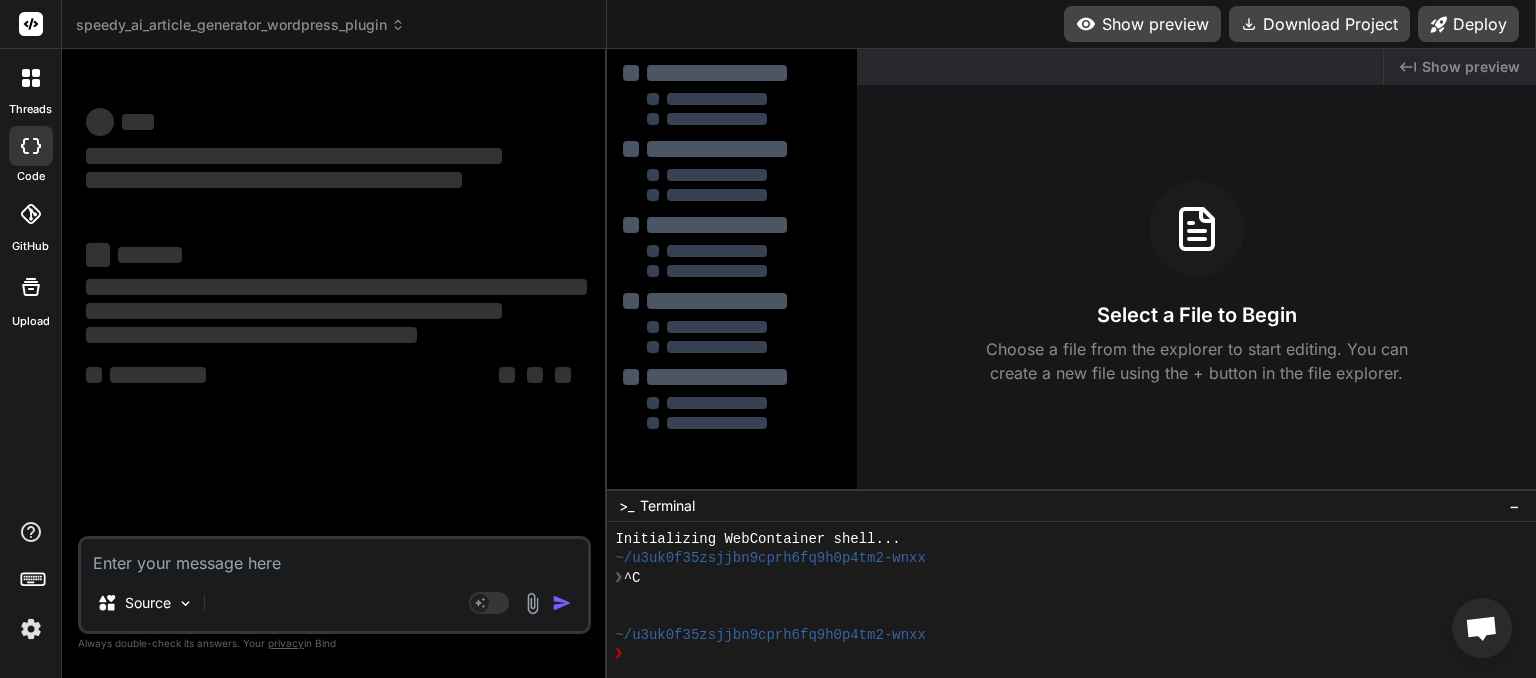 scroll, scrollTop: 19, scrollLeft: 0, axis: vertical 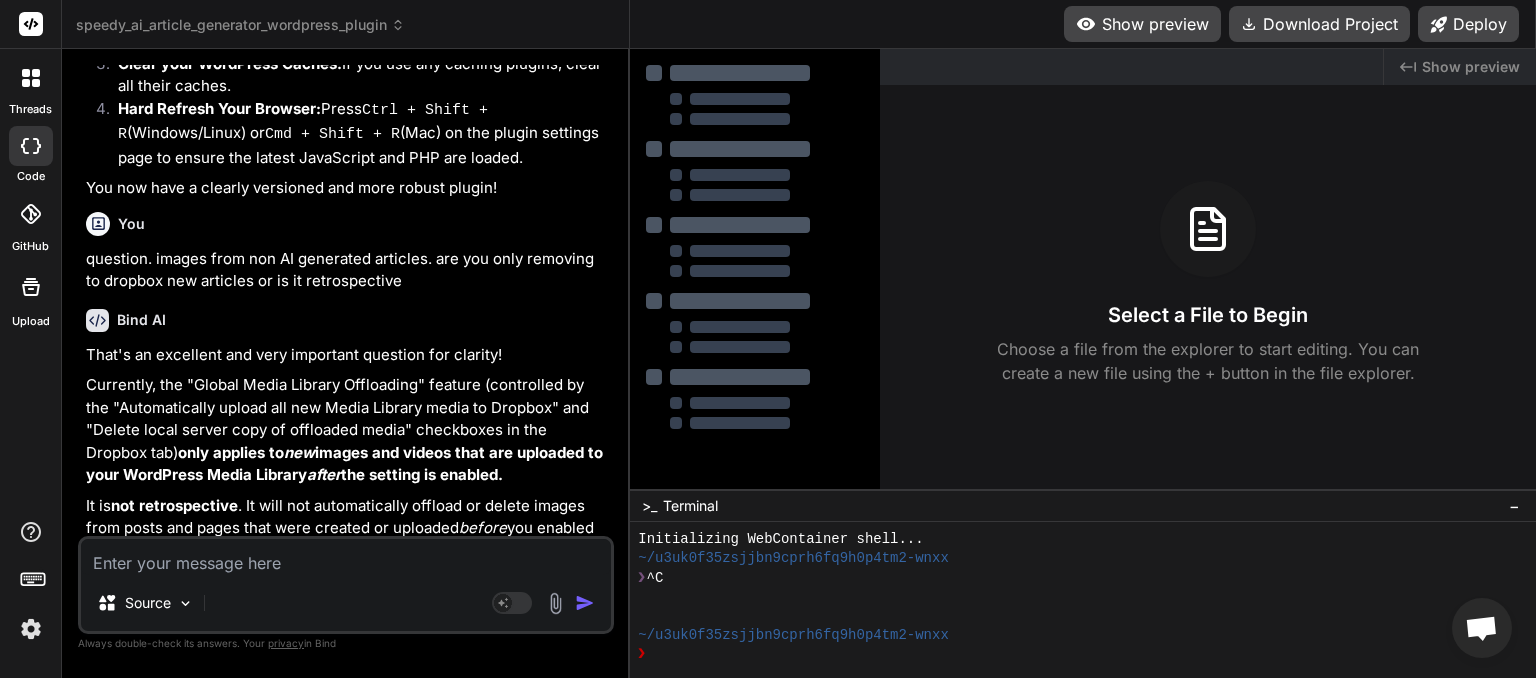type on "x" 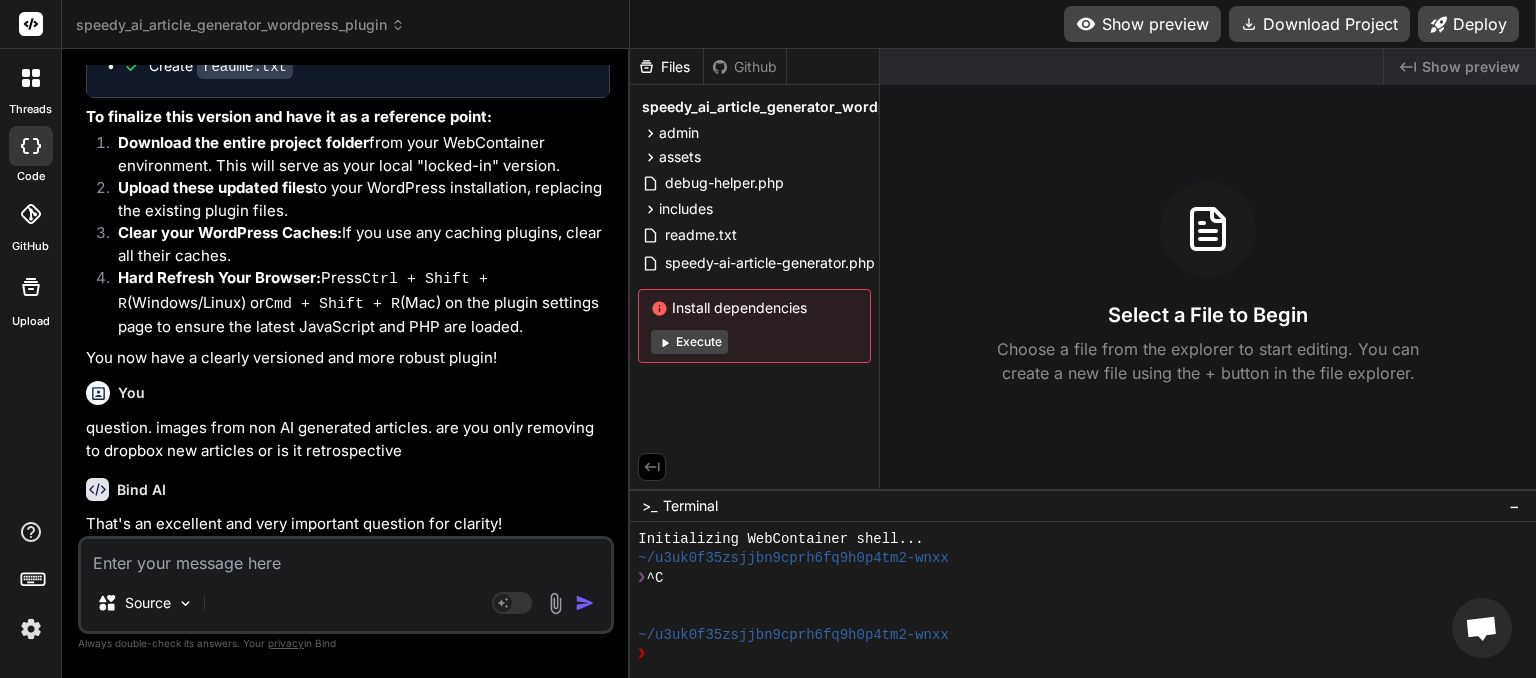 scroll, scrollTop: 5435, scrollLeft: 0, axis: vertical 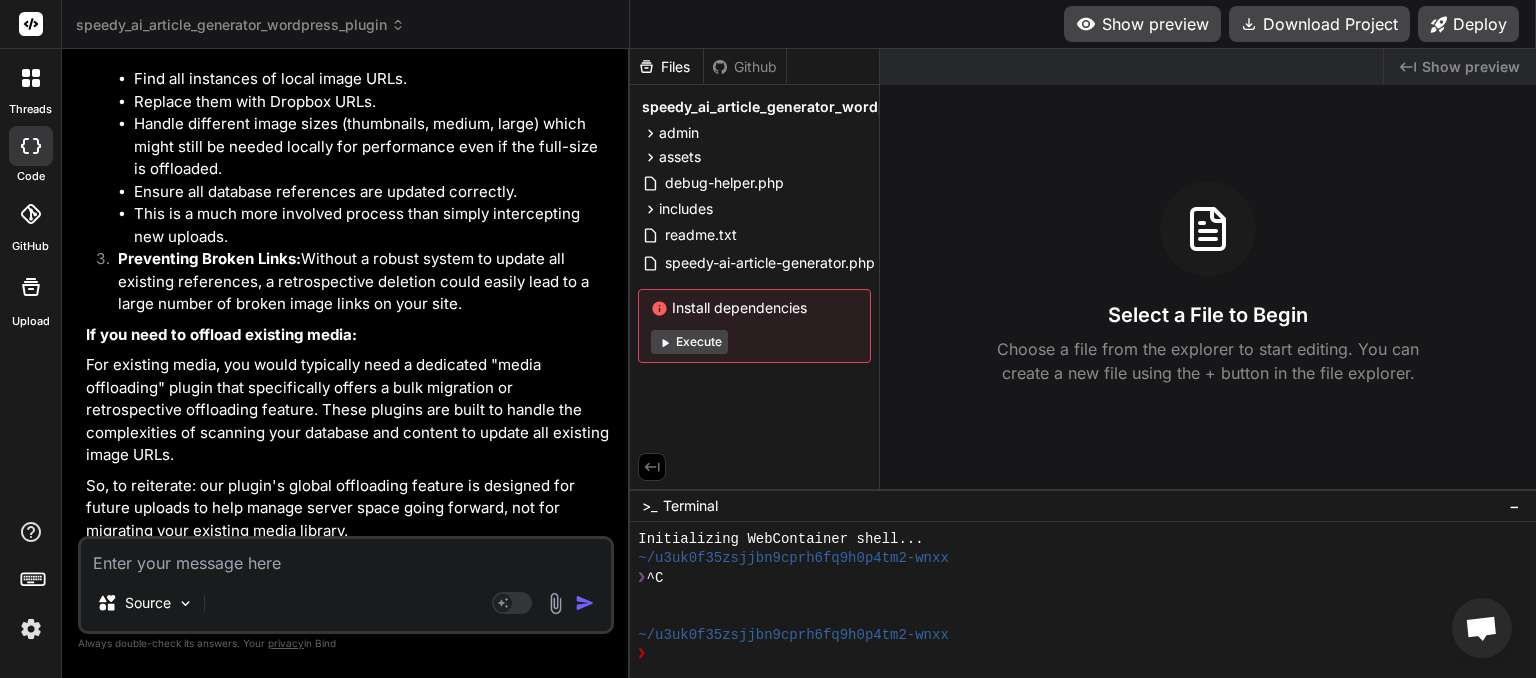 click at bounding box center [346, 557] 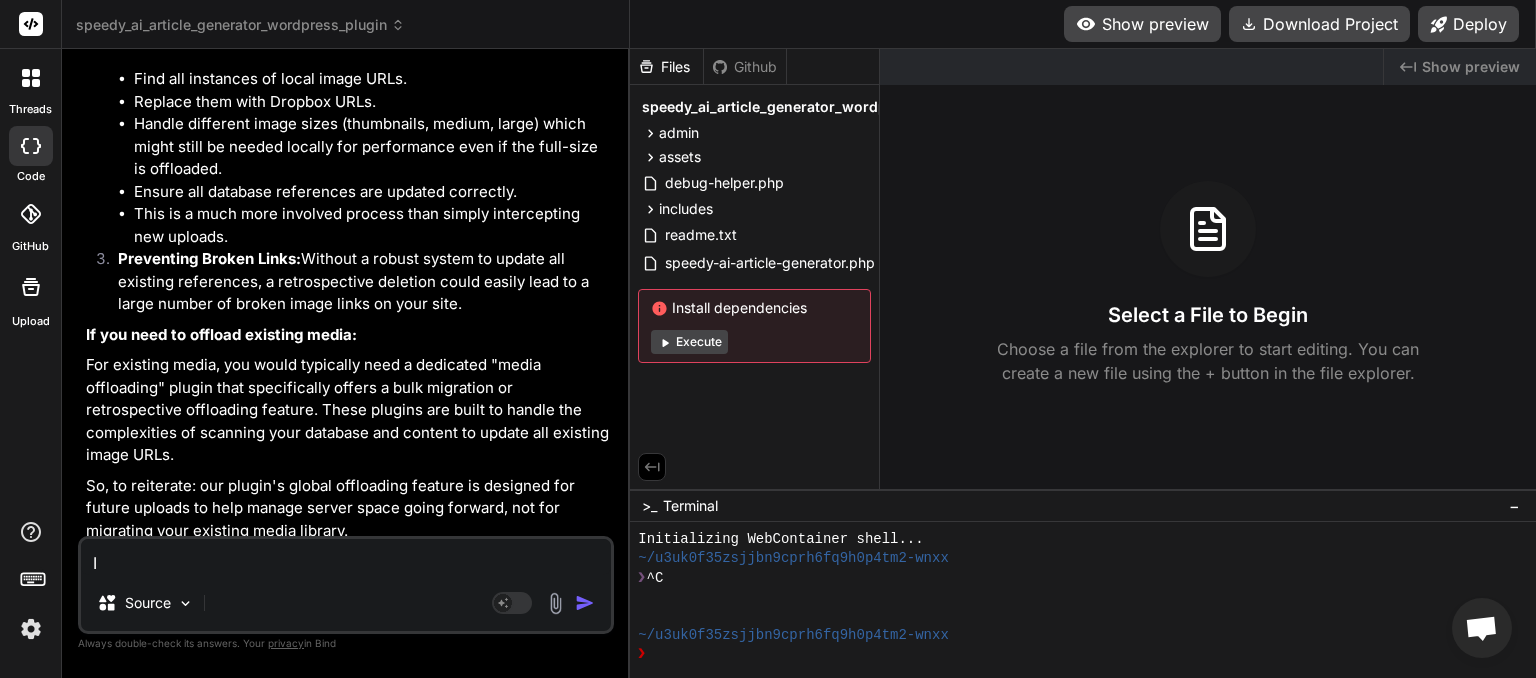 type on "I" 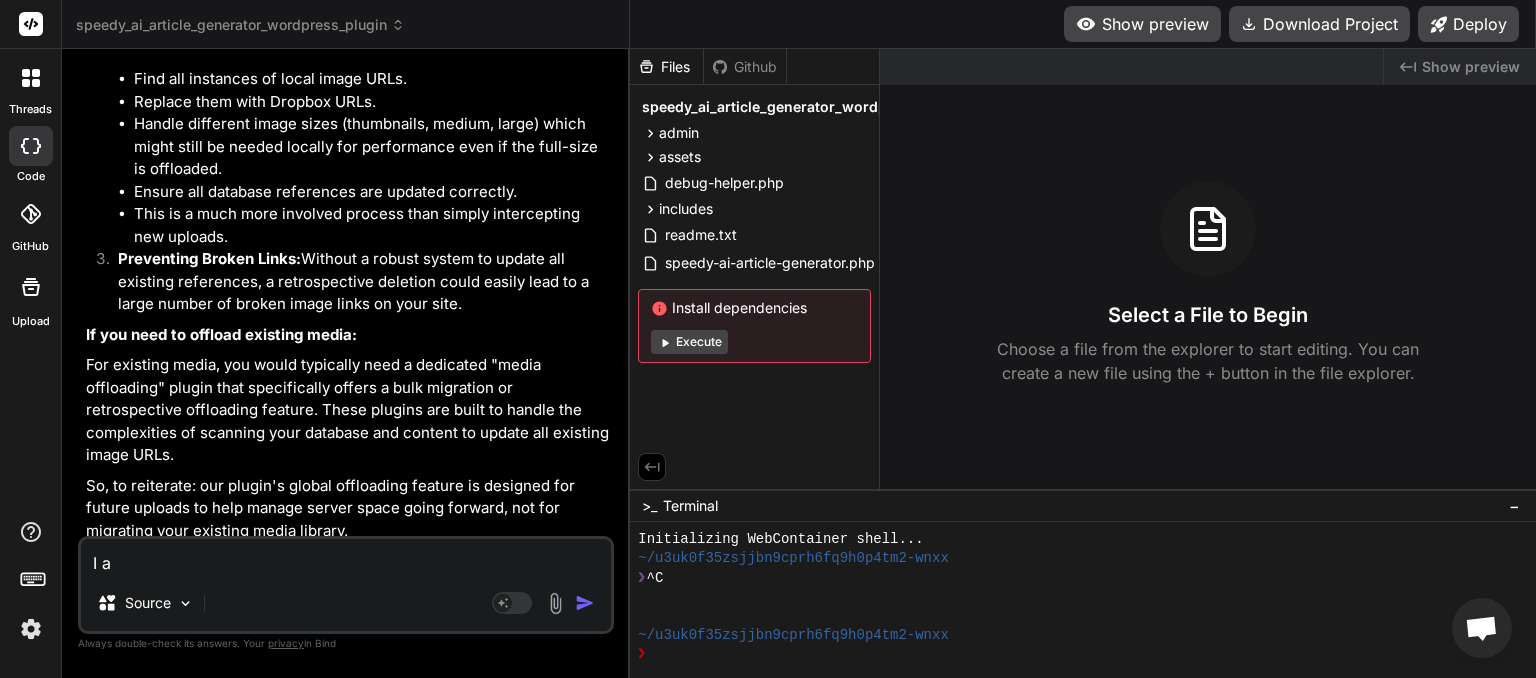 type on "I am" 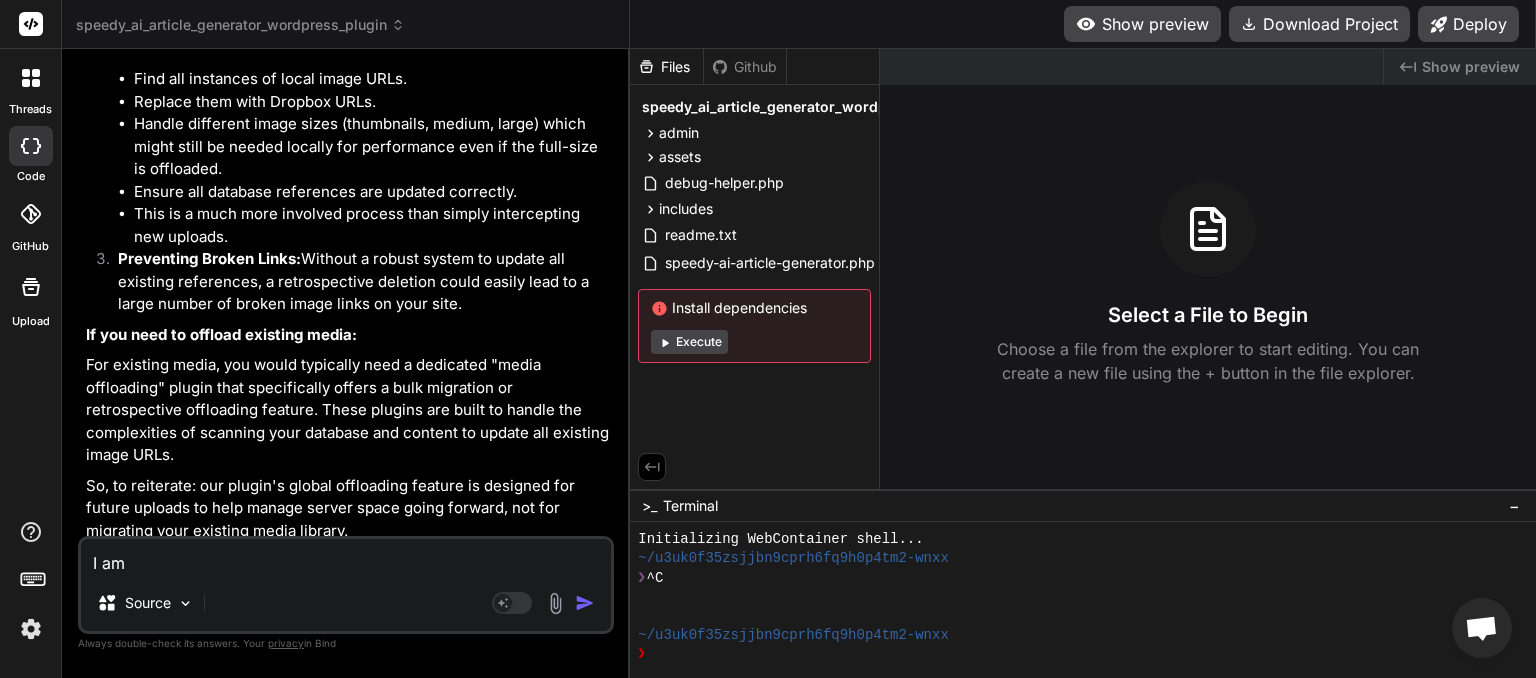 type on "I am" 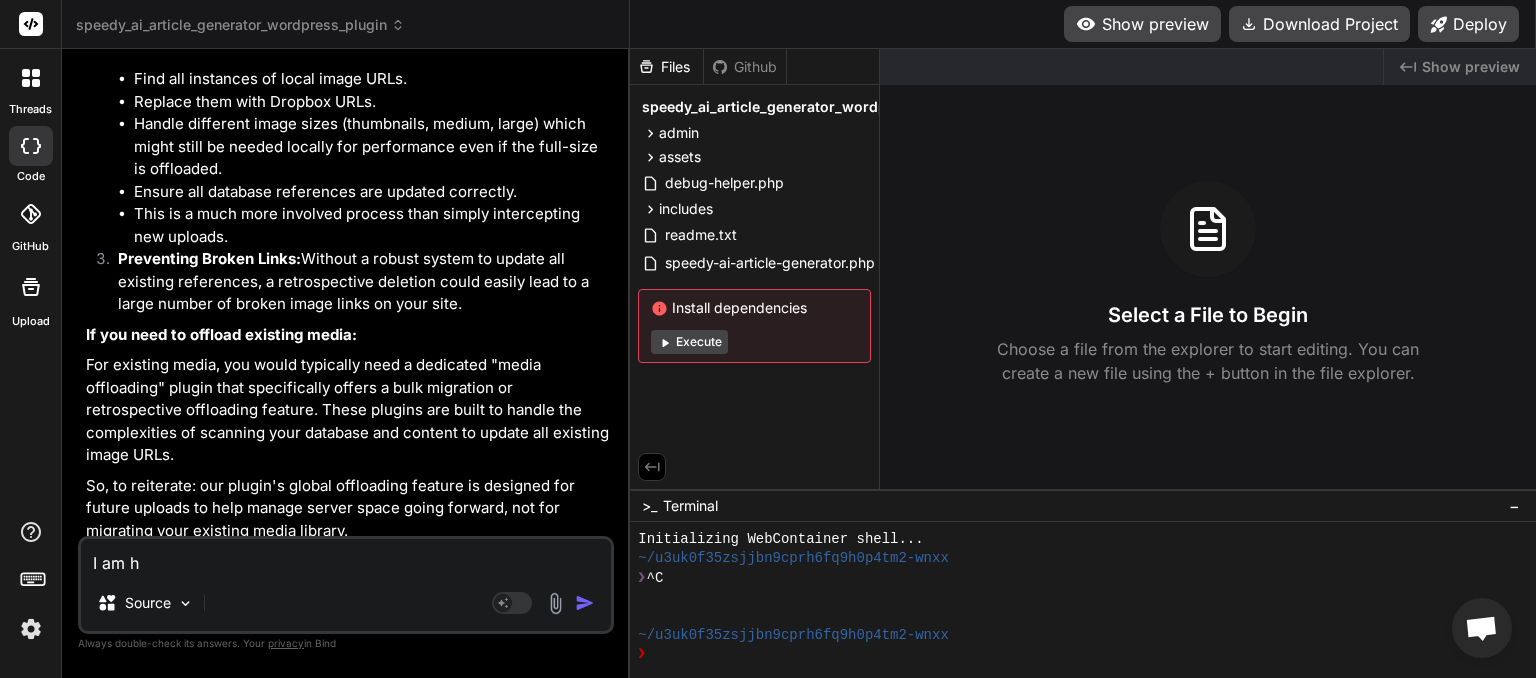 type on "I am ha" 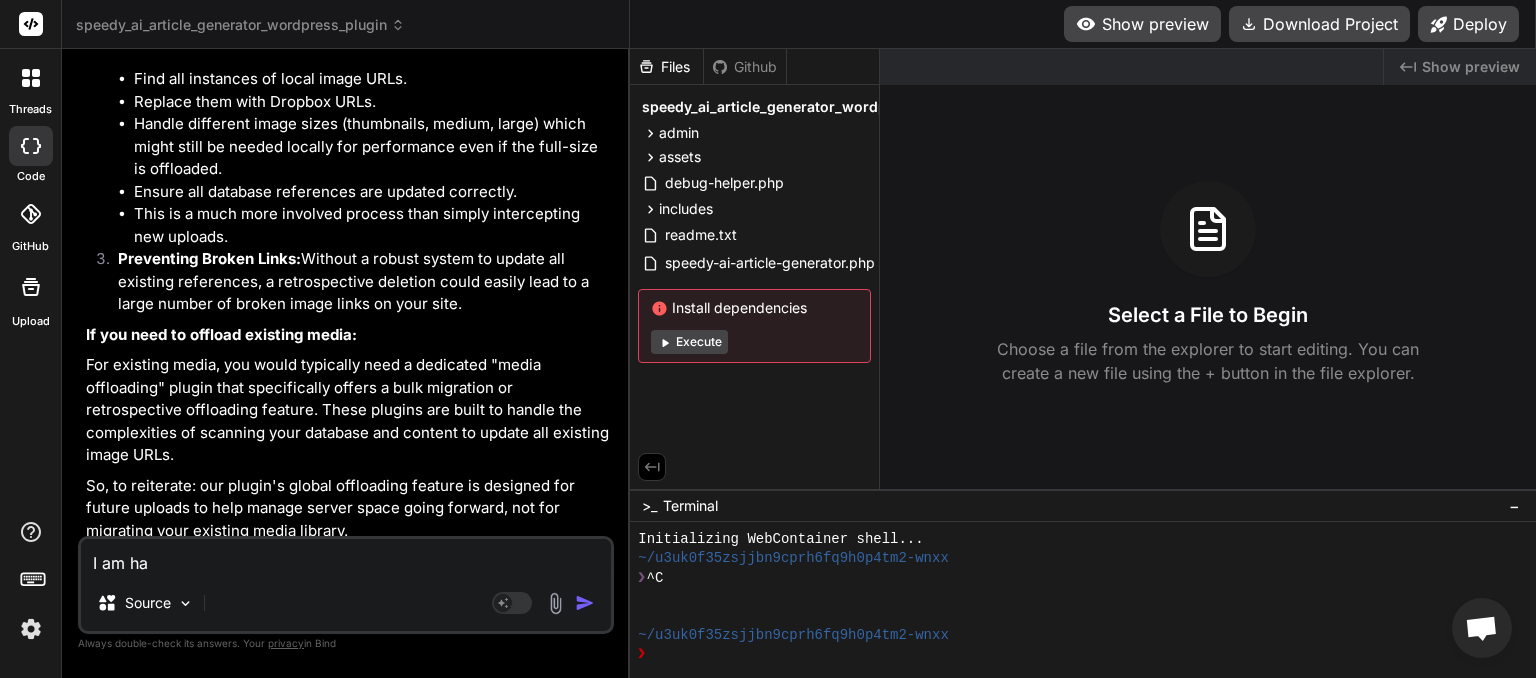 type on "I am hav" 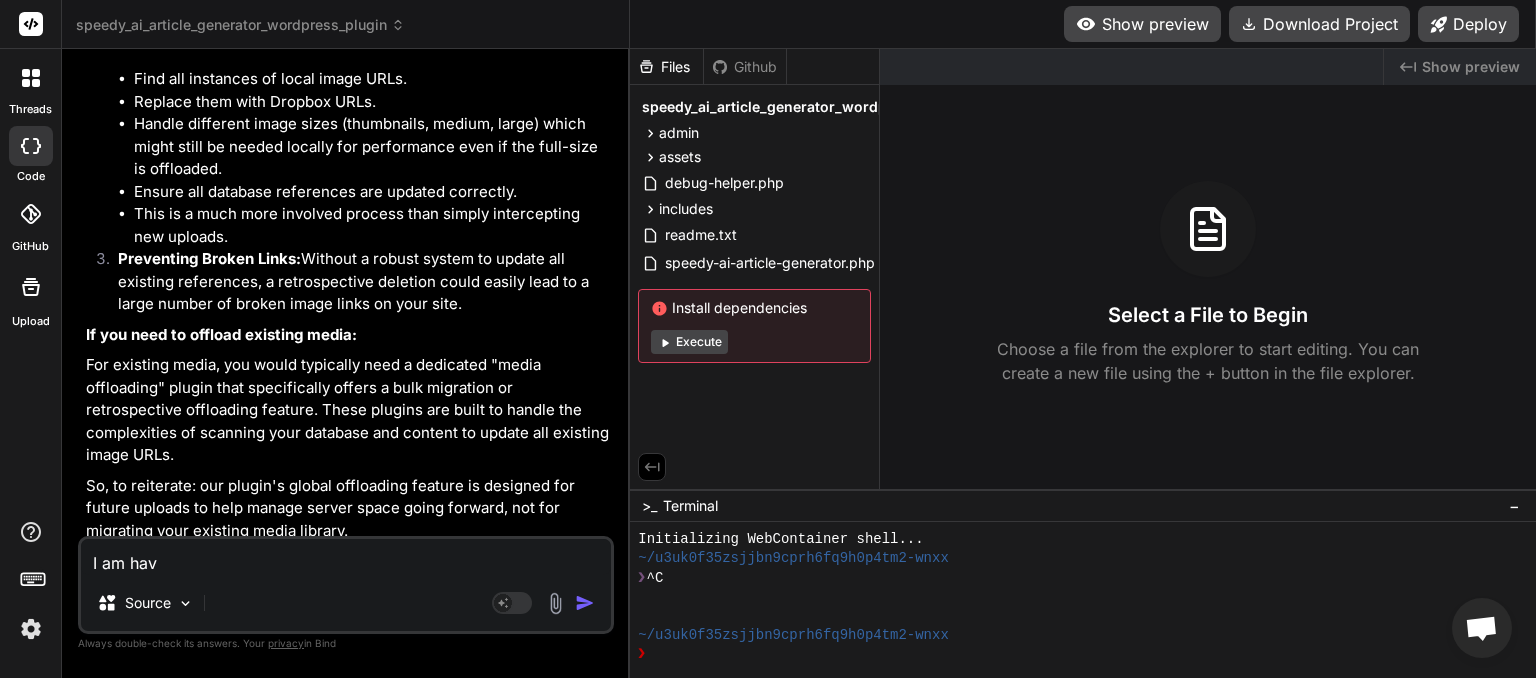 type on "I am havi" 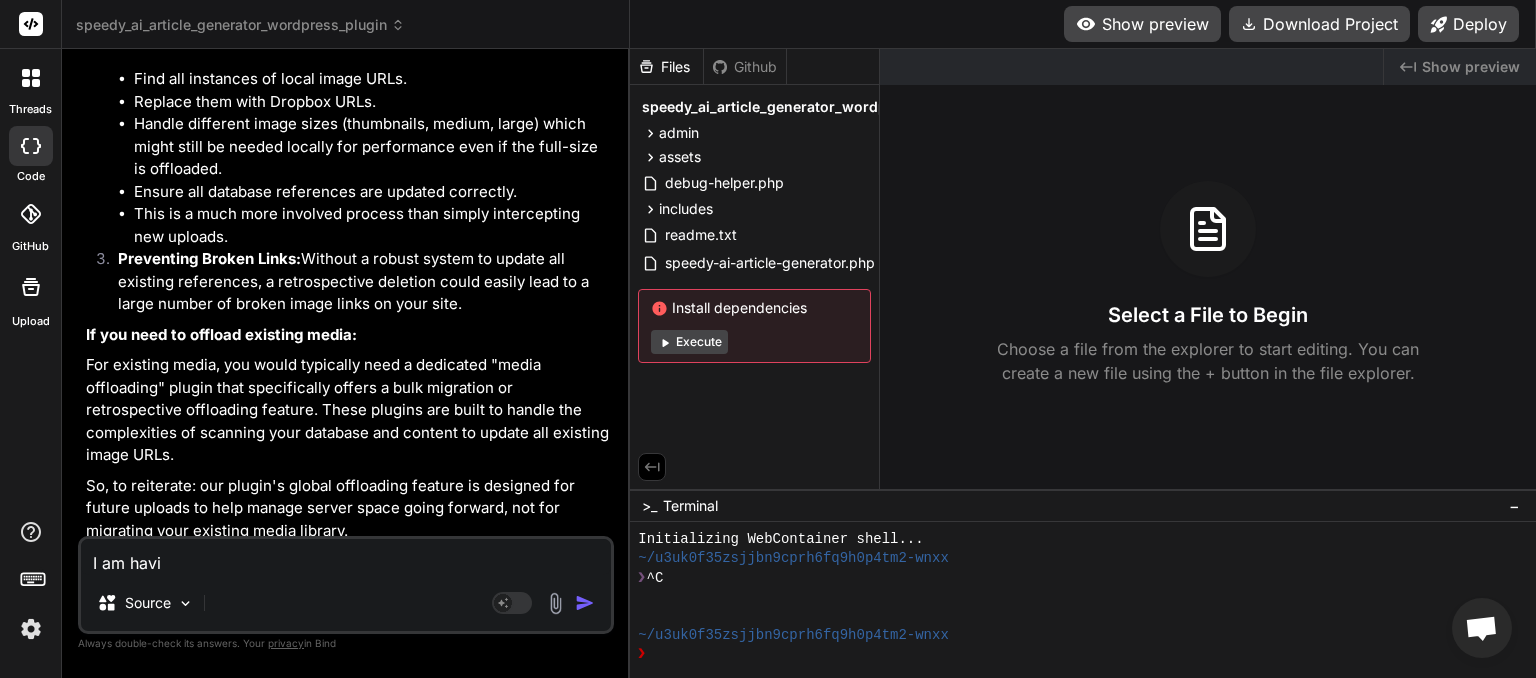 type on "I am havin" 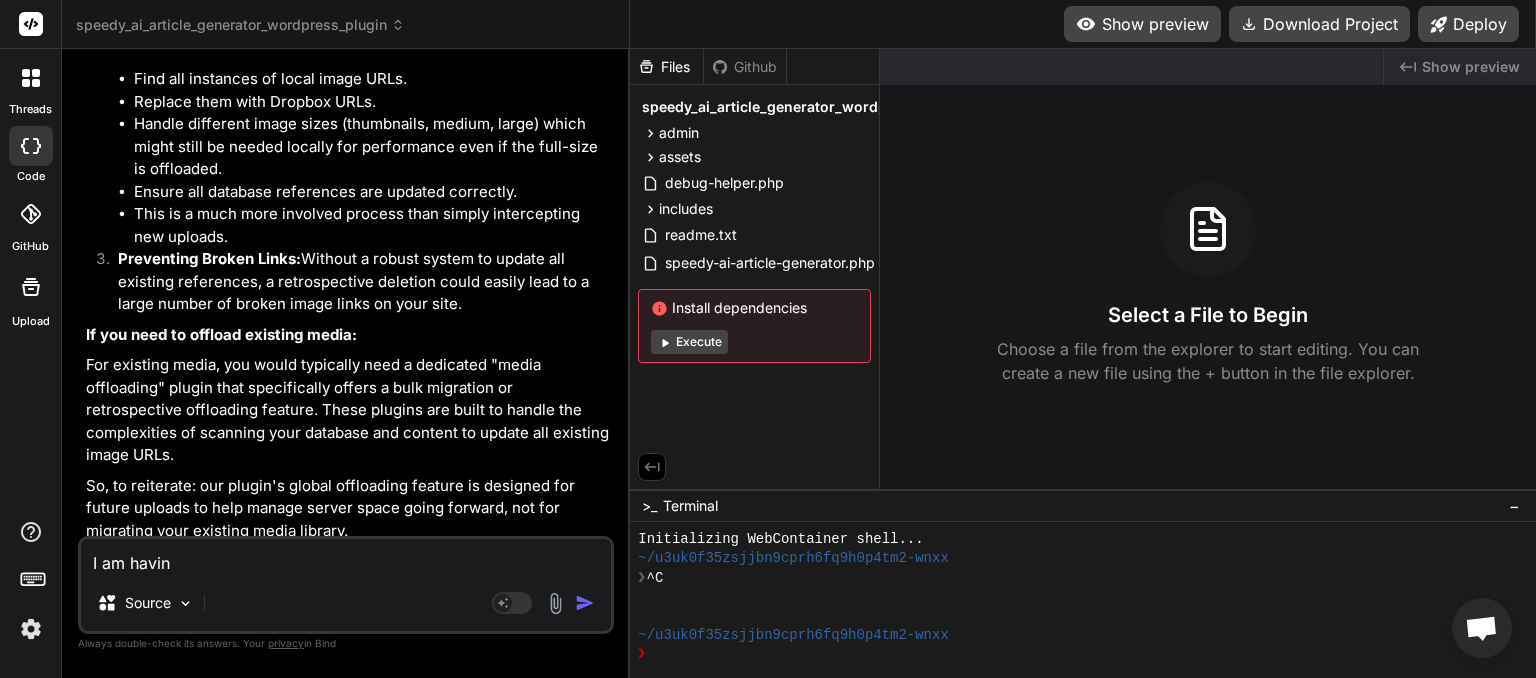 type on "I am having" 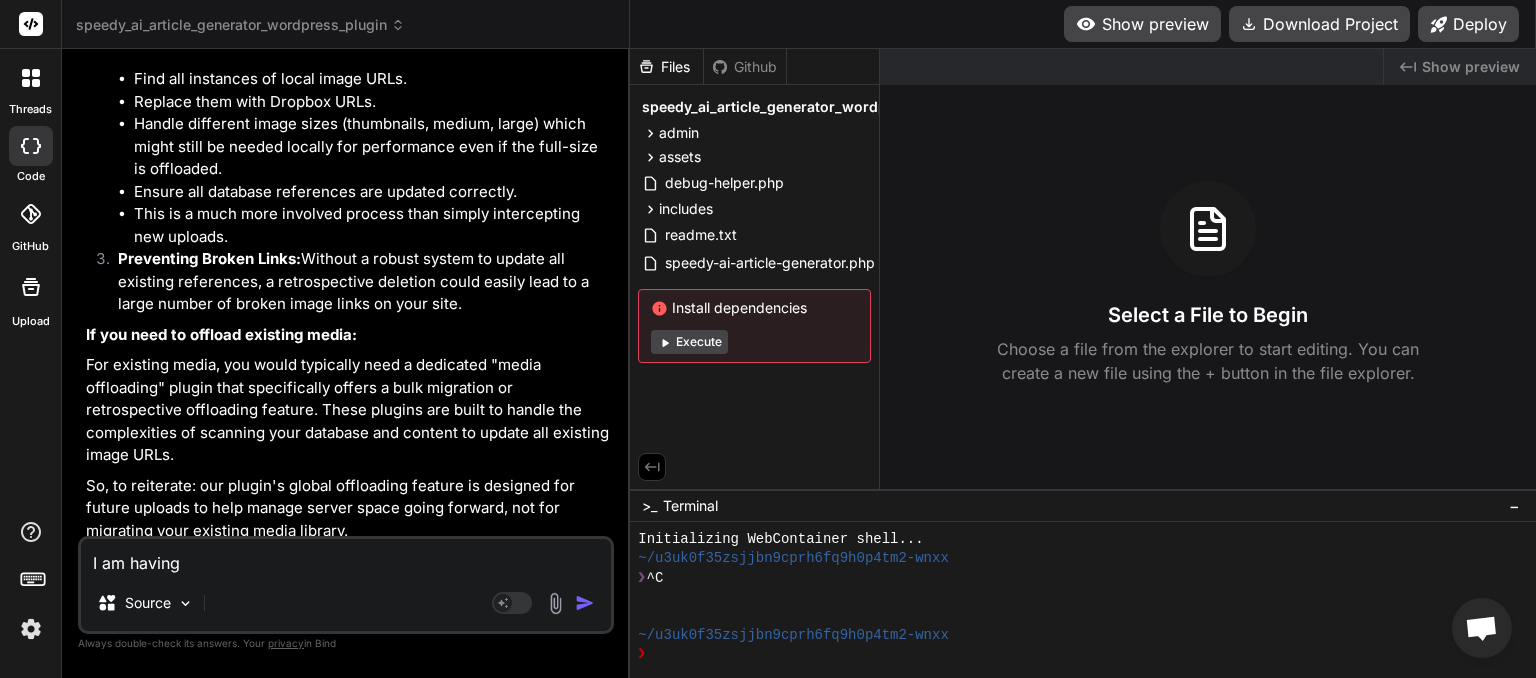 type on "I am having" 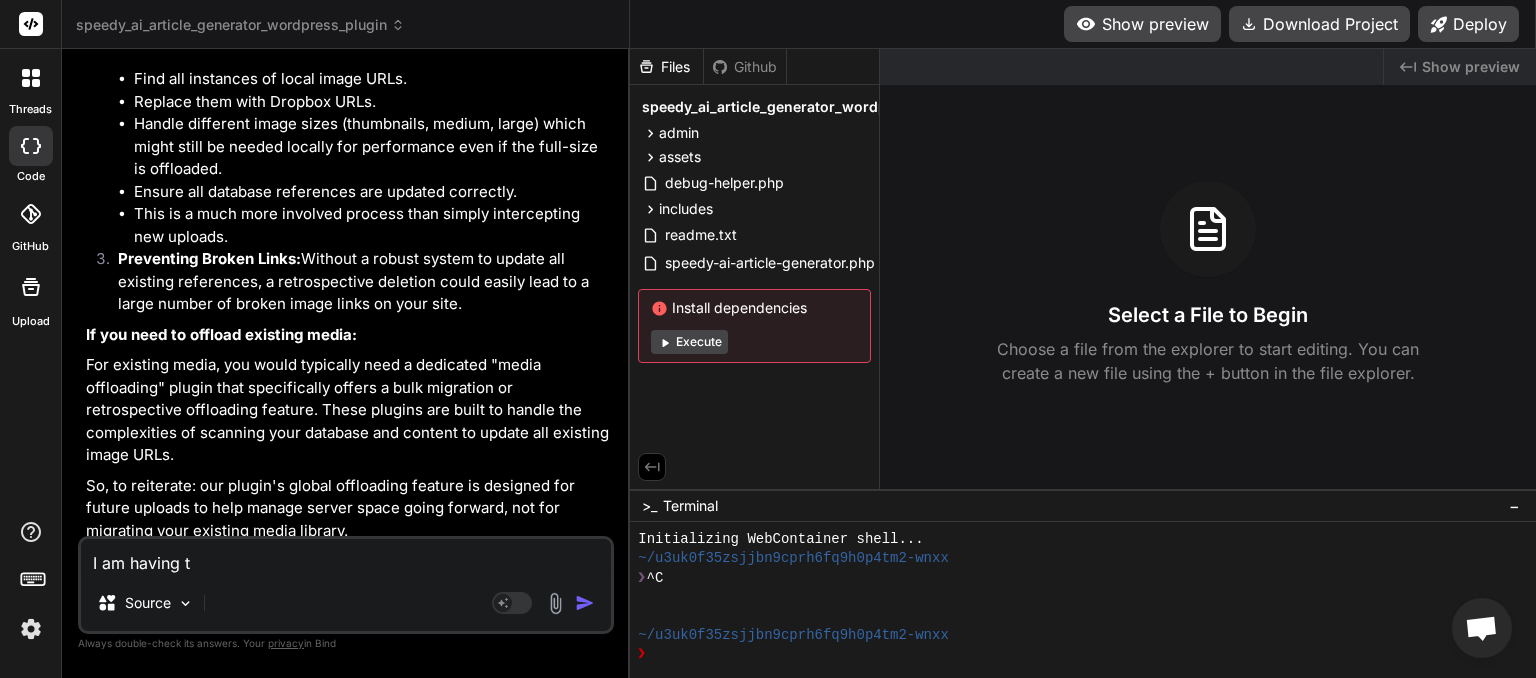 type on "I am having tr" 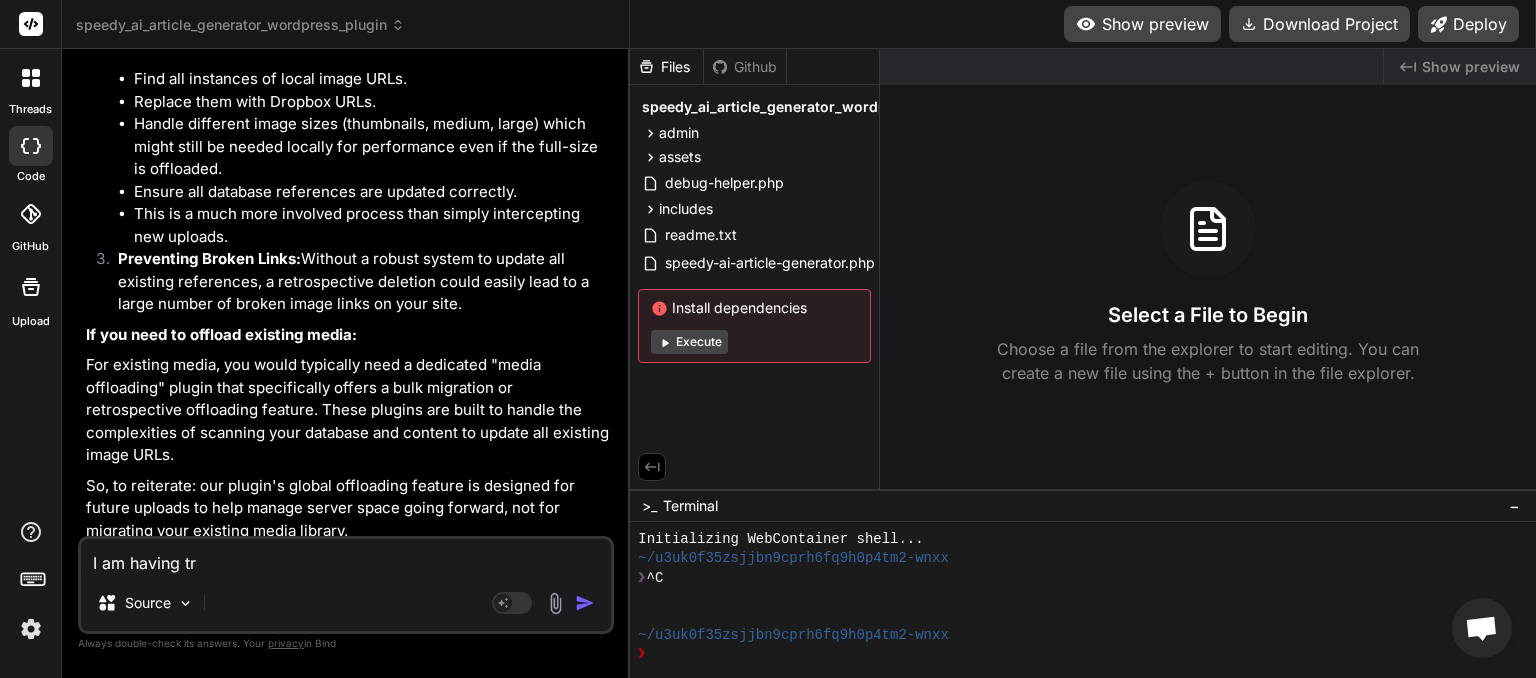 type on "I am having tro" 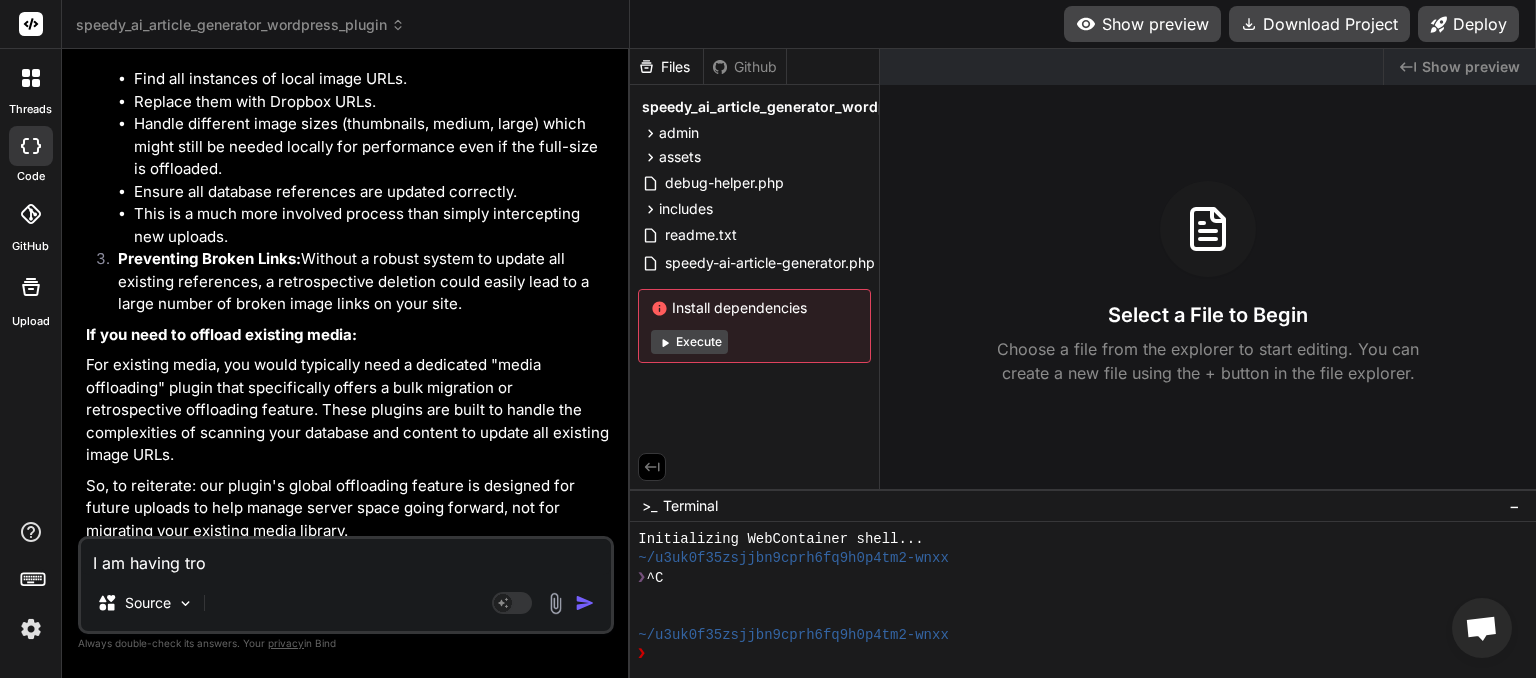 type on "I am having trou" 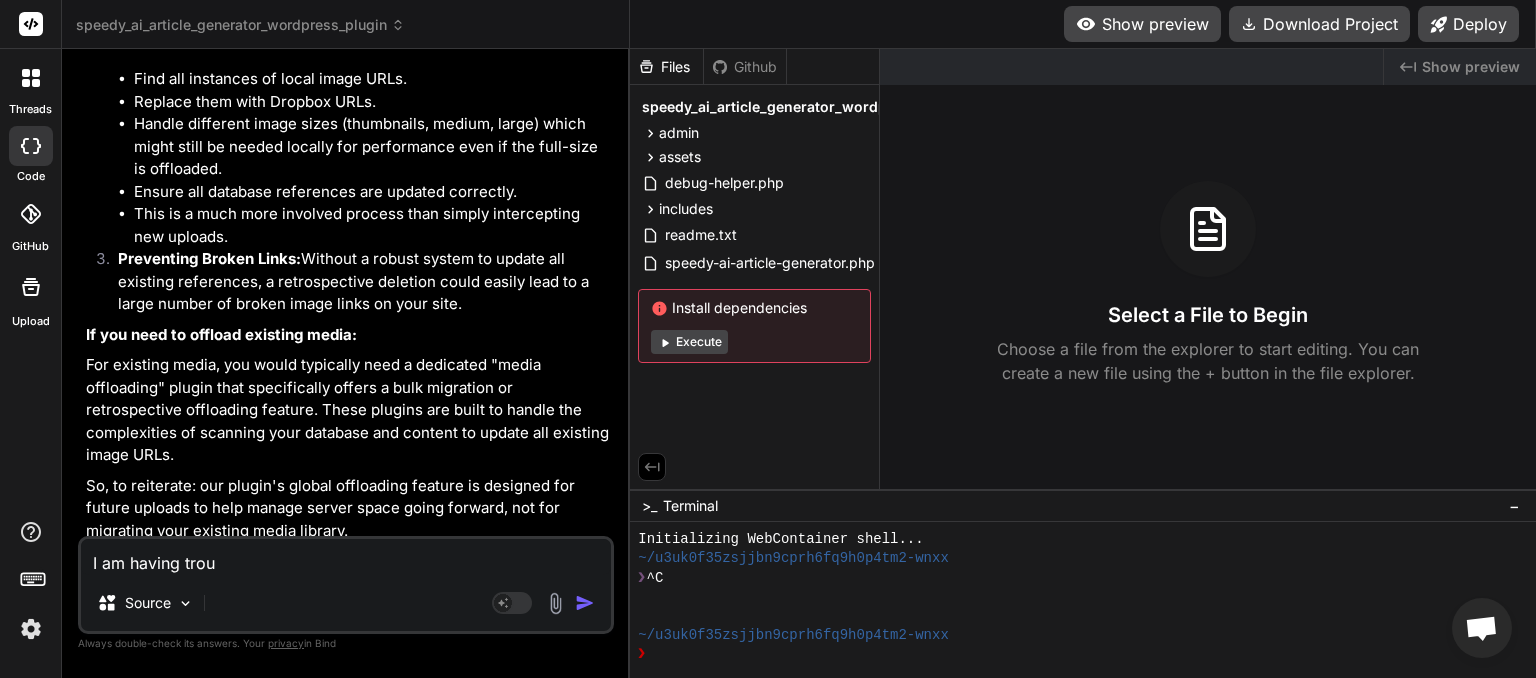 type on "I am having troub" 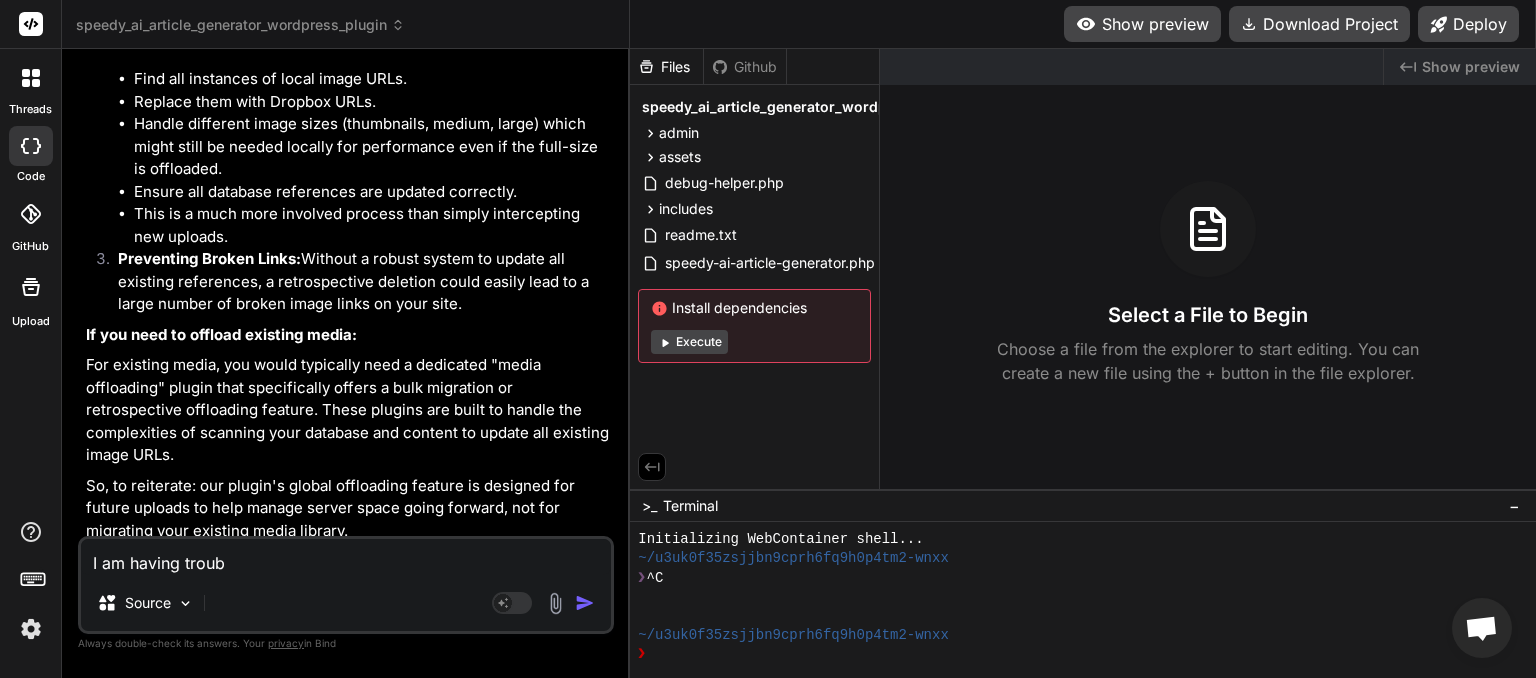 type on "I am having troubl" 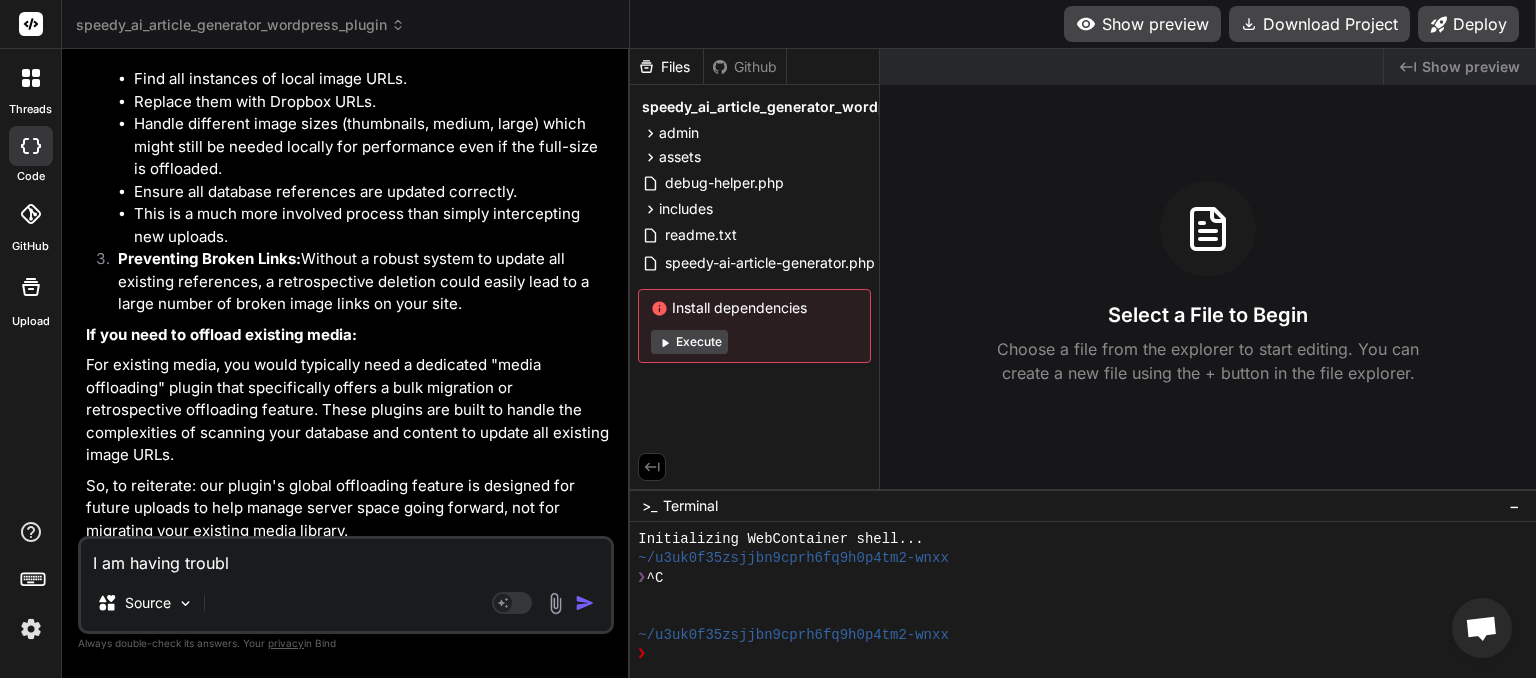 type on "I am having troublk" 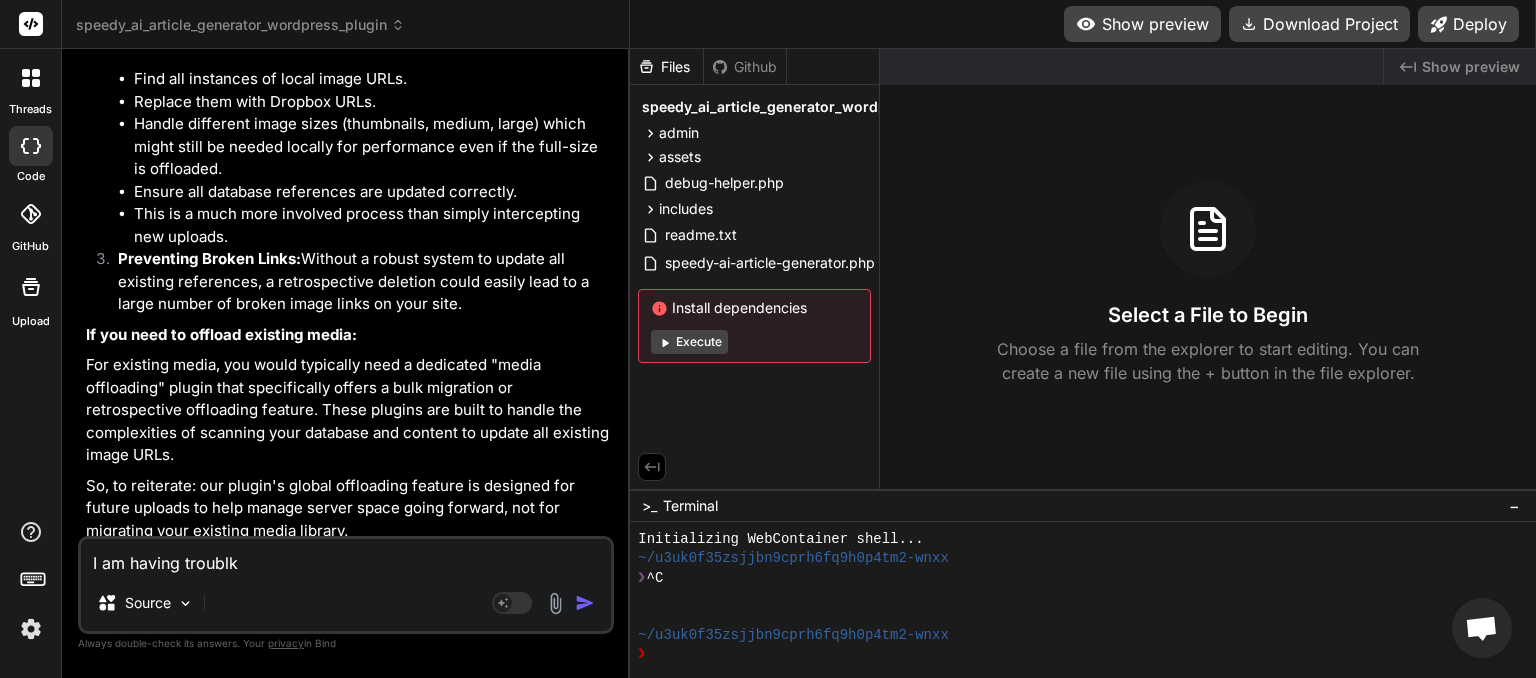 type on "I am having troubl" 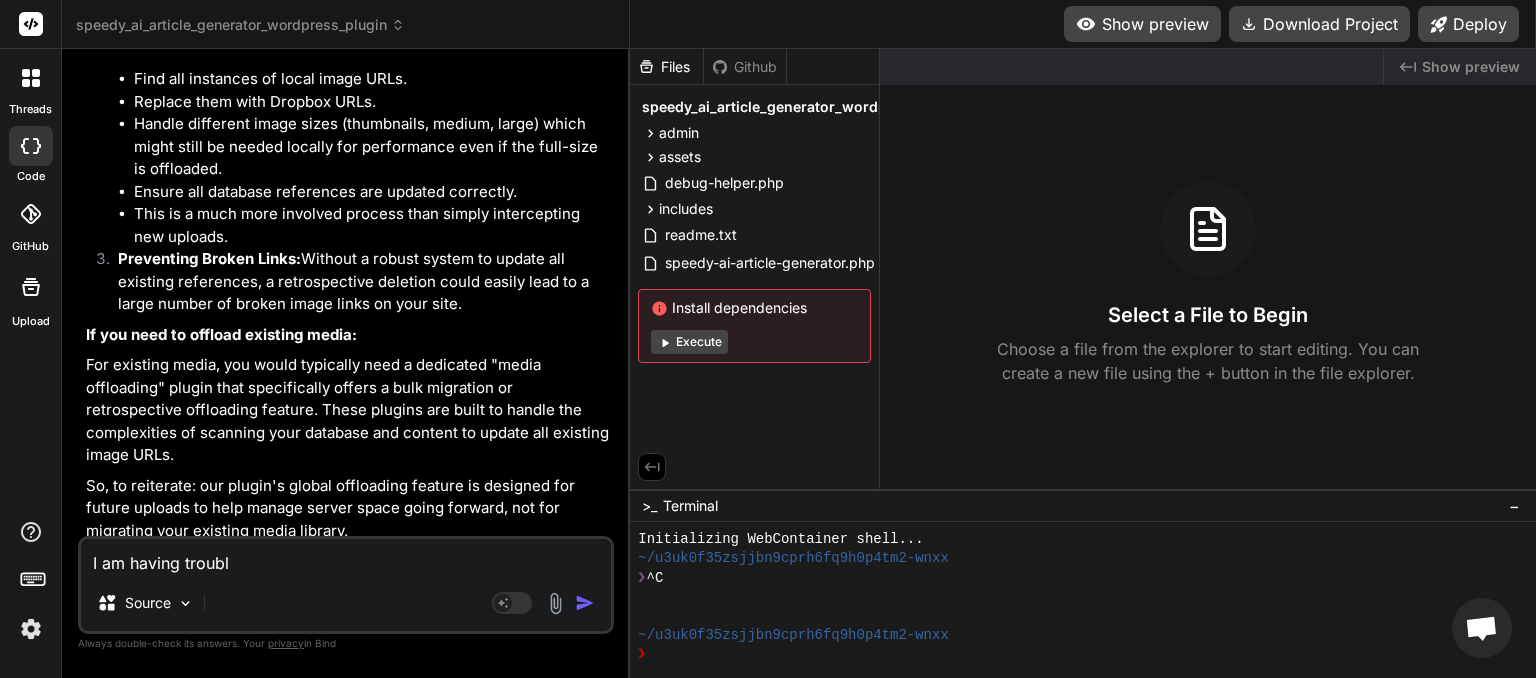 type on "I am having trouble" 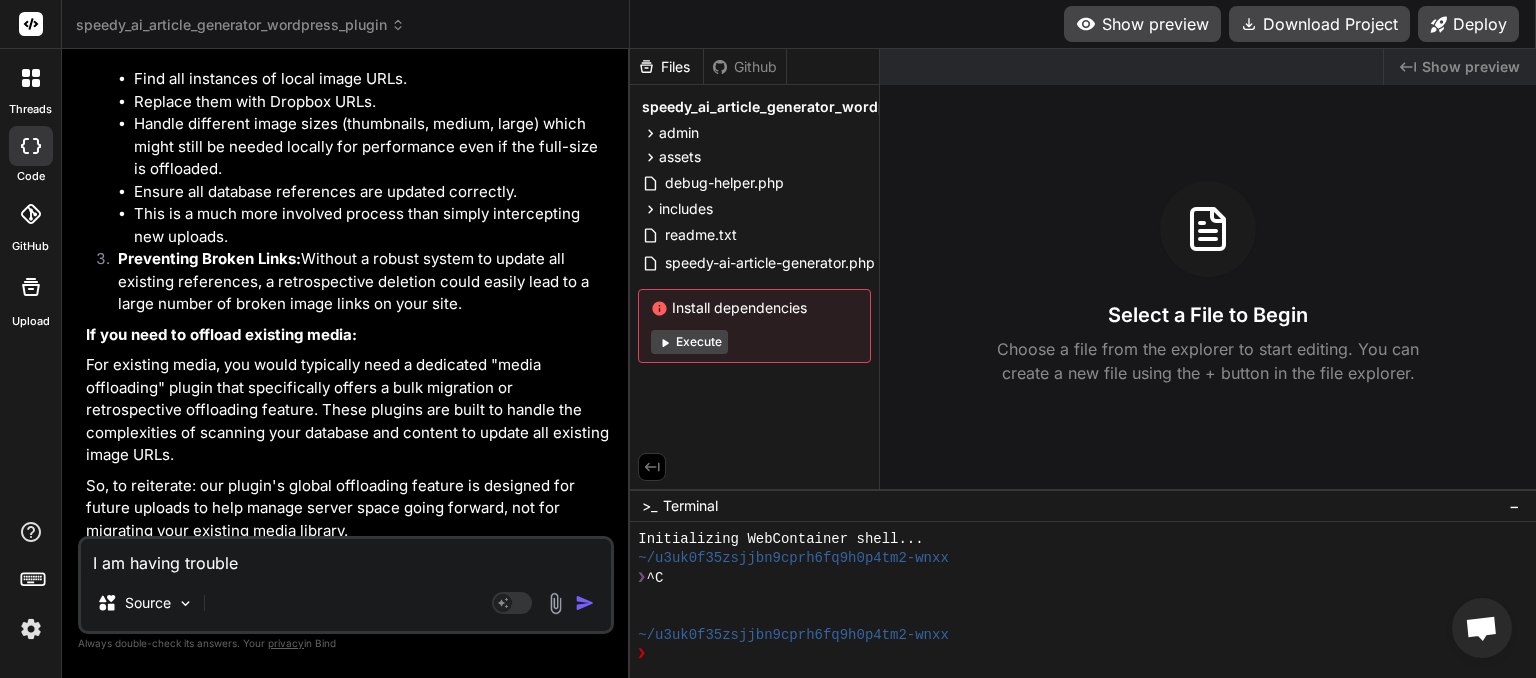 type on "I am having trouble" 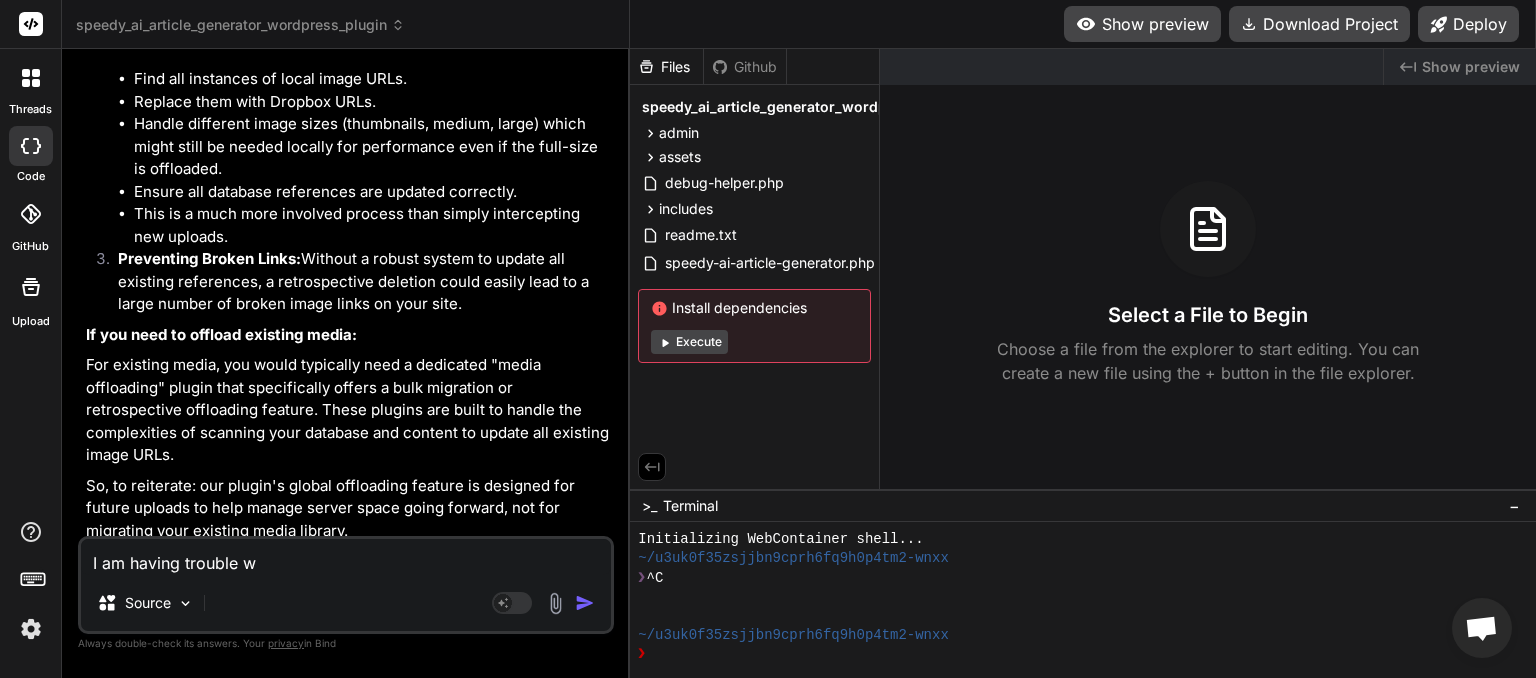 type on "I am having trouble wi" 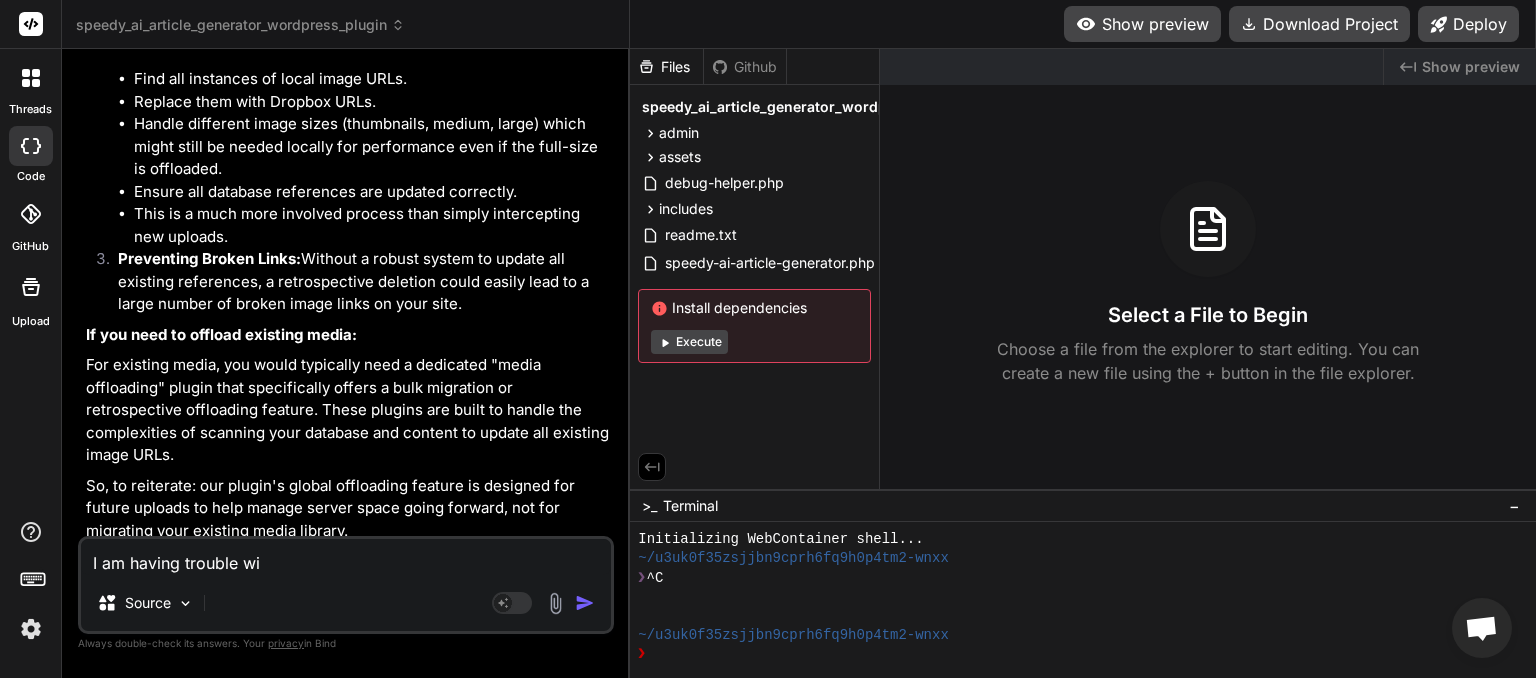 type on "I am having trouble wit" 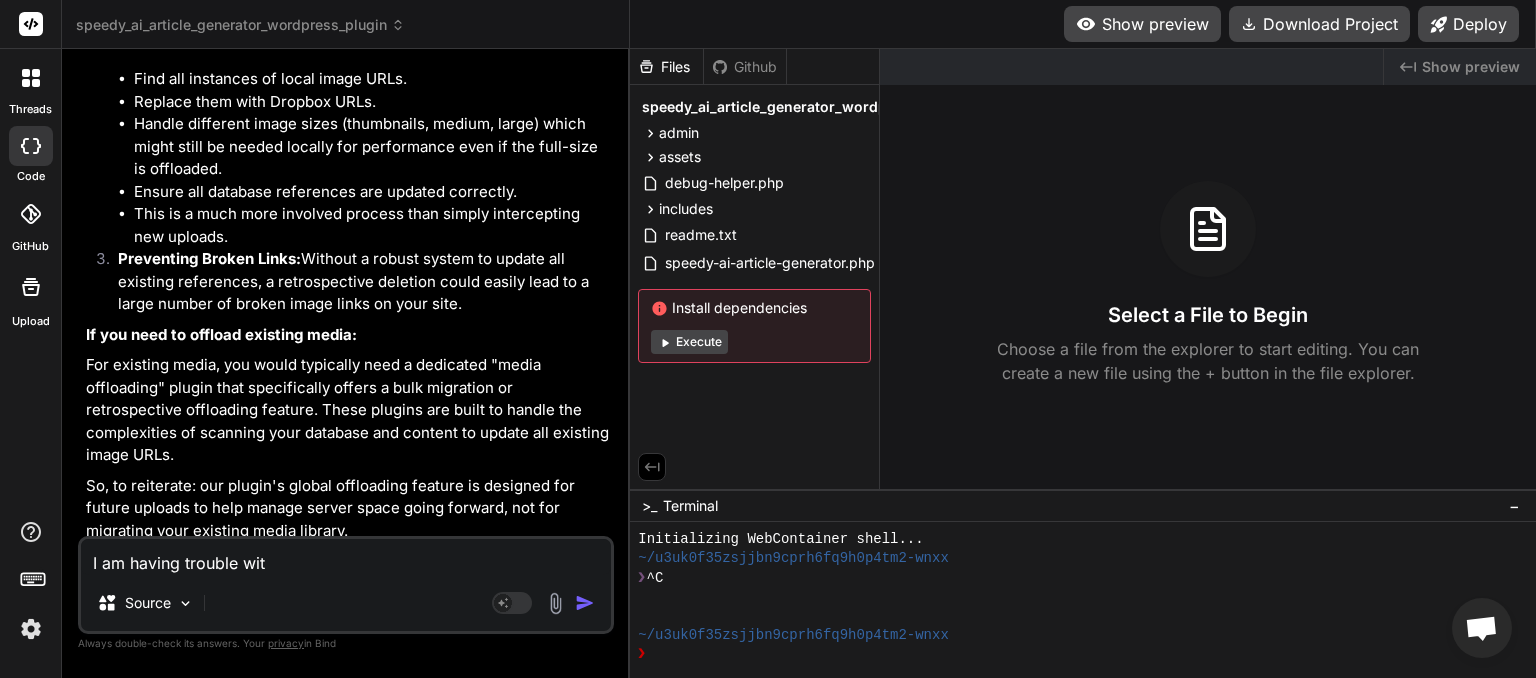 type on "I am having trouble with" 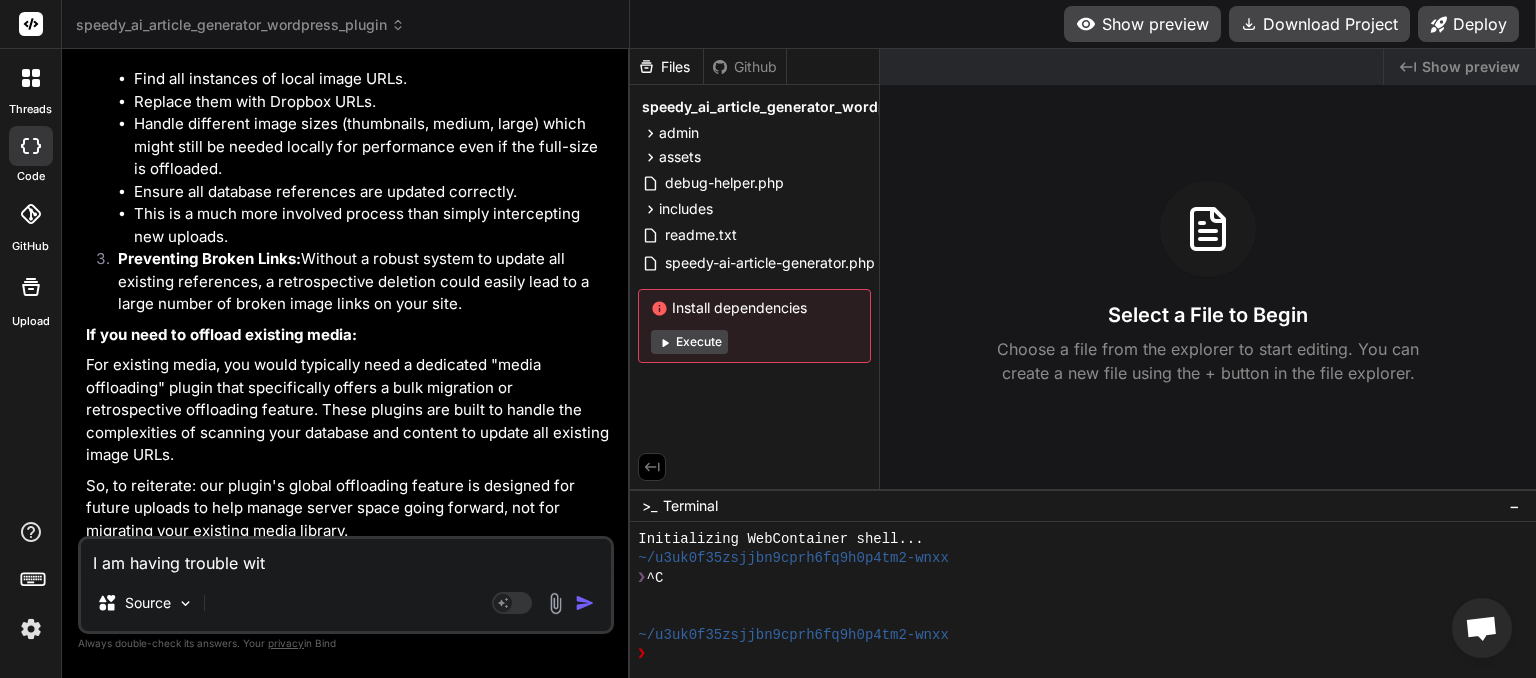 type on "x" 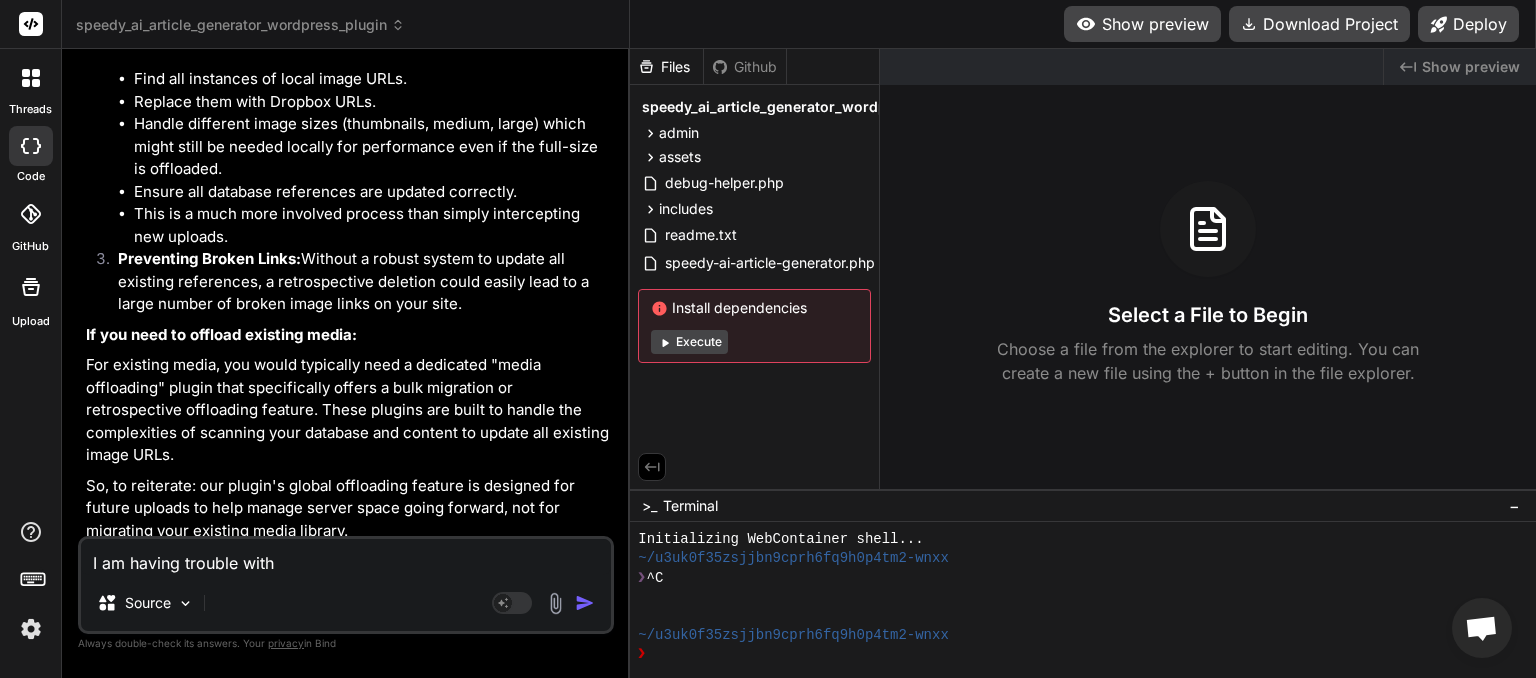 type on "I am having trouble with" 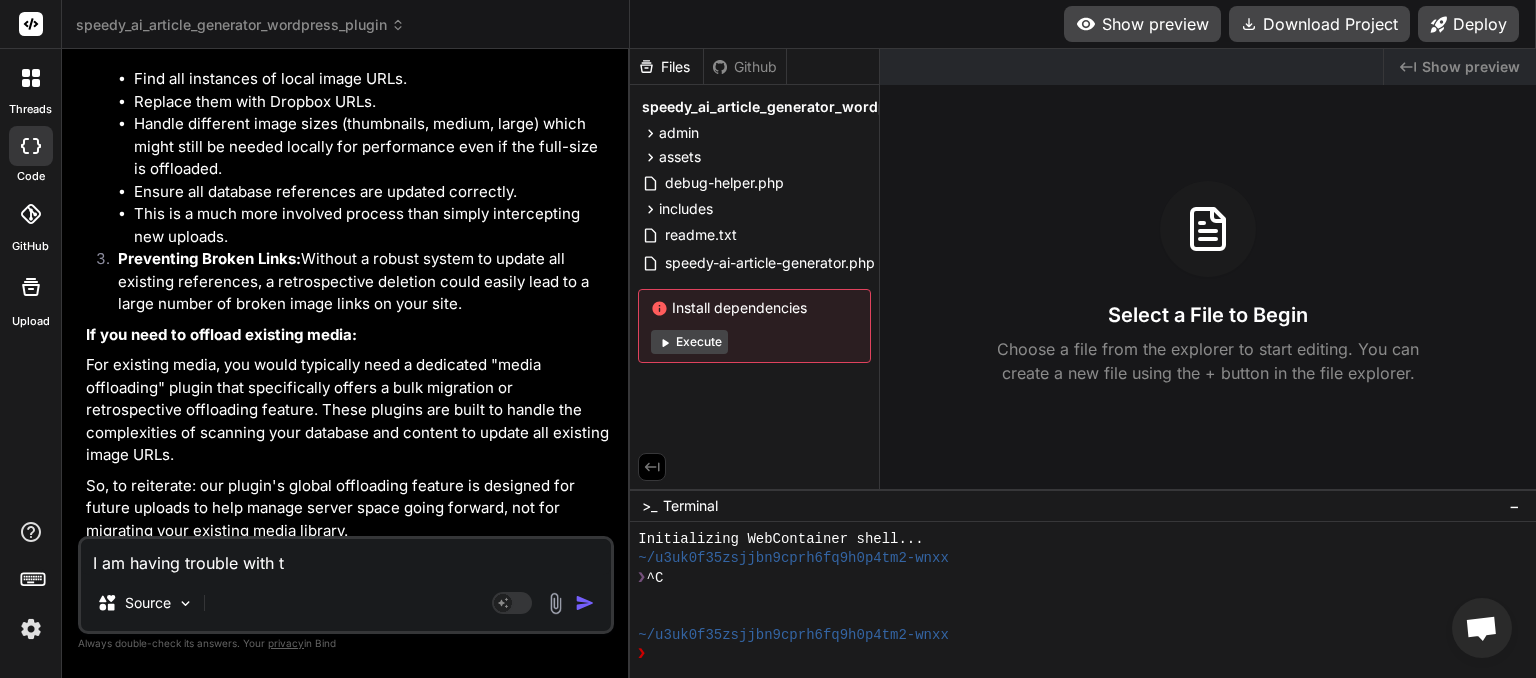 type on "I am having trouble with th" 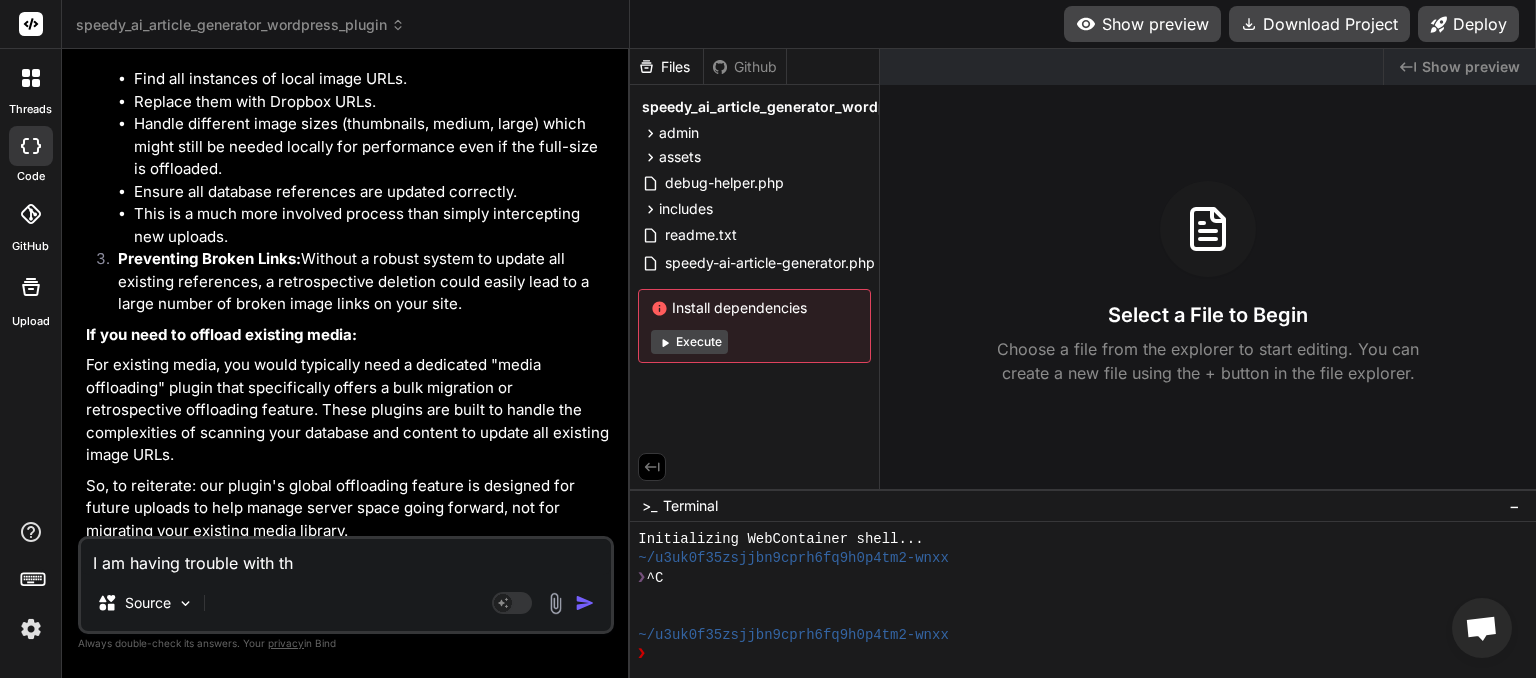 type on "I am having trouble with the" 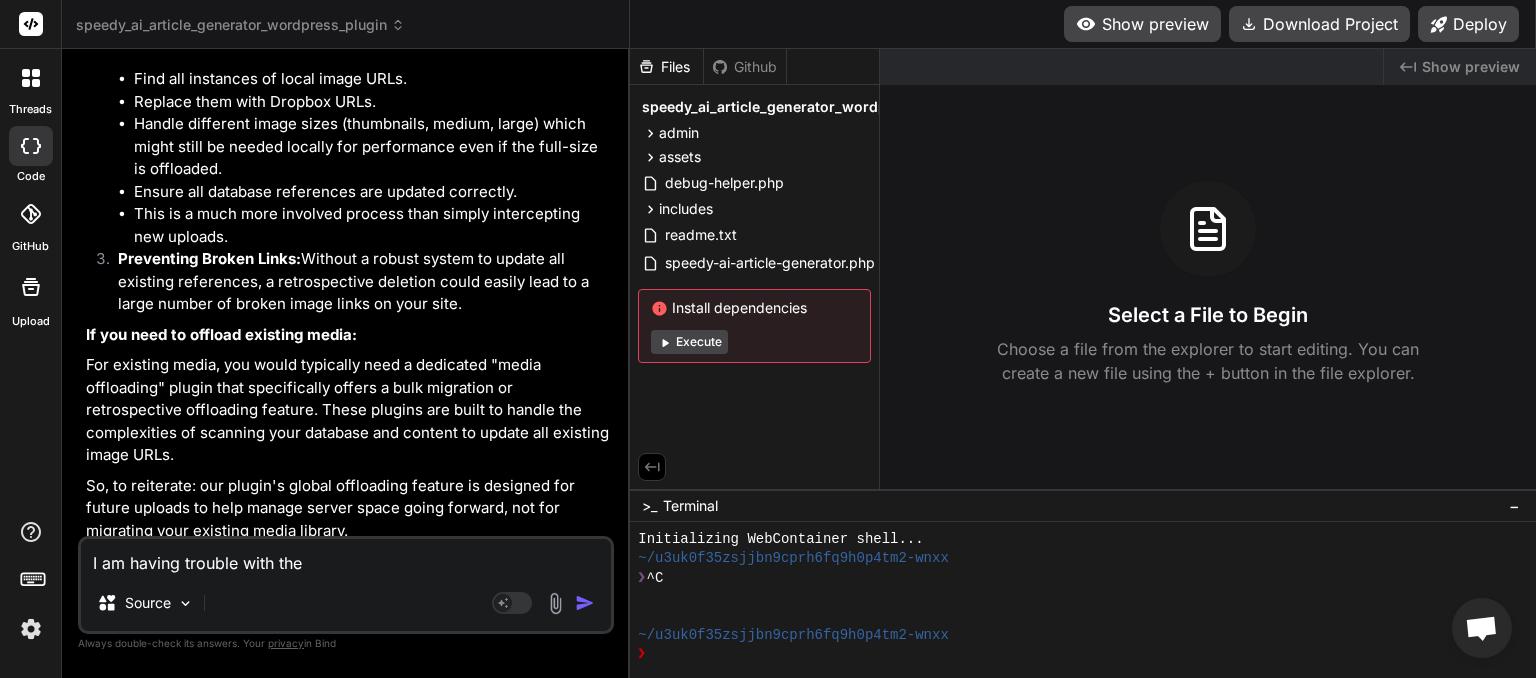 type on "I am having trouble with the" 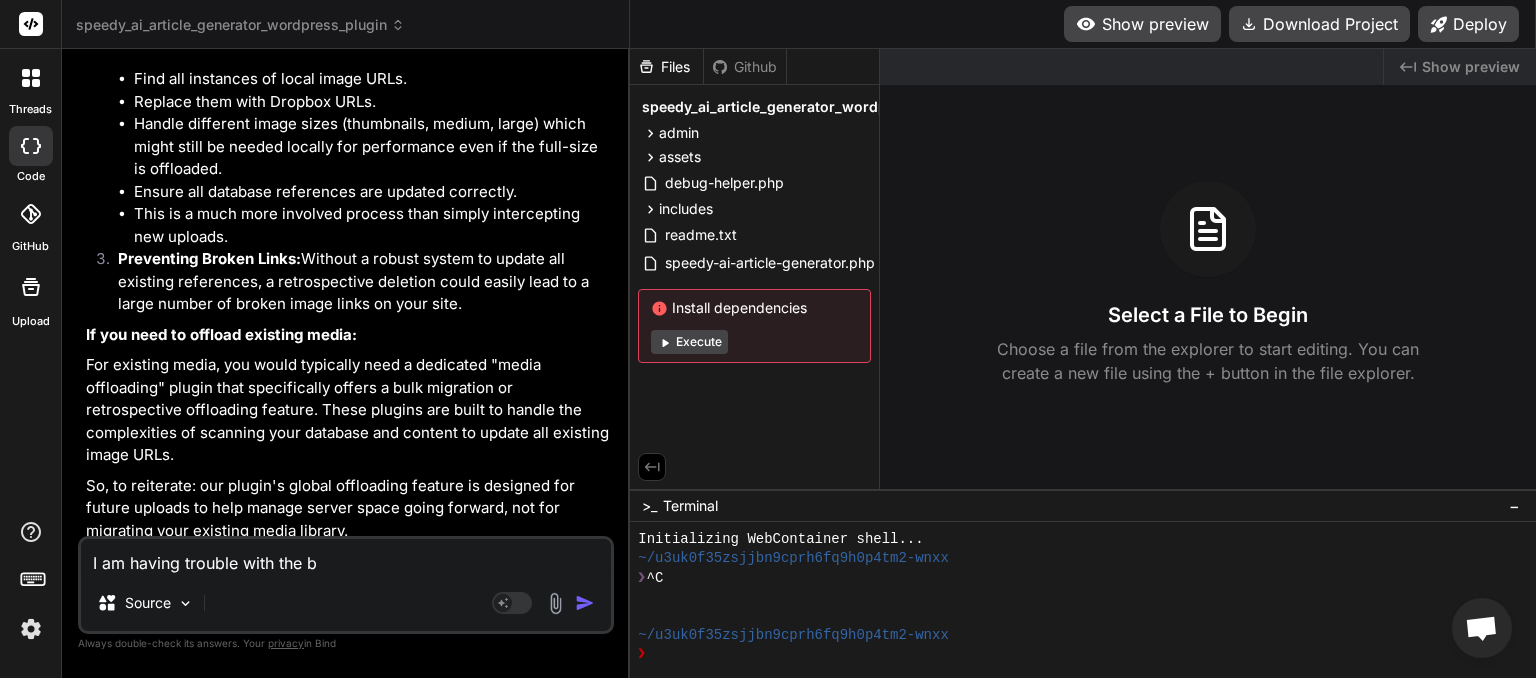 type on "I am having trouble with the bu" 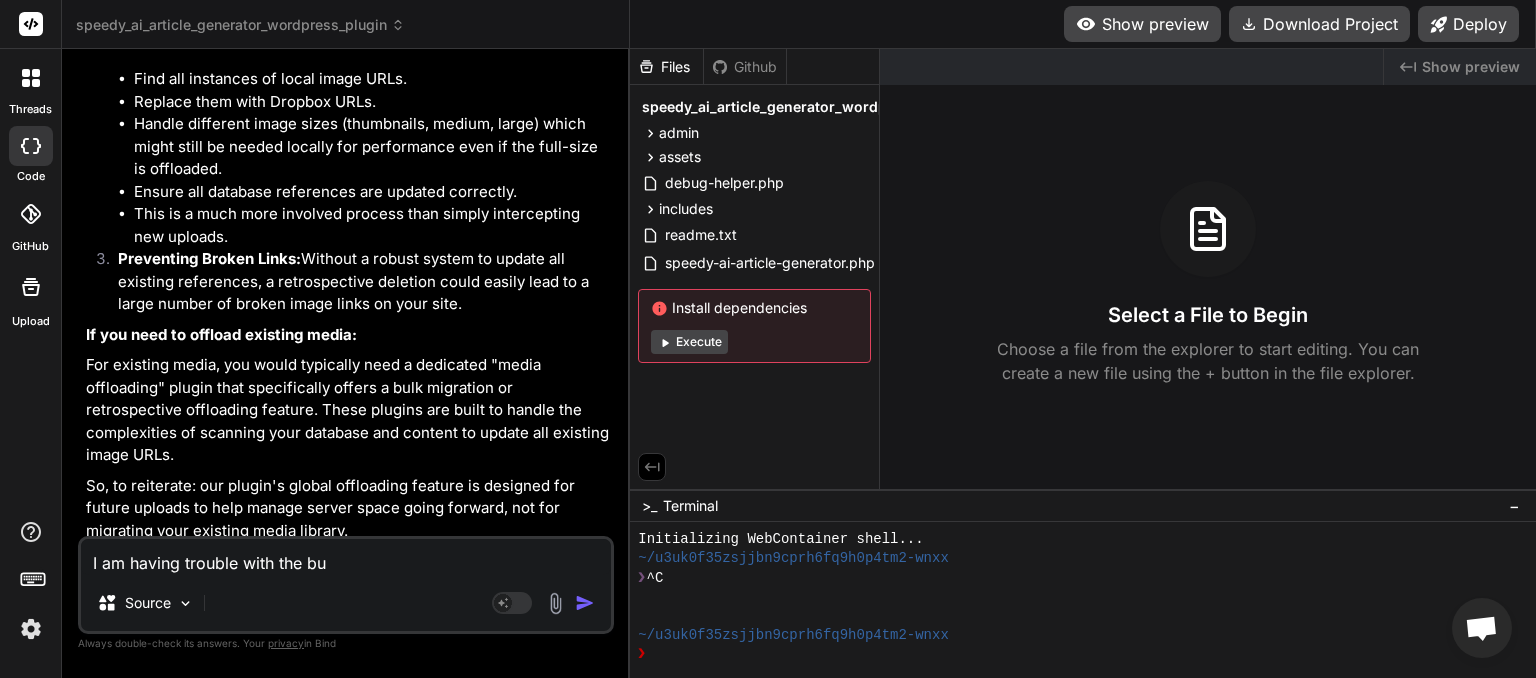 type on "I am having trouble with the but" 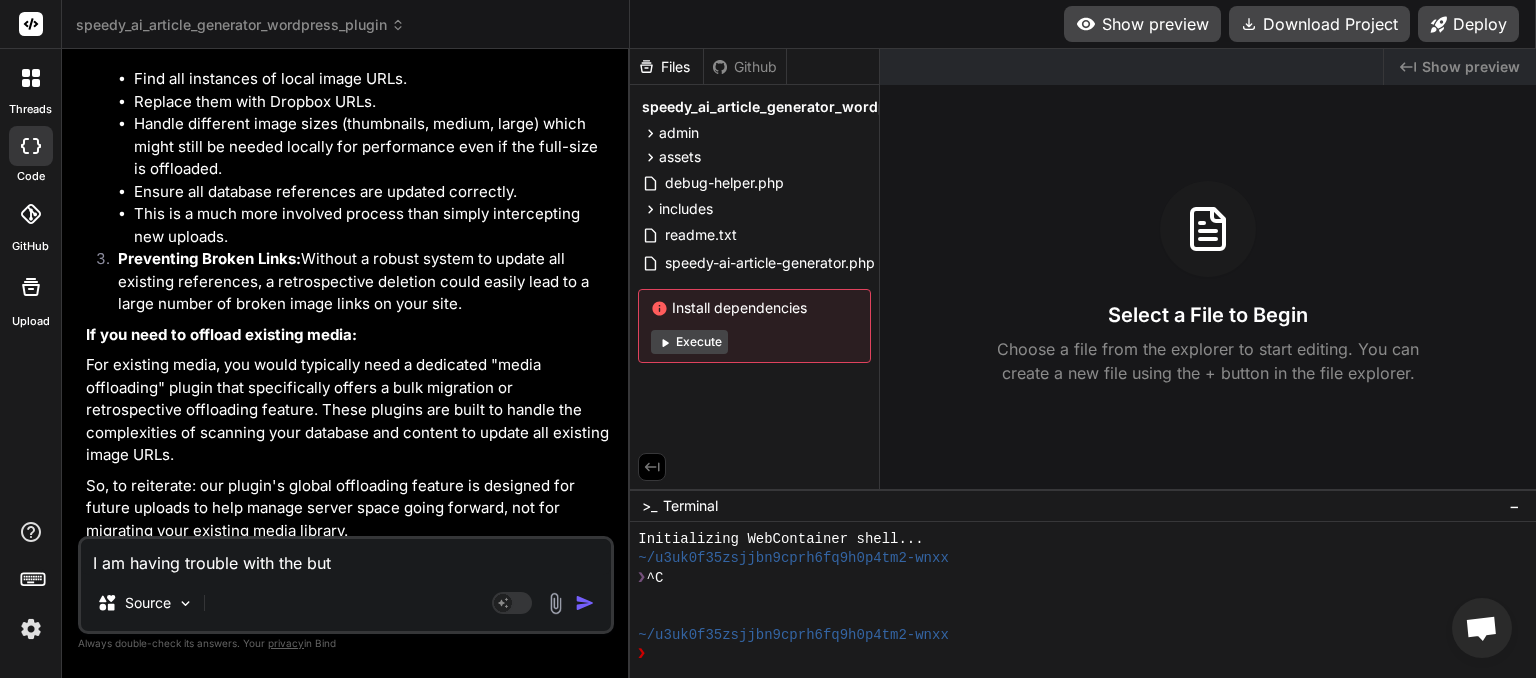 type on "I am having trouble with the butt" 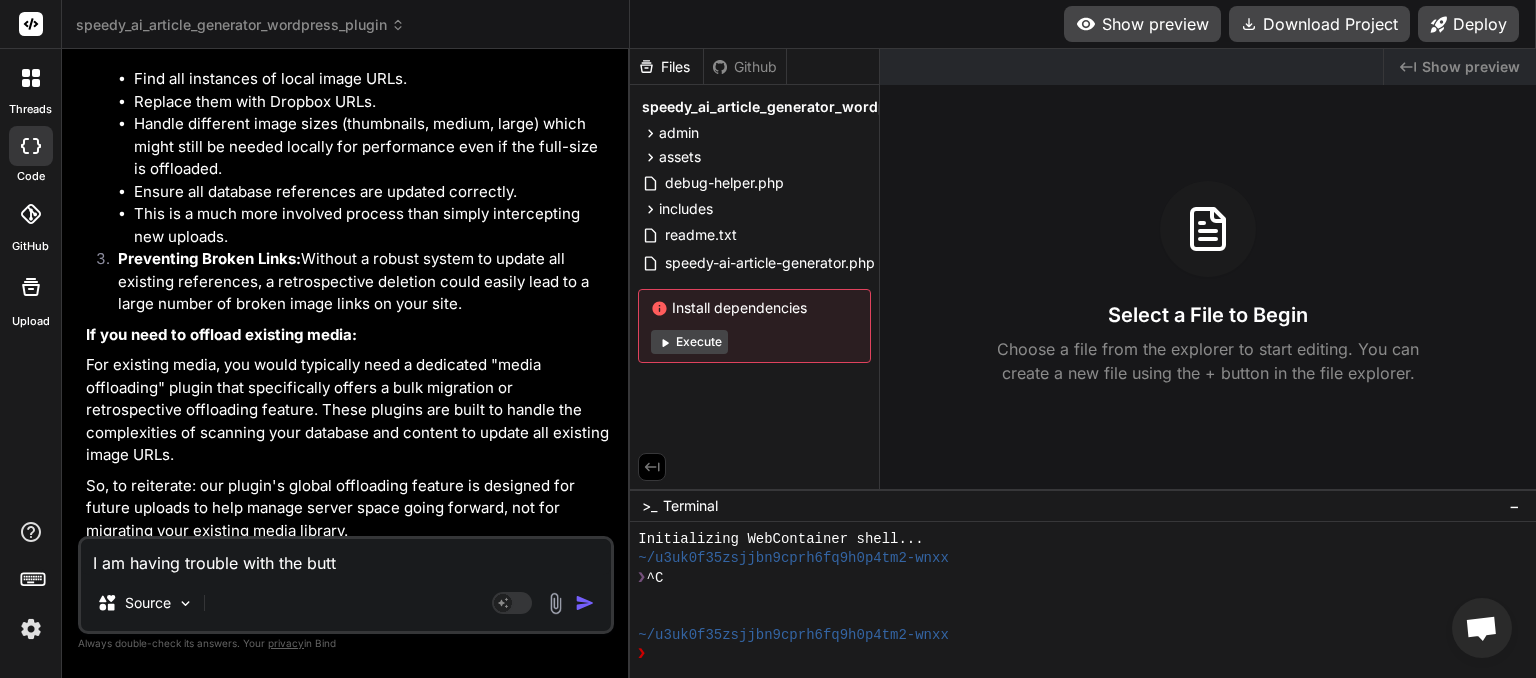 type on "I am having trouble with the butto" 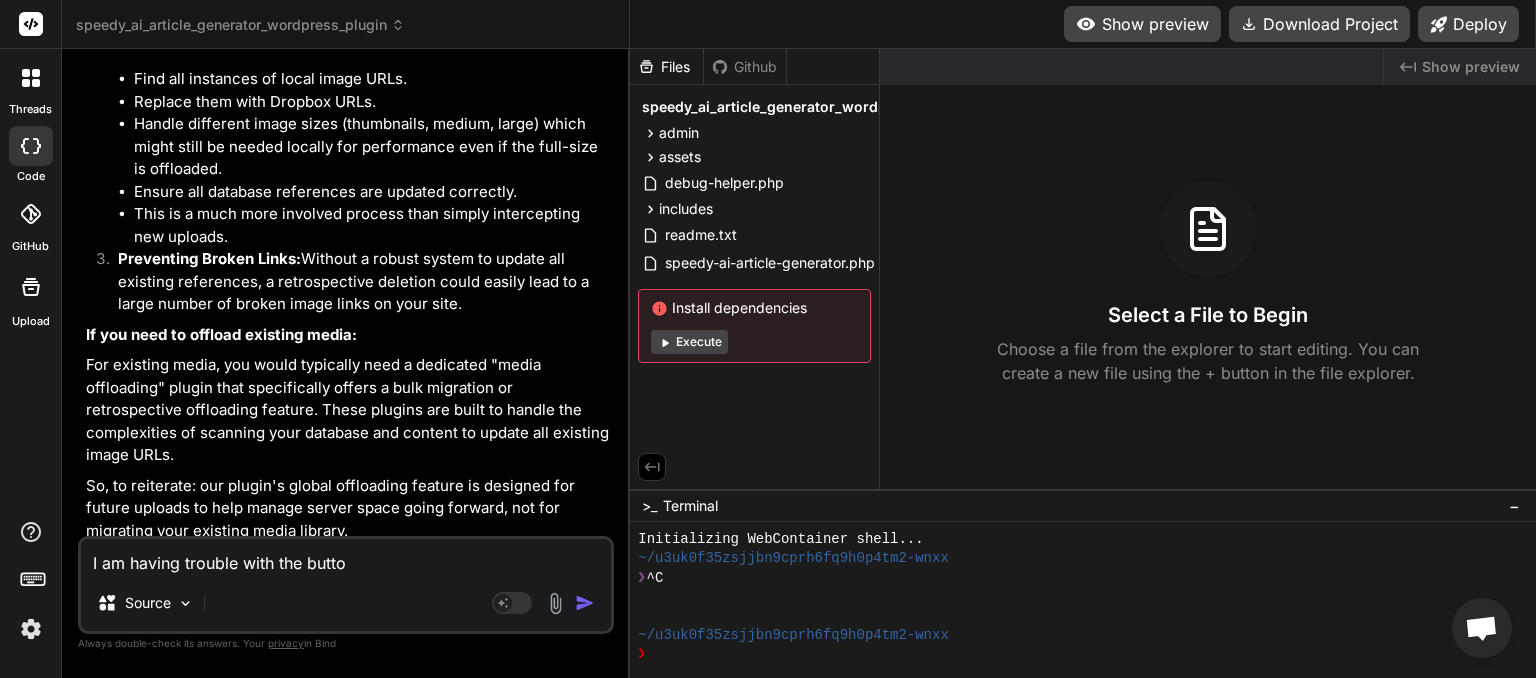 type on "I am having trouble with the button" 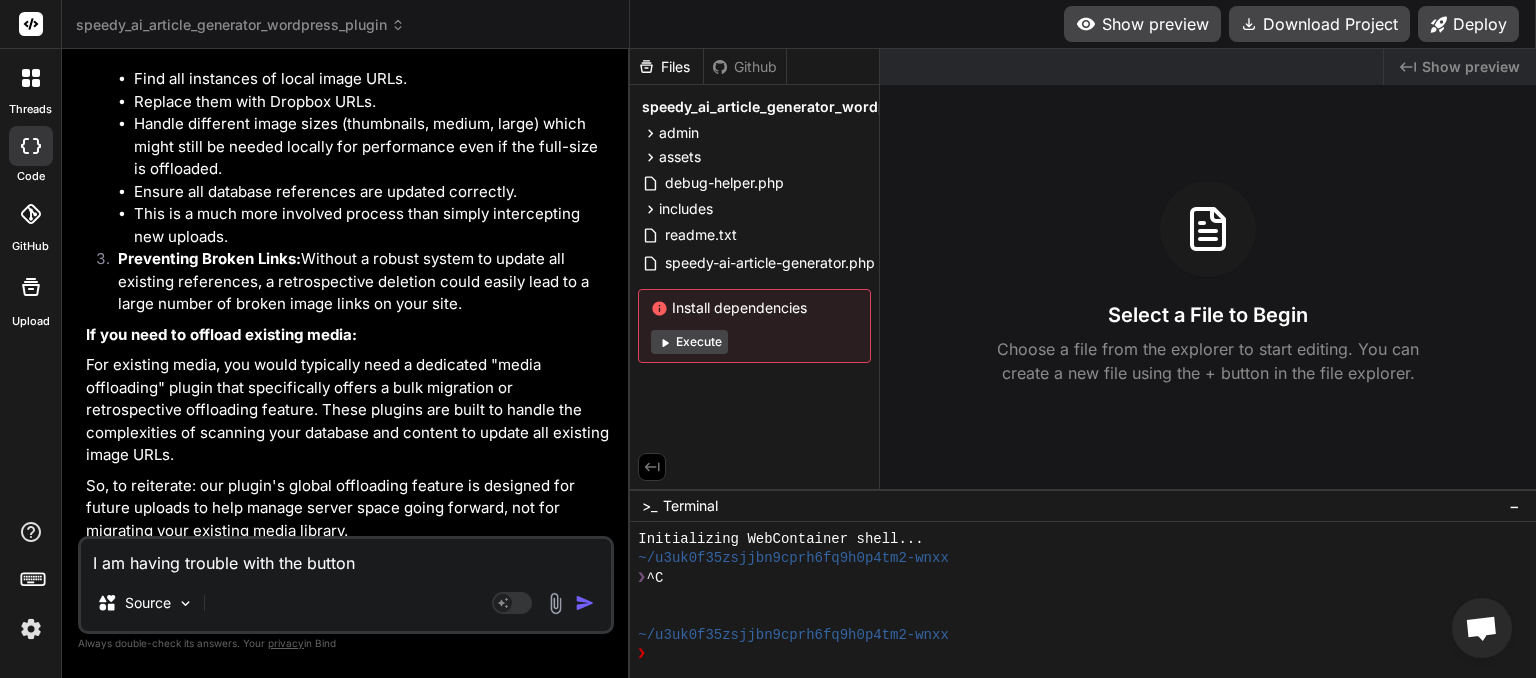 type on "I am having trouble with the buttons" 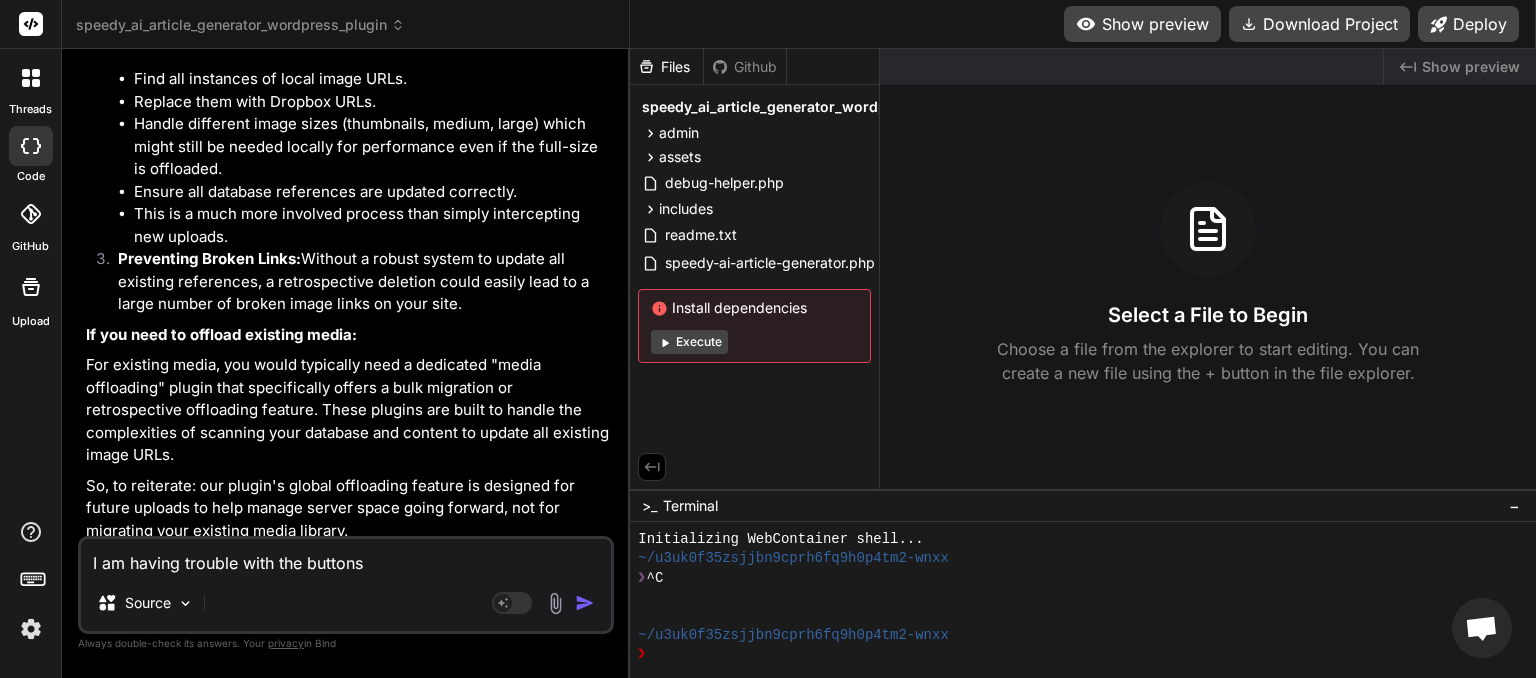 type on "I am having trouble with the buttons" 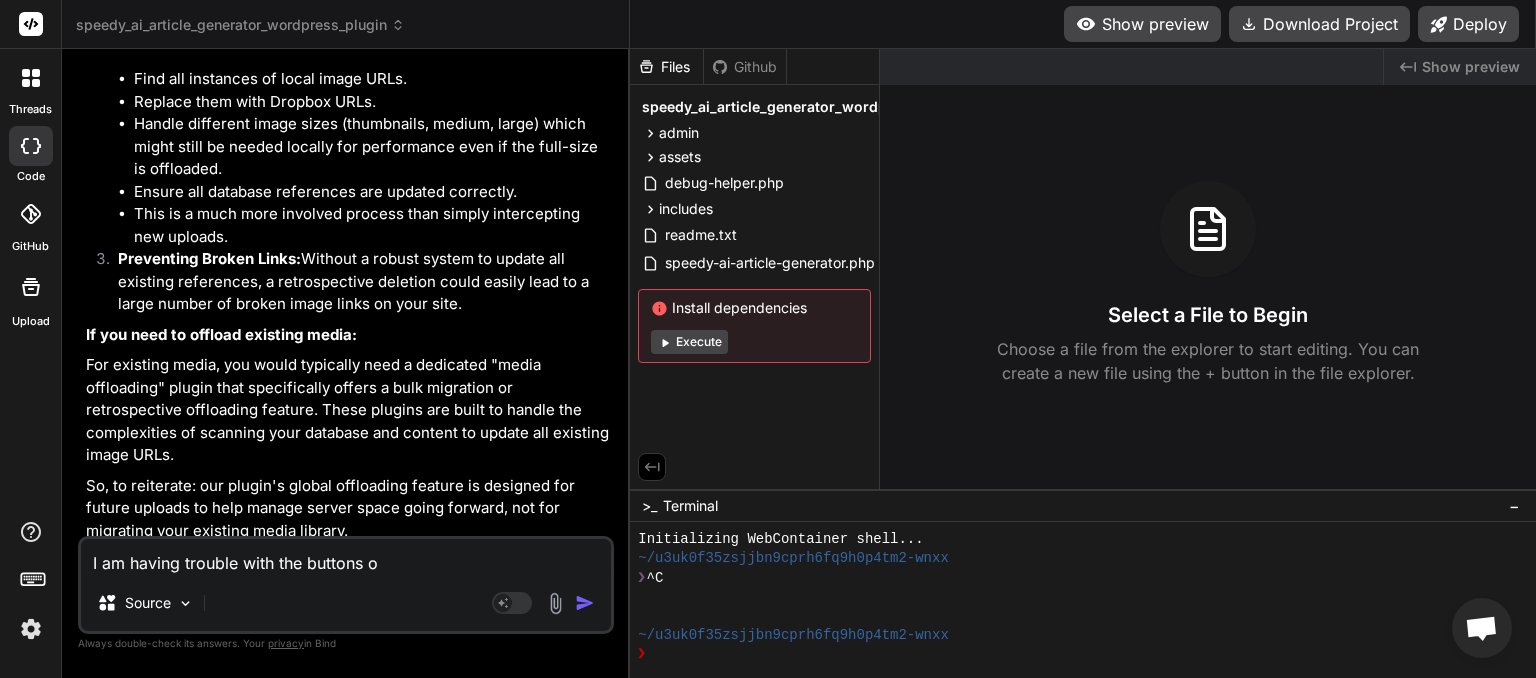 type on "I am having trouble with the buttons on" 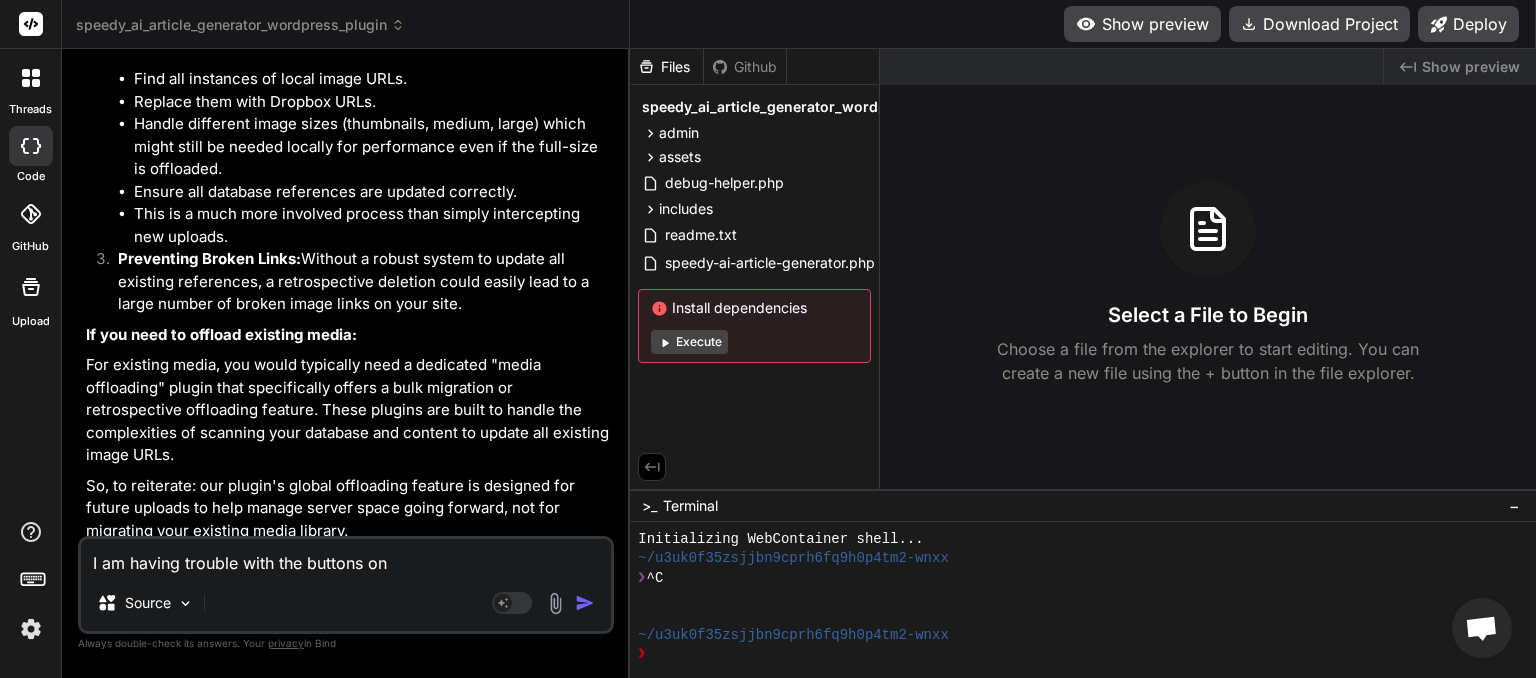 type on "x" 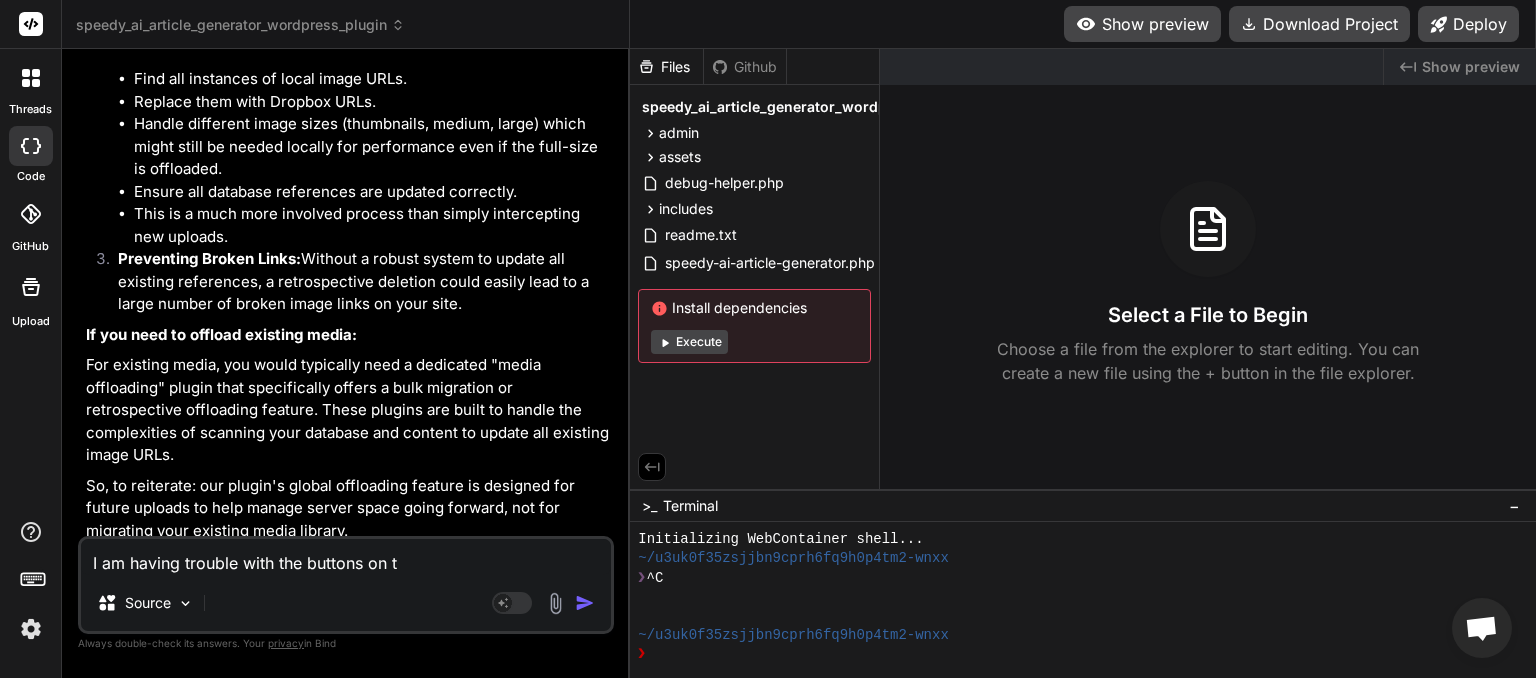 type on "I am having trouble with the buttons on th" 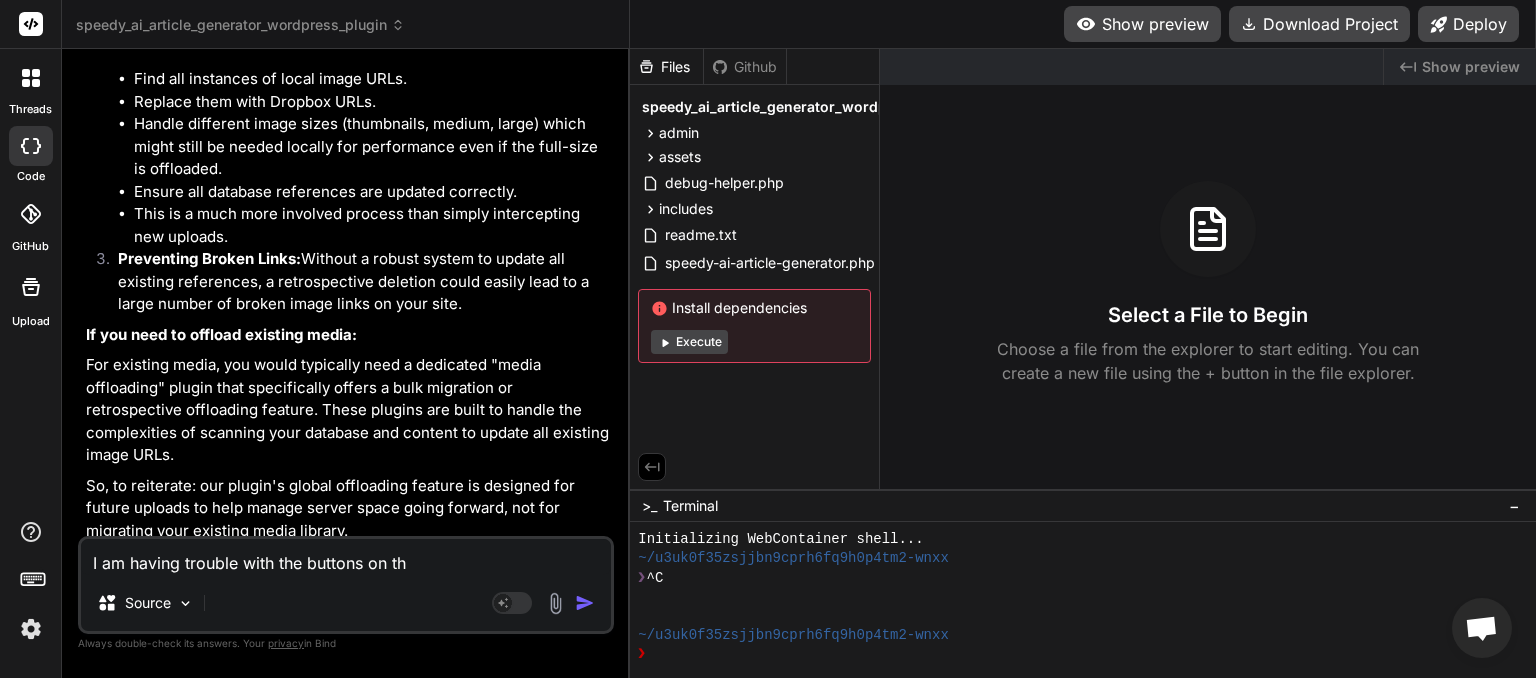 type on "I am having trouble with the buttons on the" 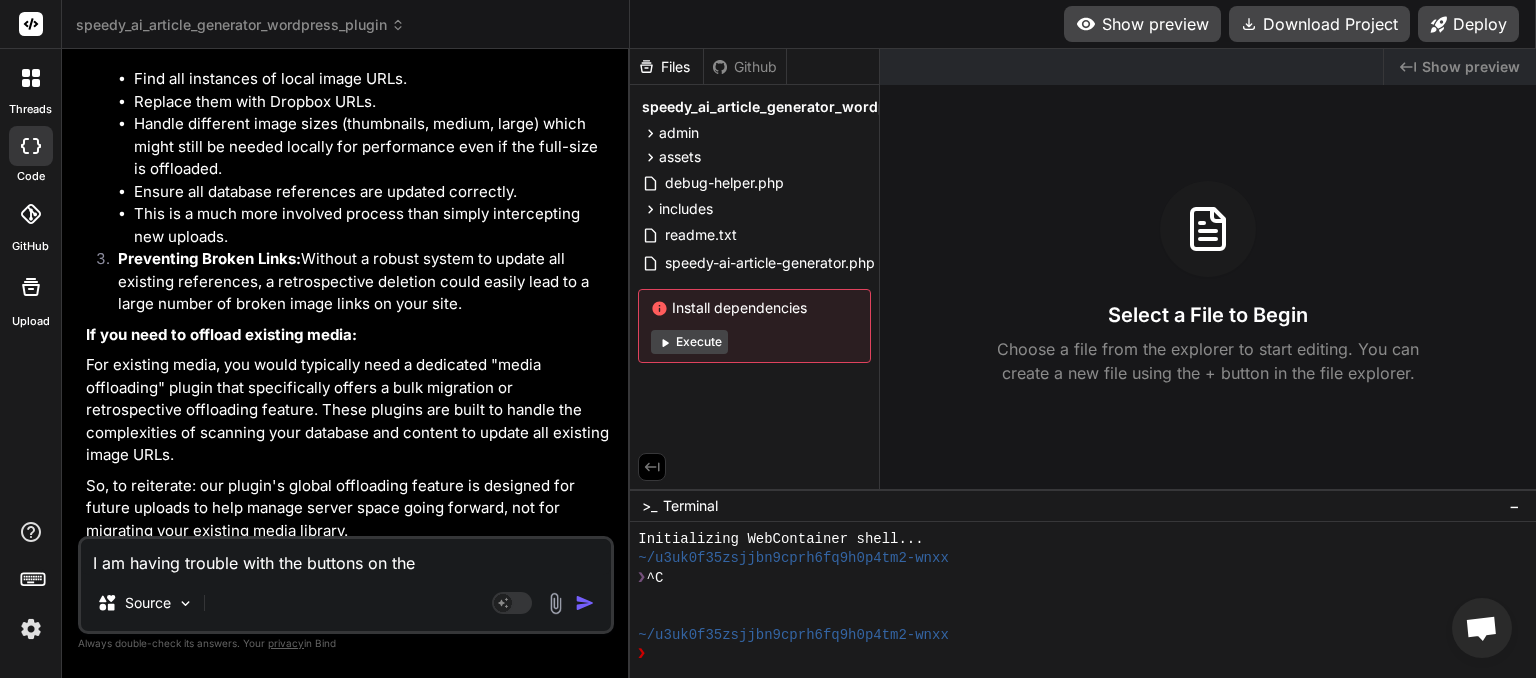 type on "I am having trouble with the buttons on the" 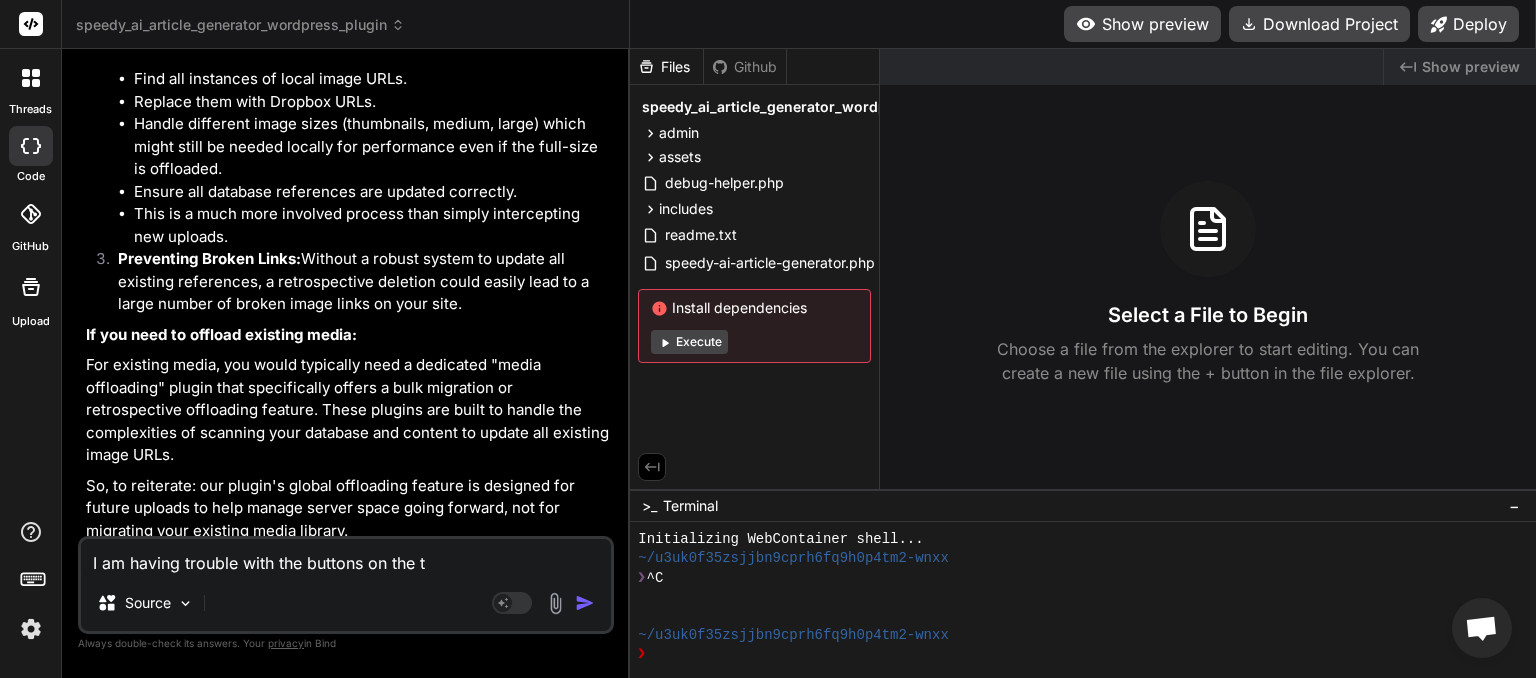 type on "I am having trouble with the buttons on the ta" 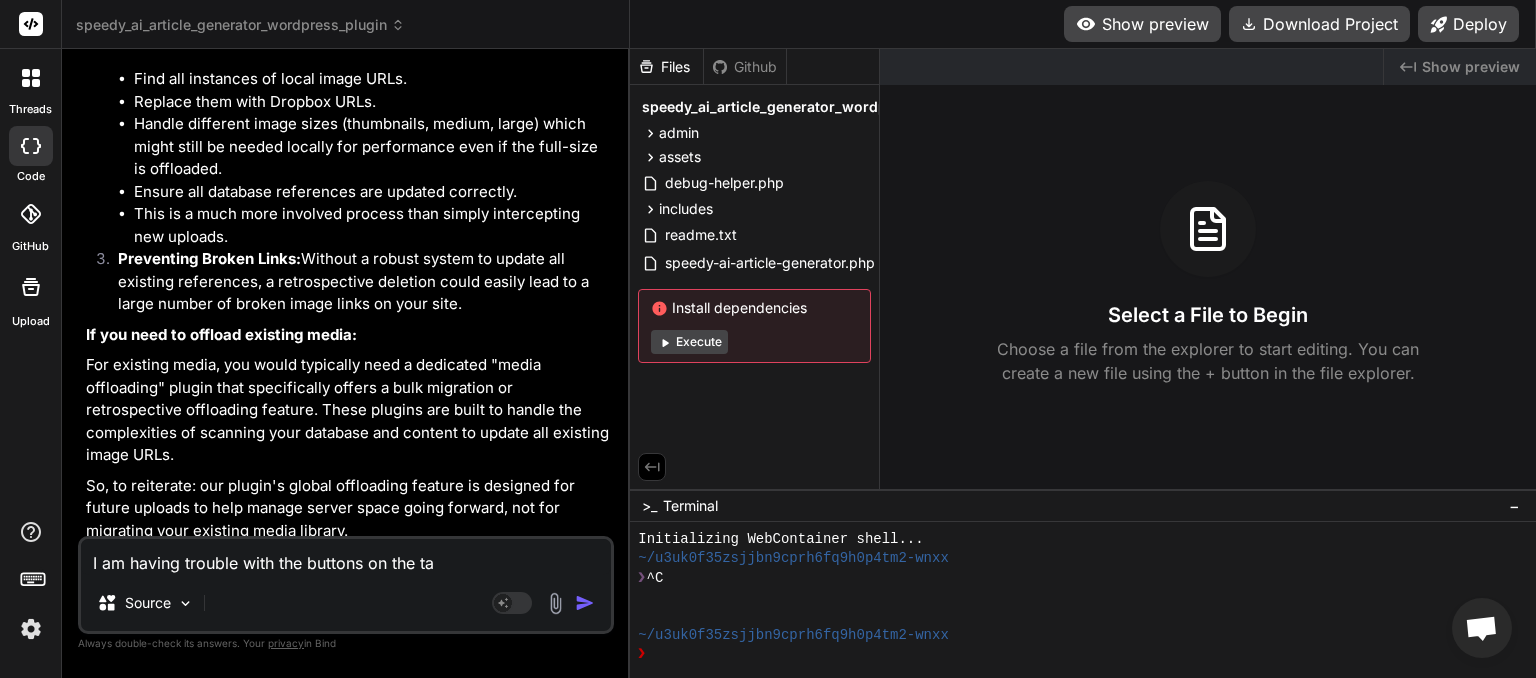 type on "I am having trouble with the buttons on the tab" 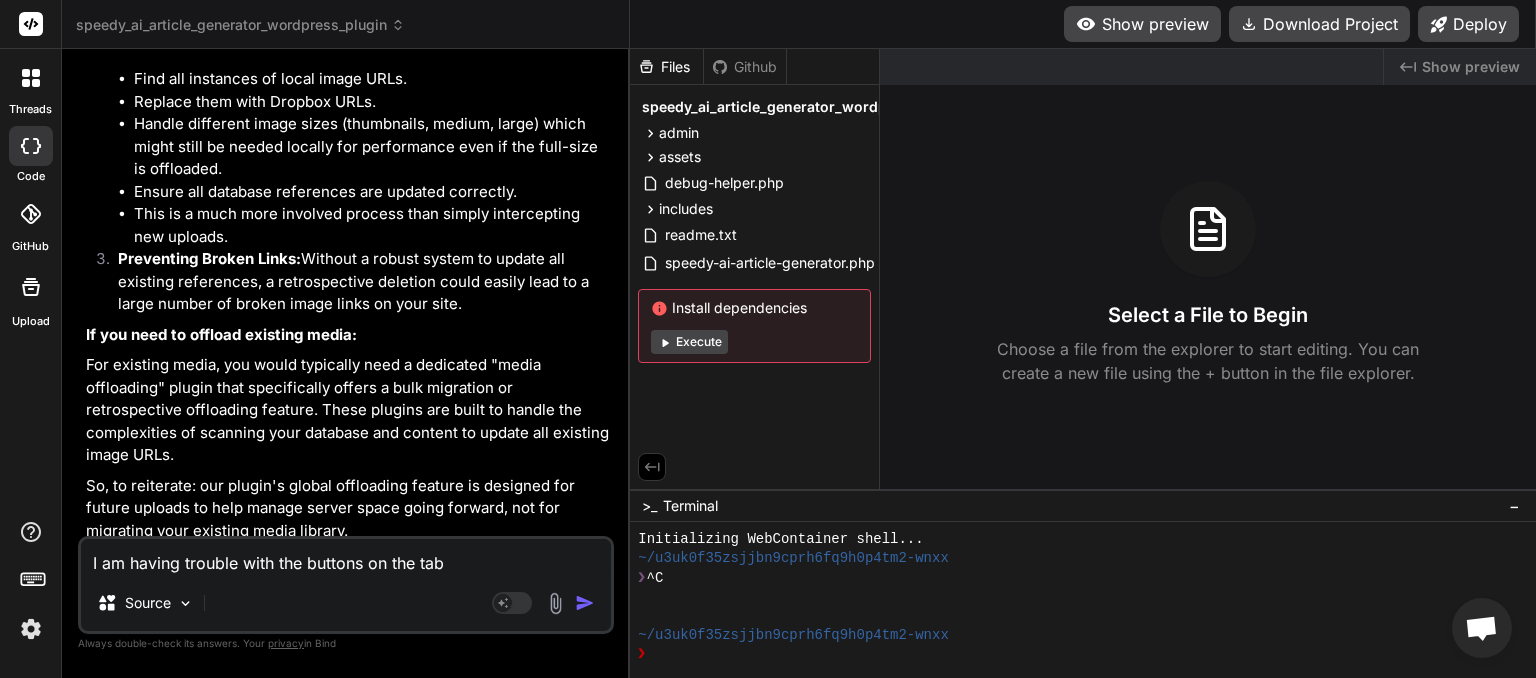 type on "I am having trouble with the buttons on the tabs" 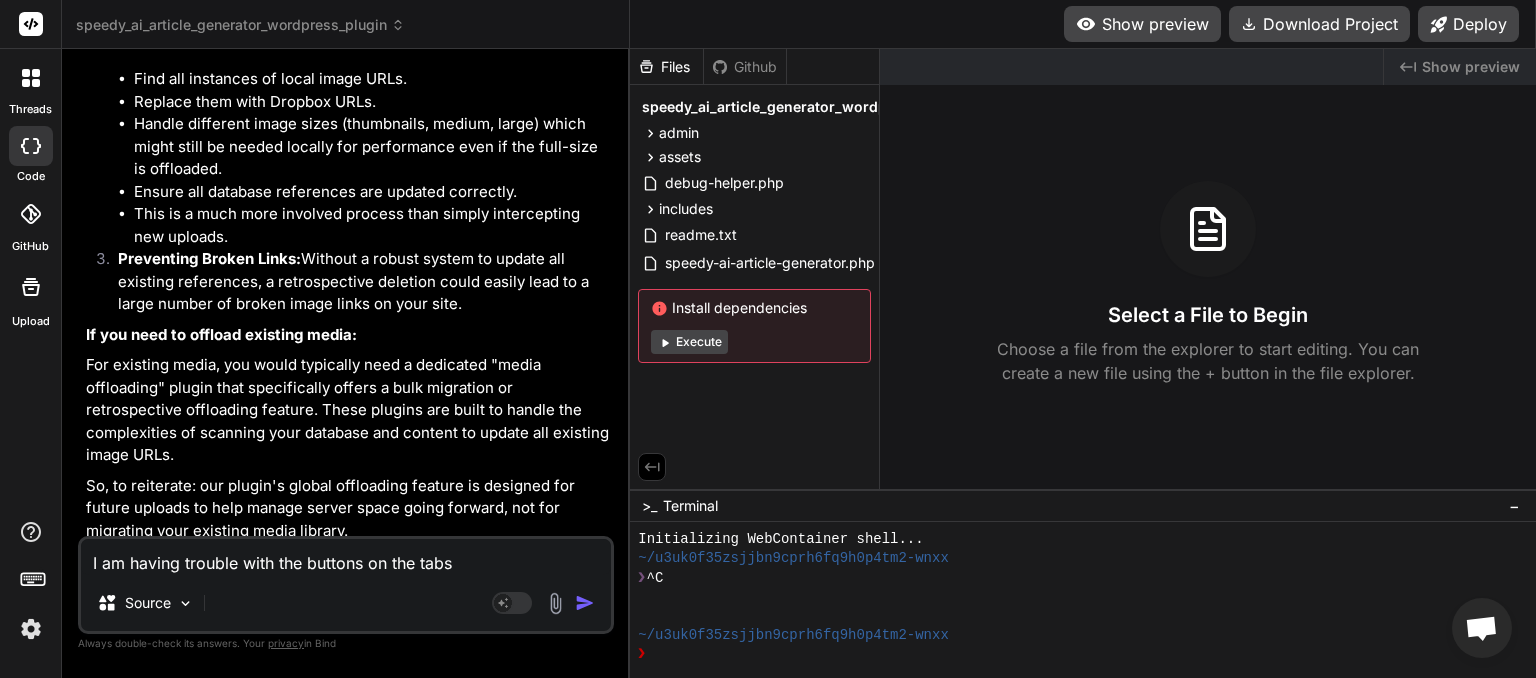 type on "I am having trouble with the buttons on the tabs" 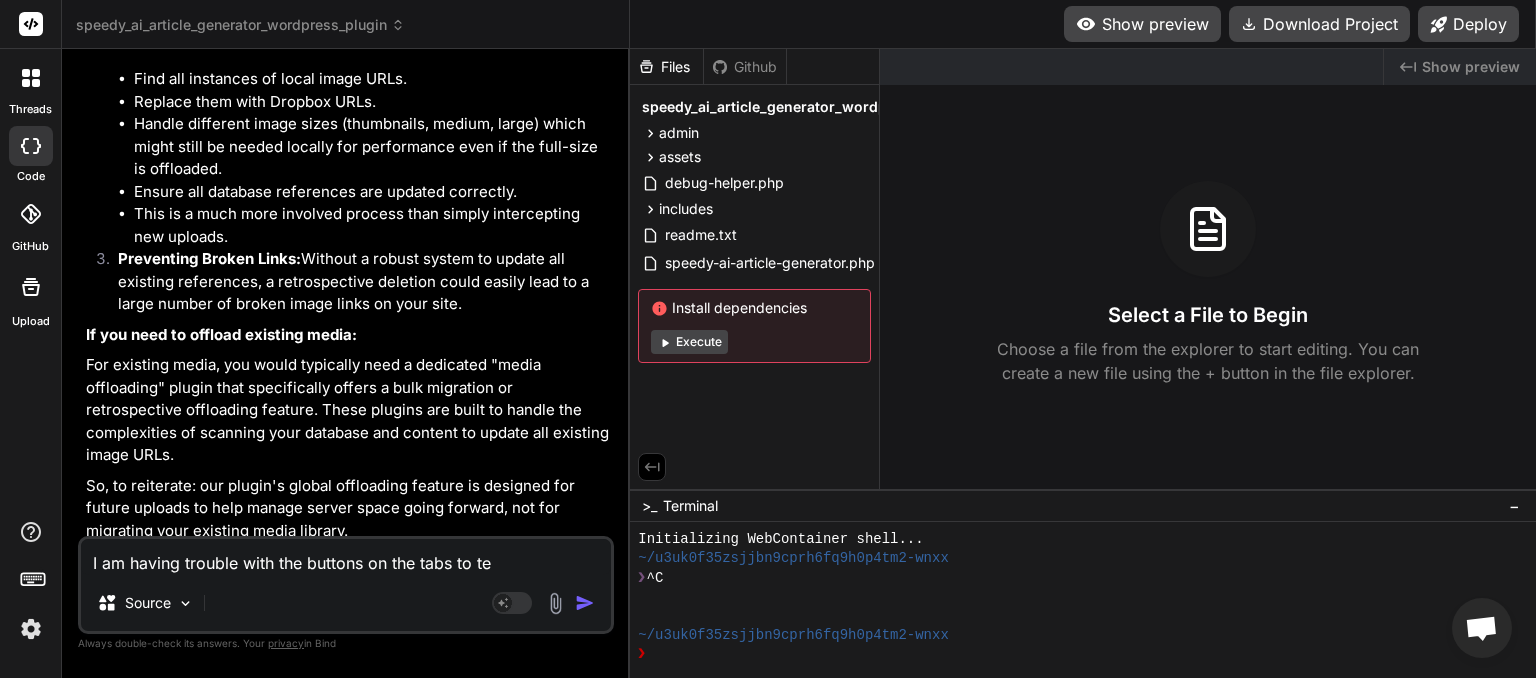 type on "I am having trouble with the buttons on the tabs to" 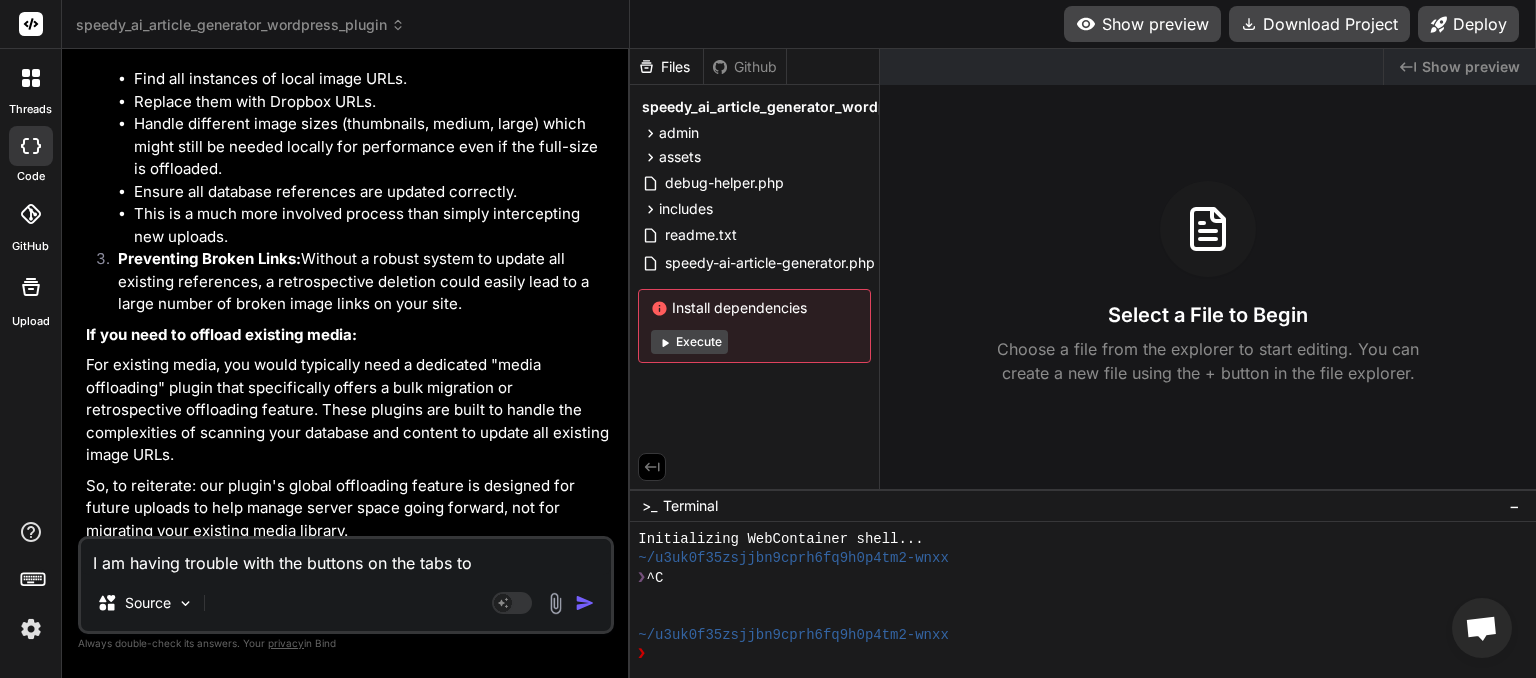 type on "x" 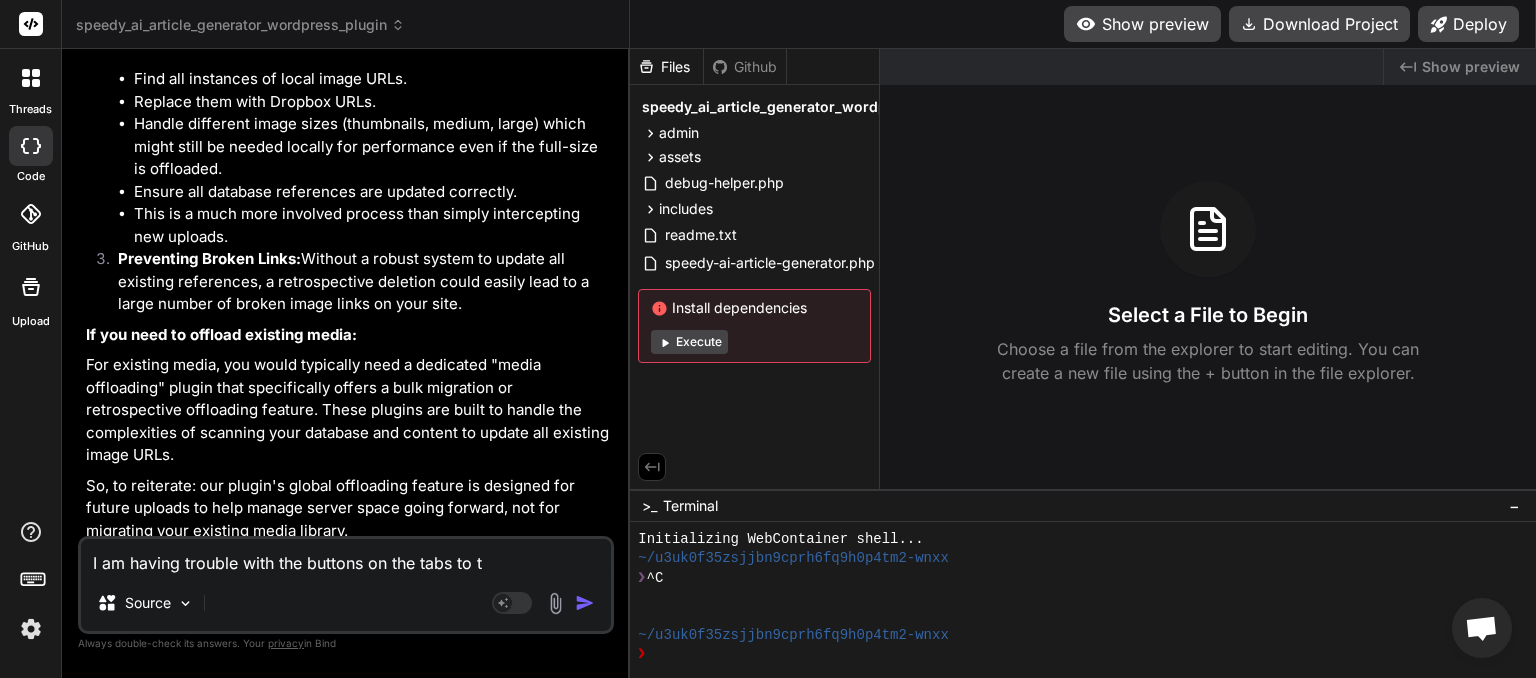 type on "I am having trouble with the buttons on the tabs to te" 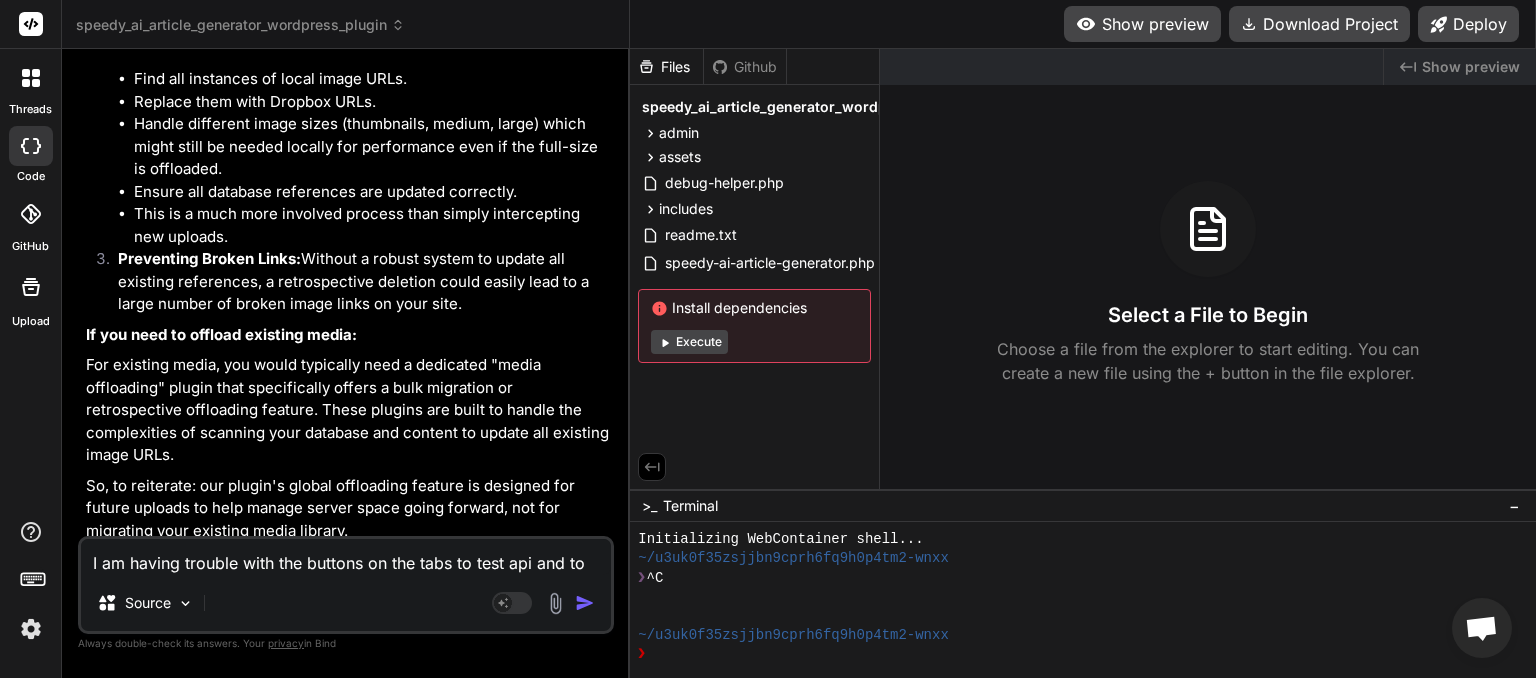 type on "I am having trouble with the buttons on the tabs to tes" 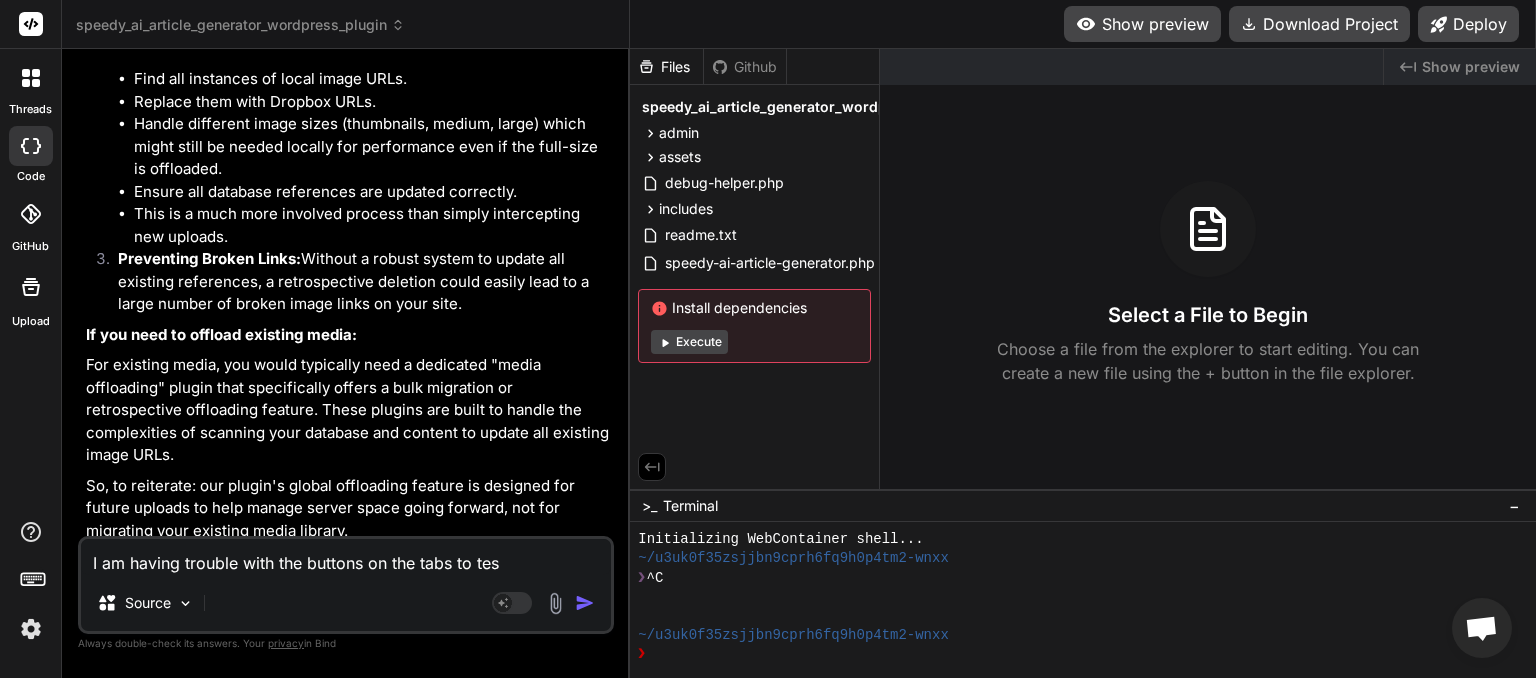 type on "I am having trouble with the buttons on the tabs to test" 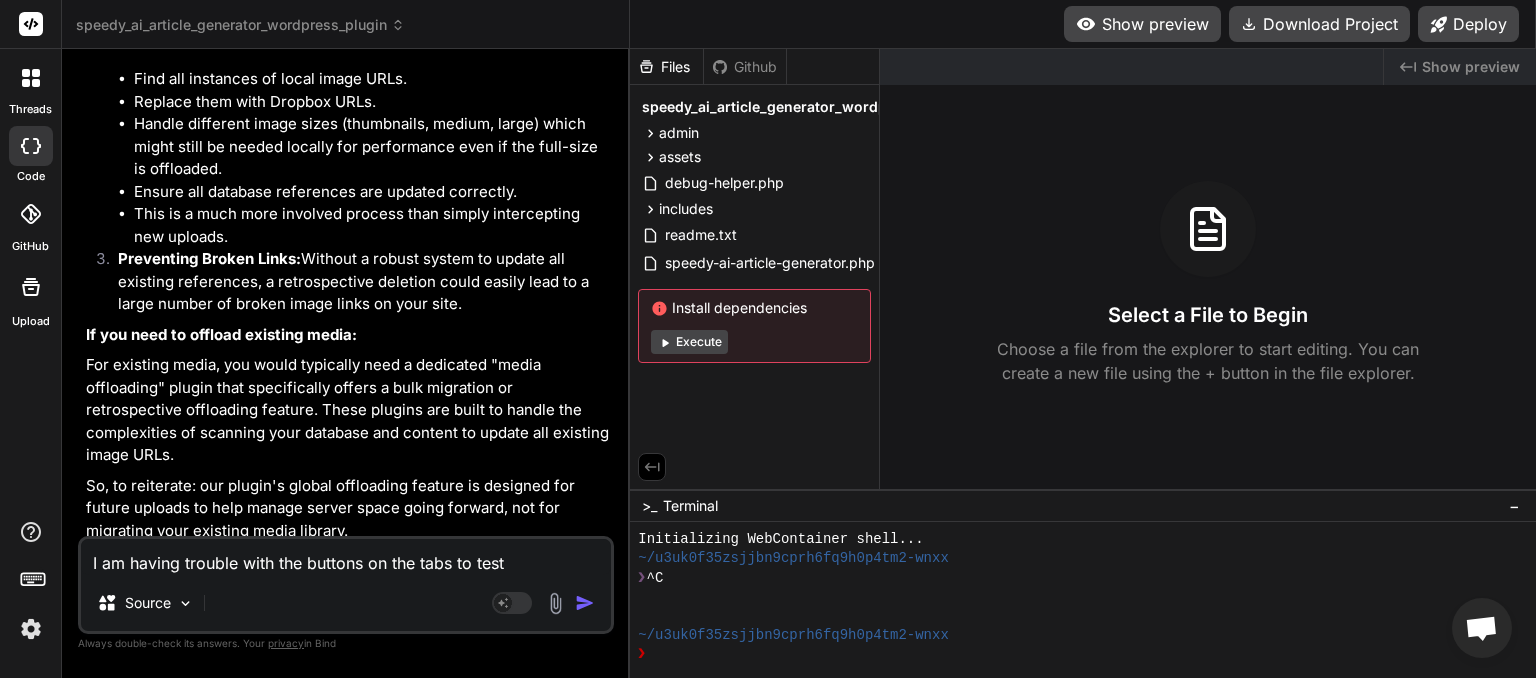 type on "I am having trouble with the buttons on the tabs to test" 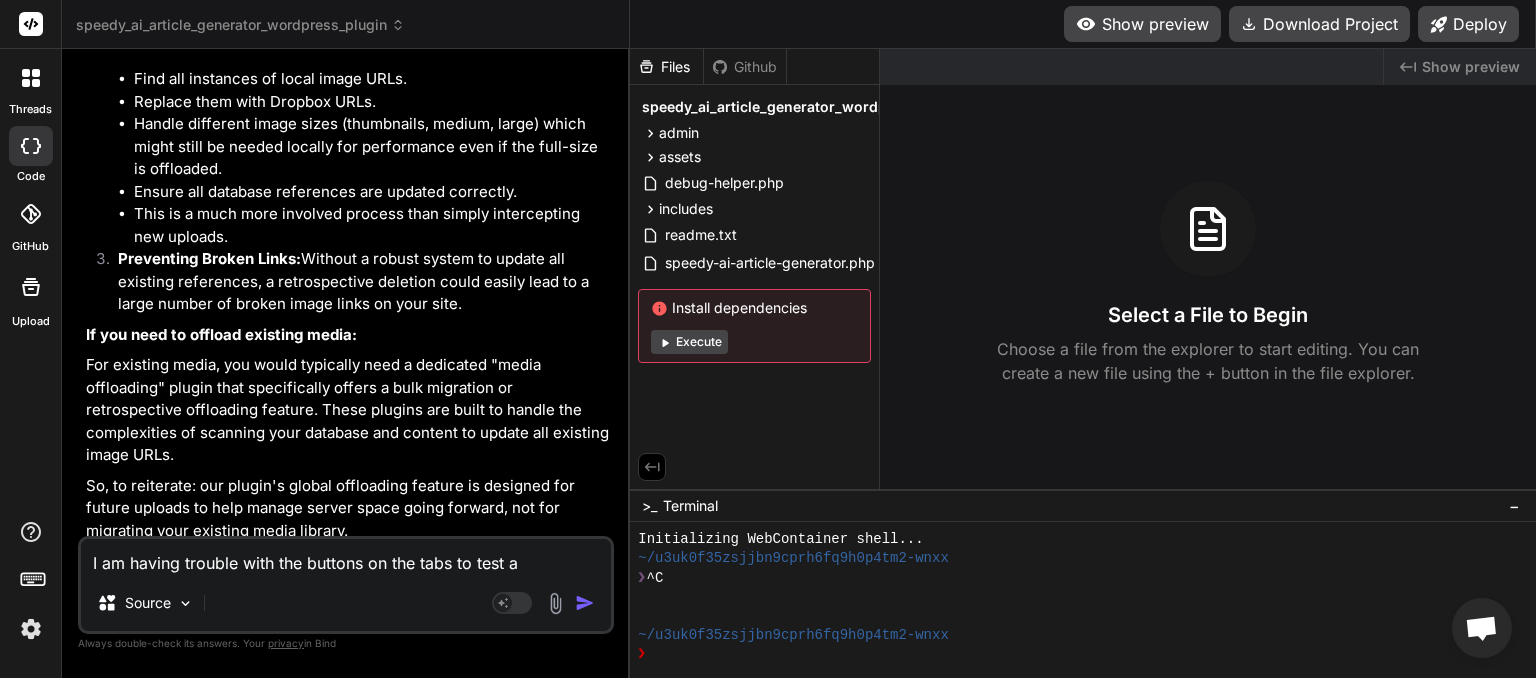 type on "I am having trouble with the buttons on the tabs to test ap" 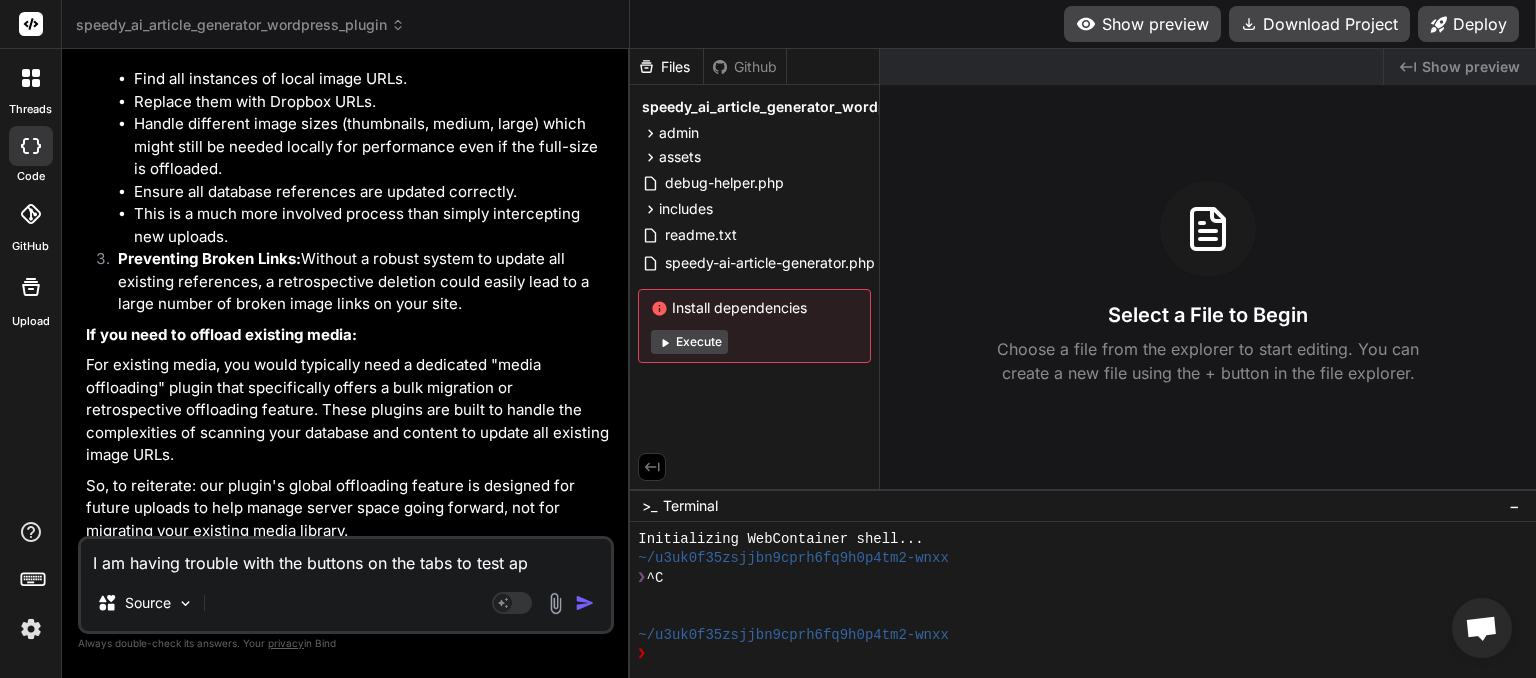 type on "I am having trouble with the buttons on the tabs to test api" 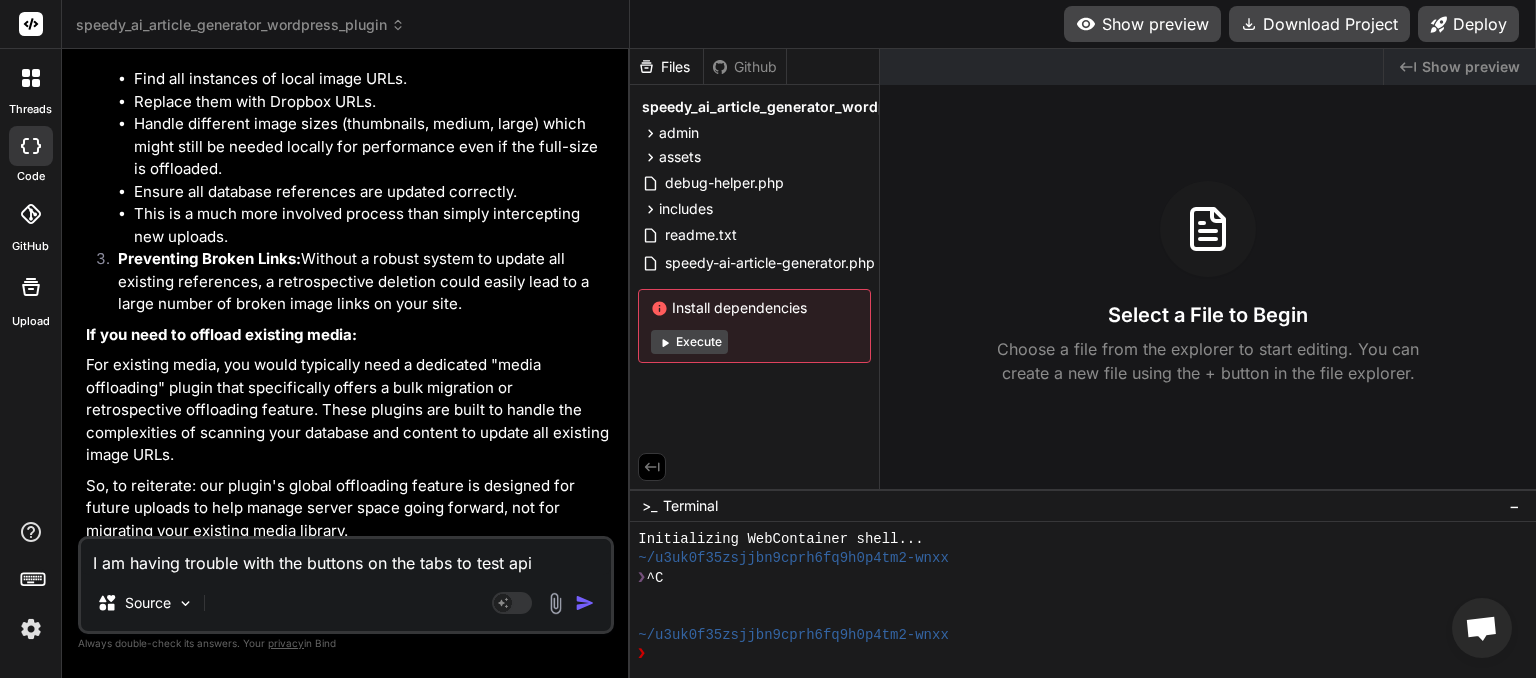 type on "I am having trouble with the buttons on the tabs to test api" 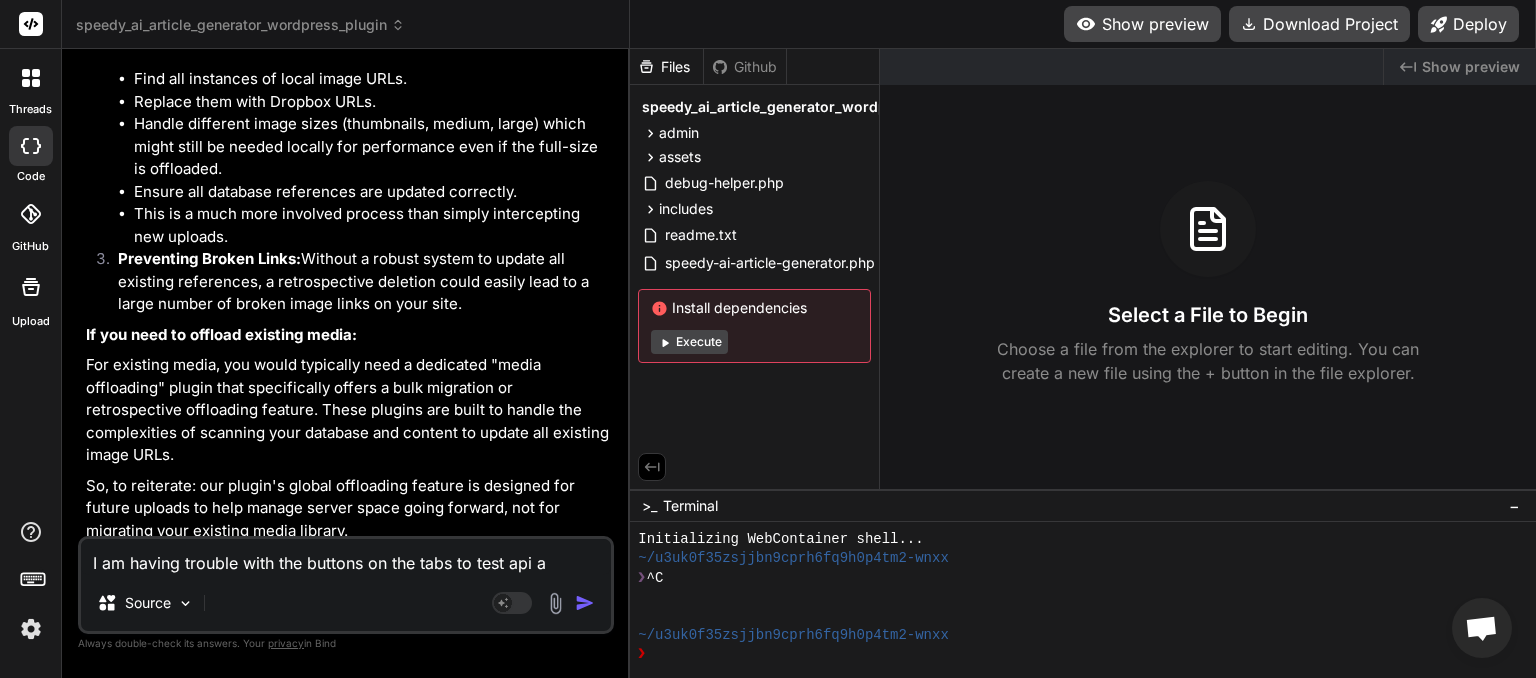 type on "I am having trouble with the buttons on the tabs to test api an" 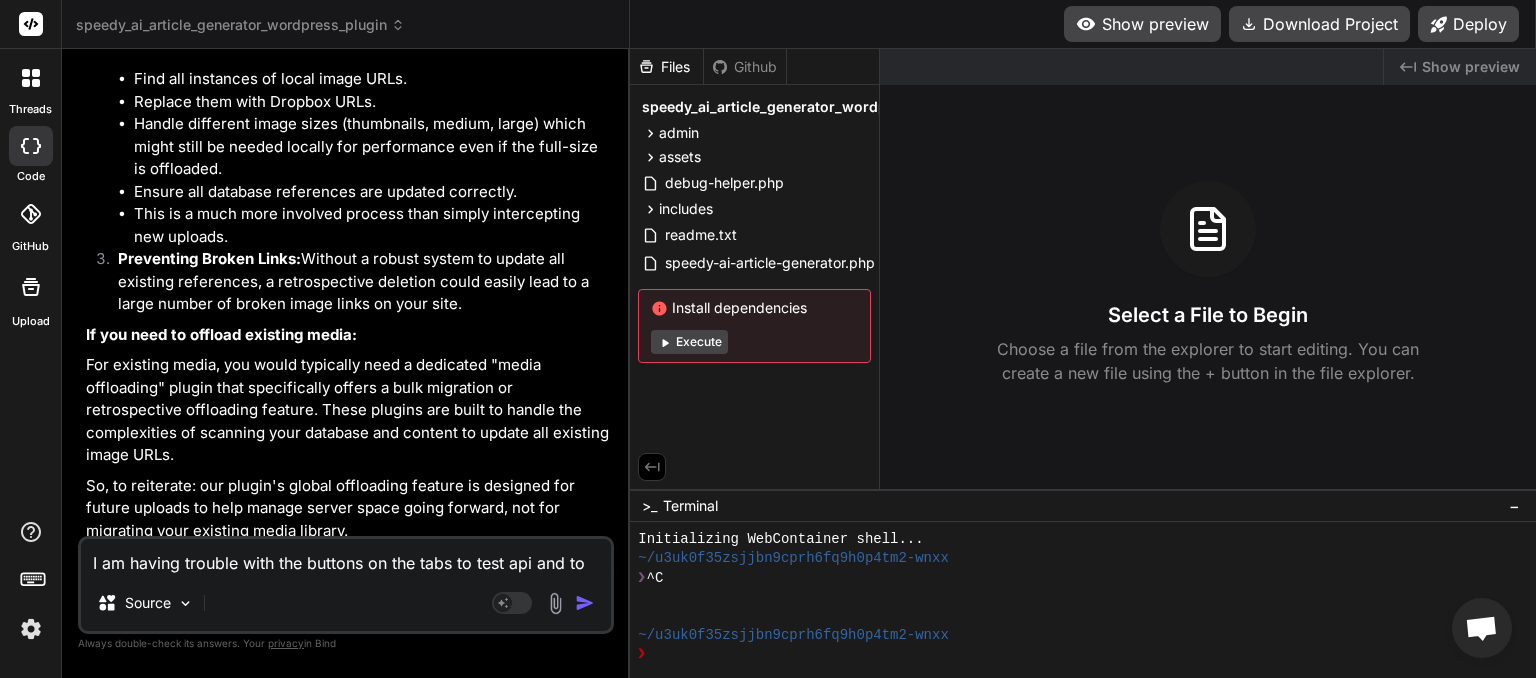 type on "I am having trouble with the buttons on the tabs to test api and" 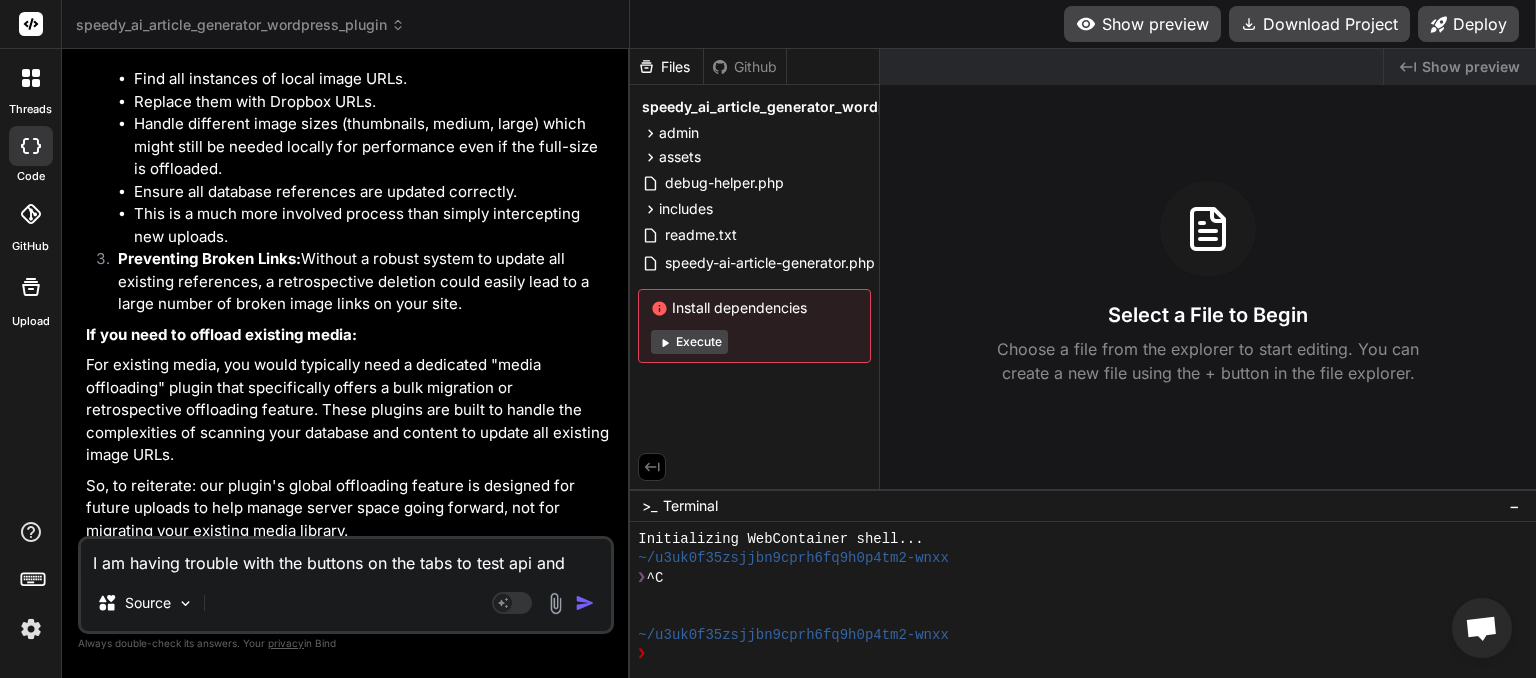 type on "I am having trouble with the buttons on the tabs to test api and" 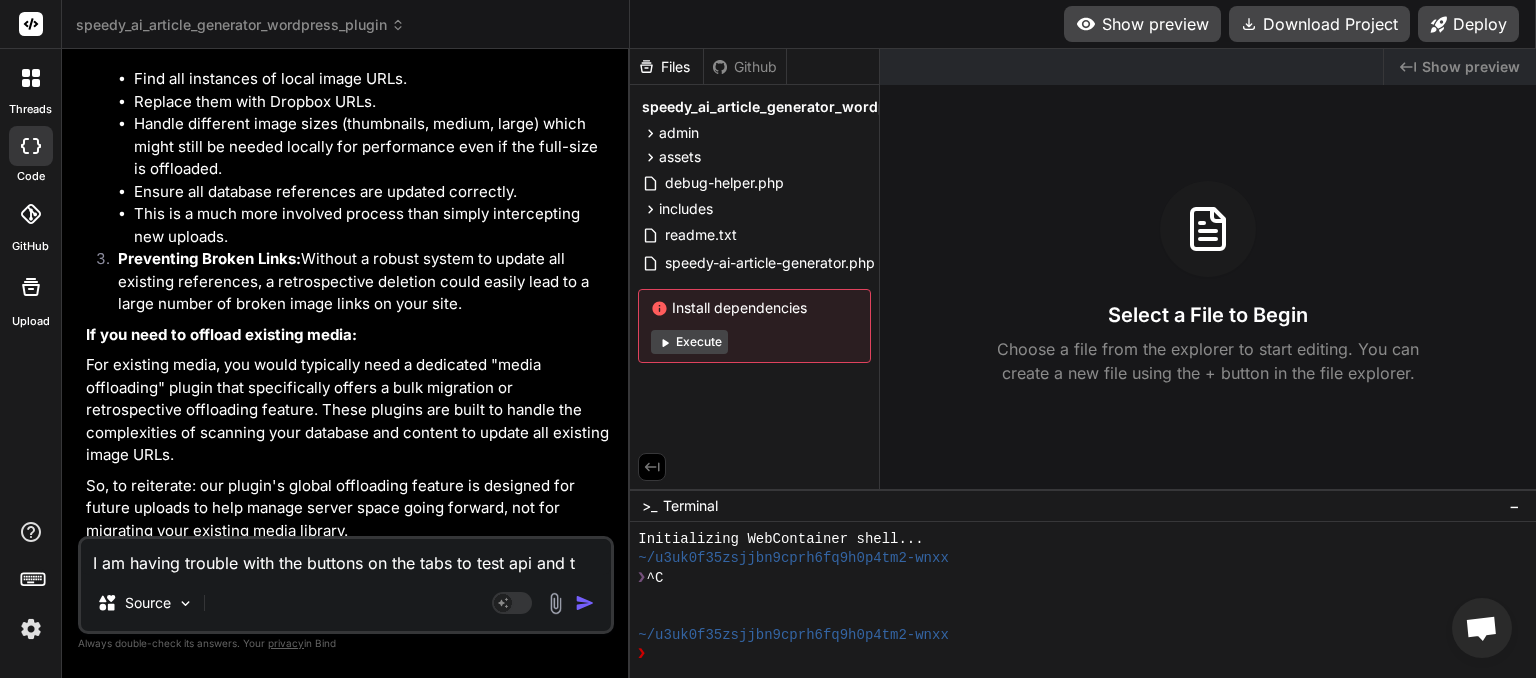 type on "I am having trouble with the buttons on the tabs to test api and to" 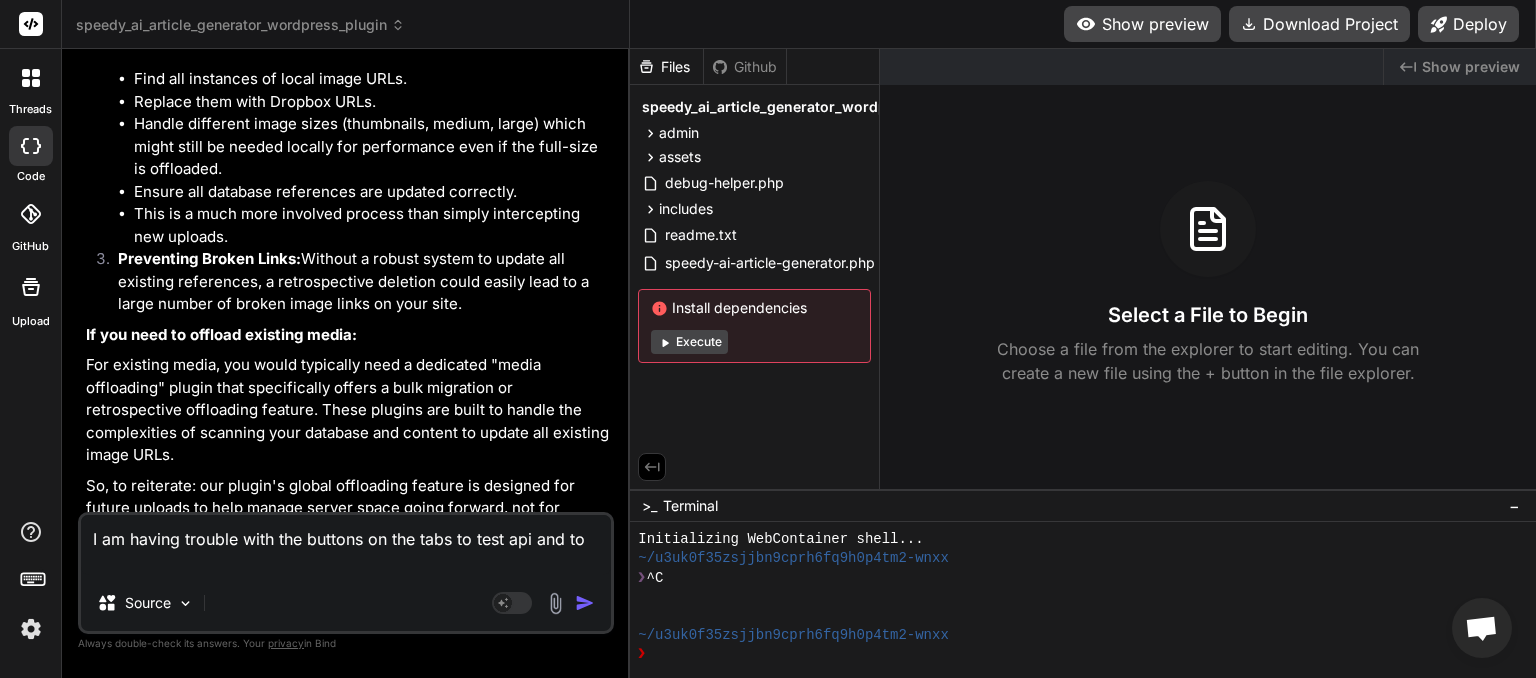 type on "I am having trouble with the buttons on the tabs to test api and to" 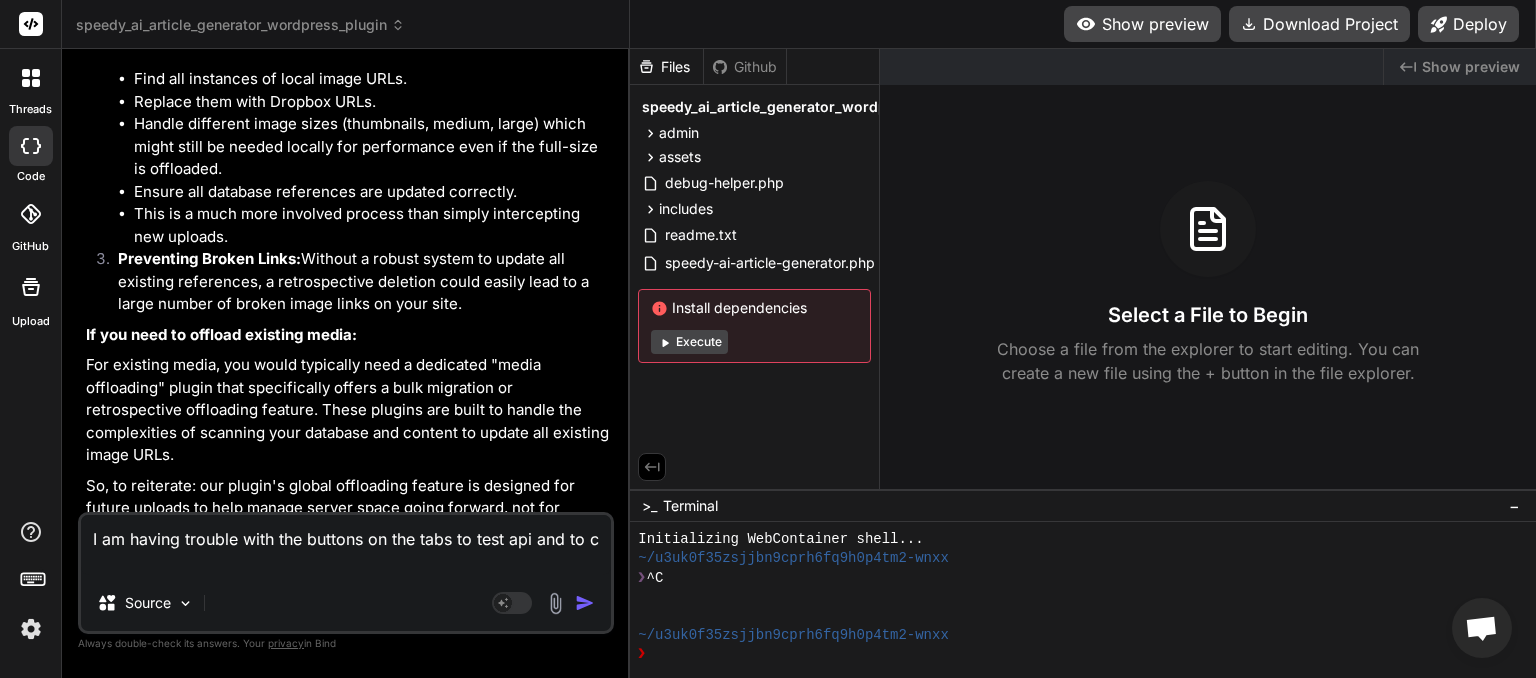 type on "I am having trouble with the buttons on the tabs to test api and to co" 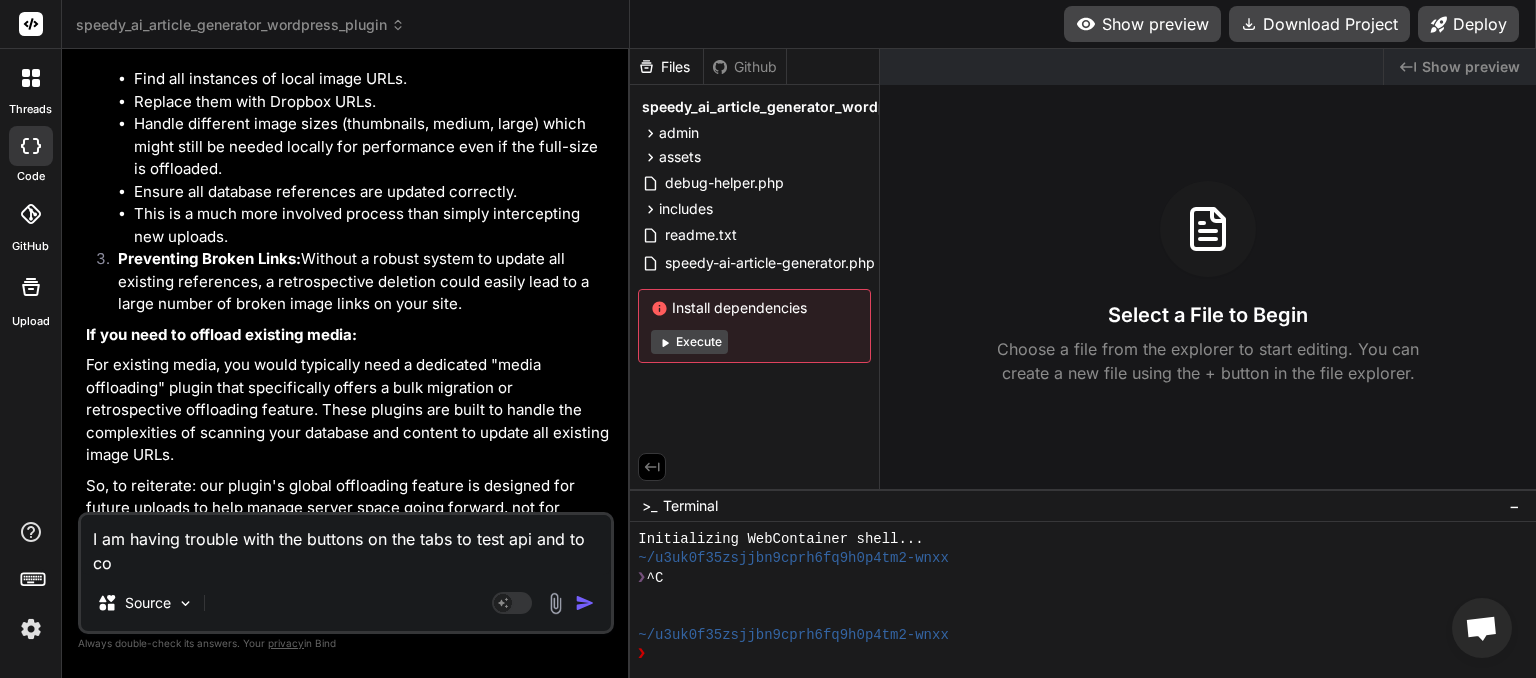 type on "I am having trouble with the buttons on the tabs to test api and to con" 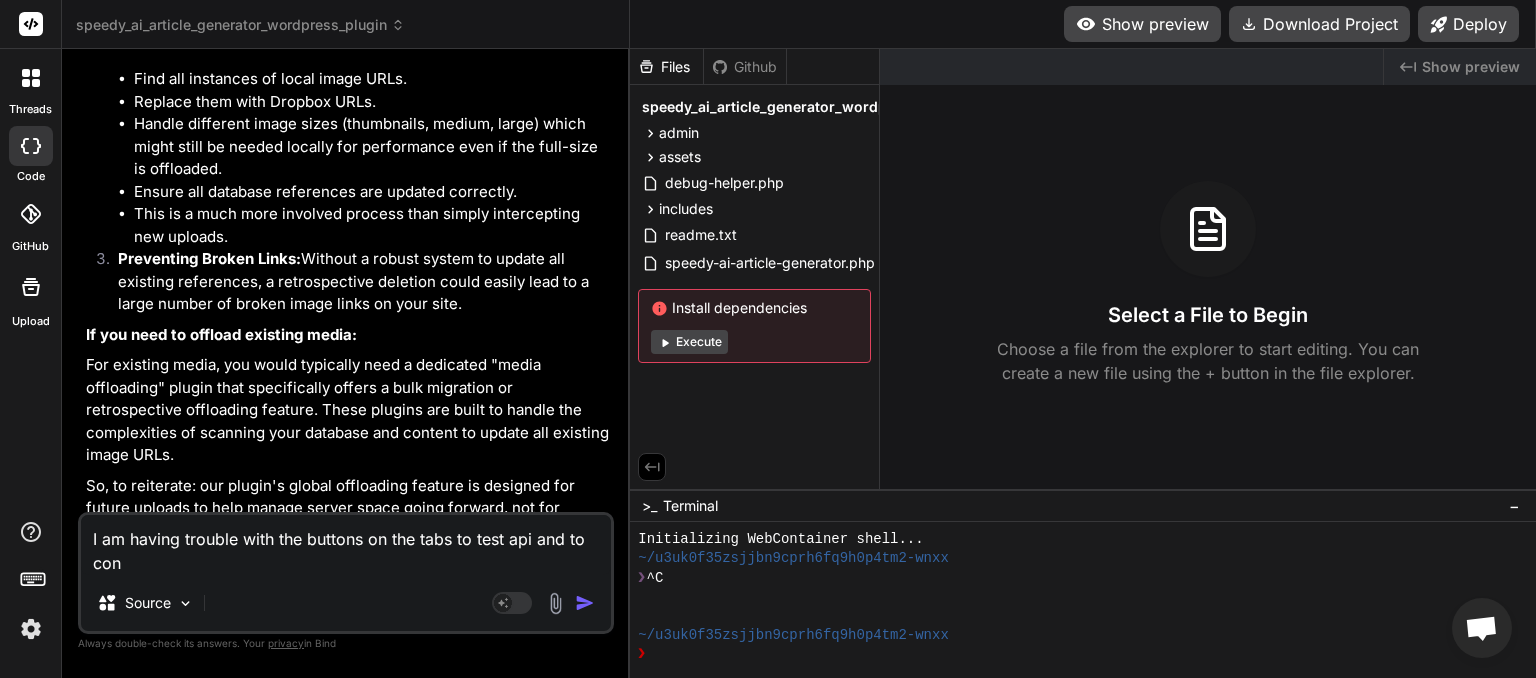 type on "I am having trouble with the buttons on the tabs to test api and to conn" 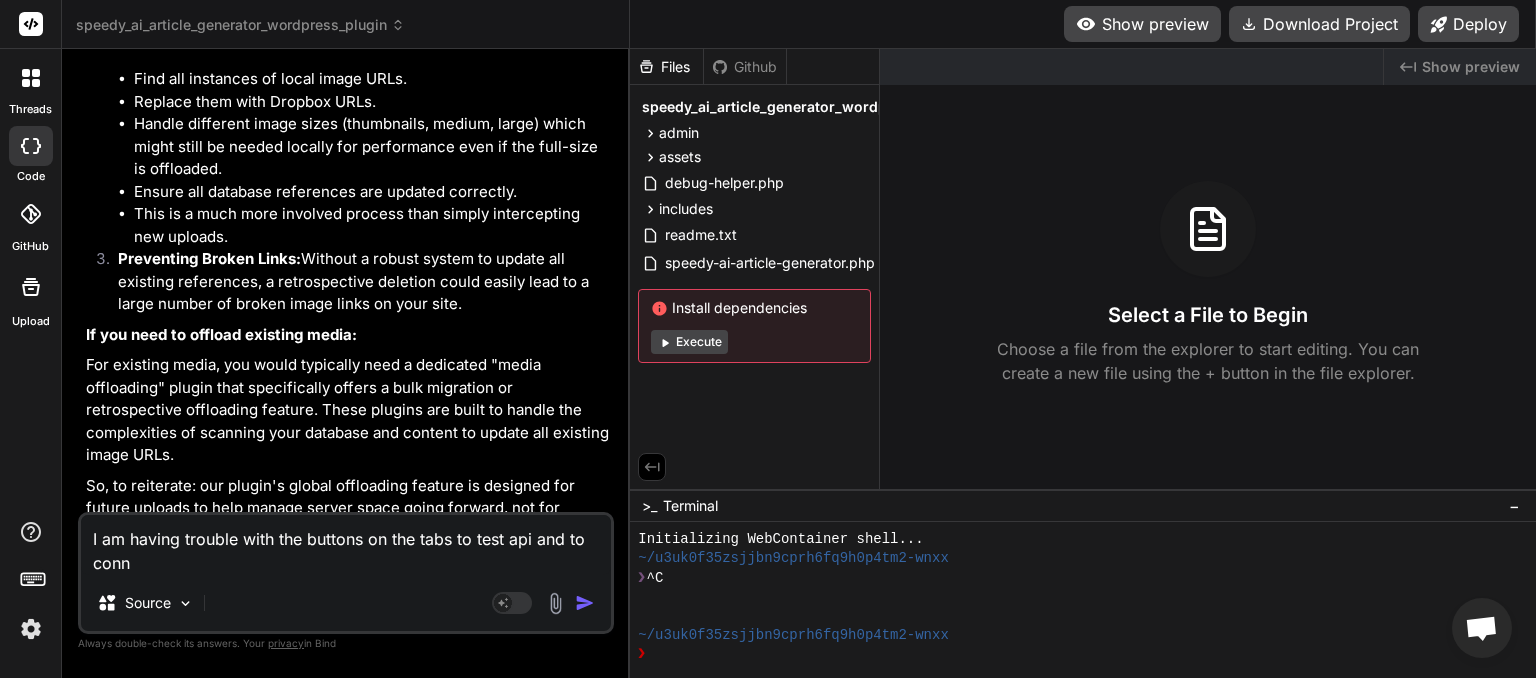 type on "I am having trouble with the buttons on the tabs to test api and to conne" 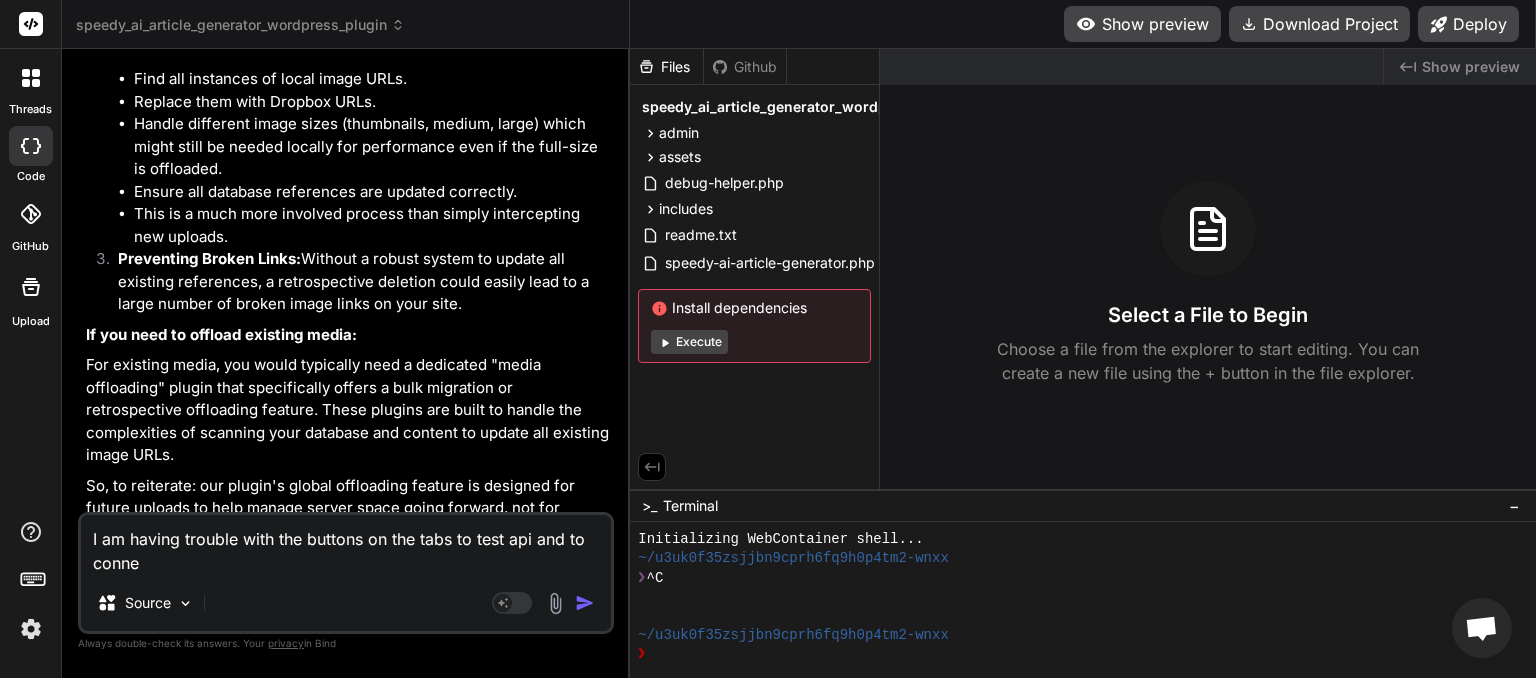 type on "I am having trouble with the buttons on the tabs to test api and to connec" 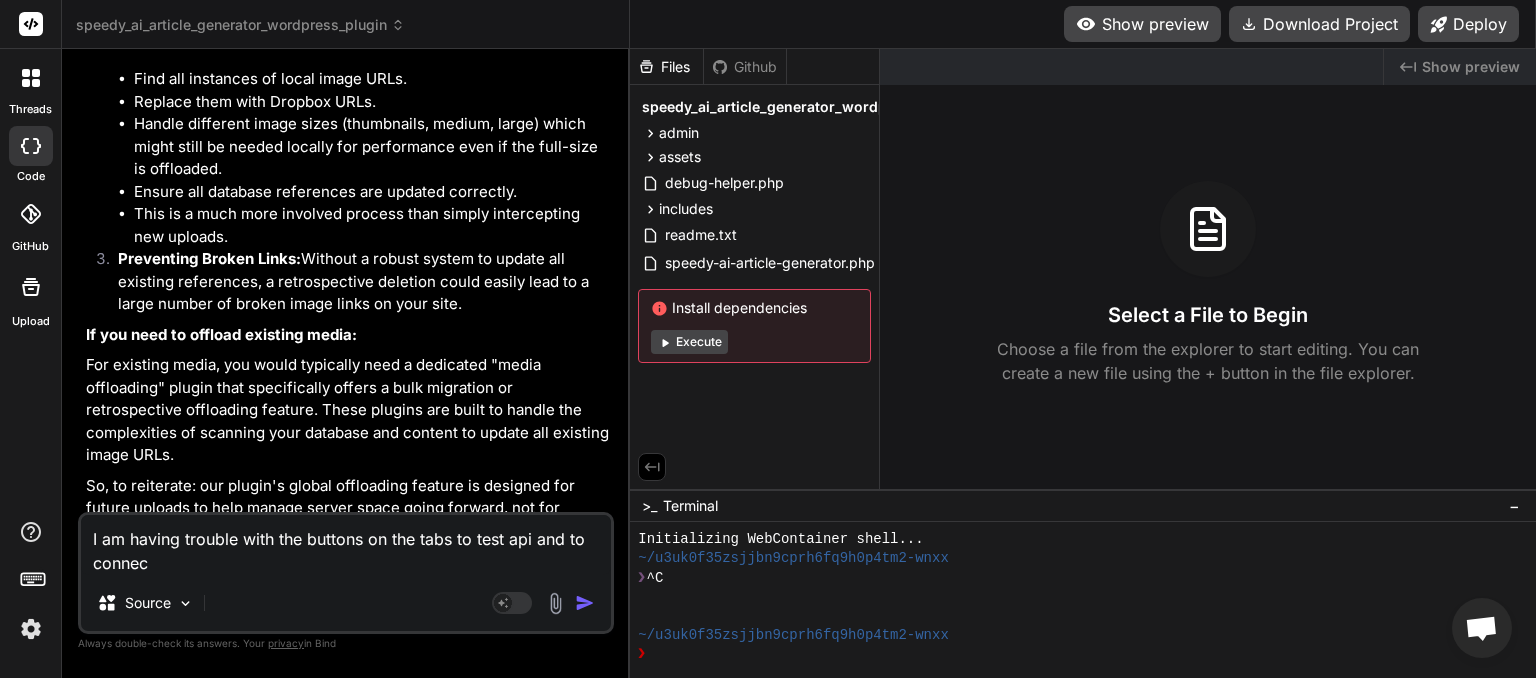 type on "I am having trouble with the buttons on the tabs to test api and to connect" 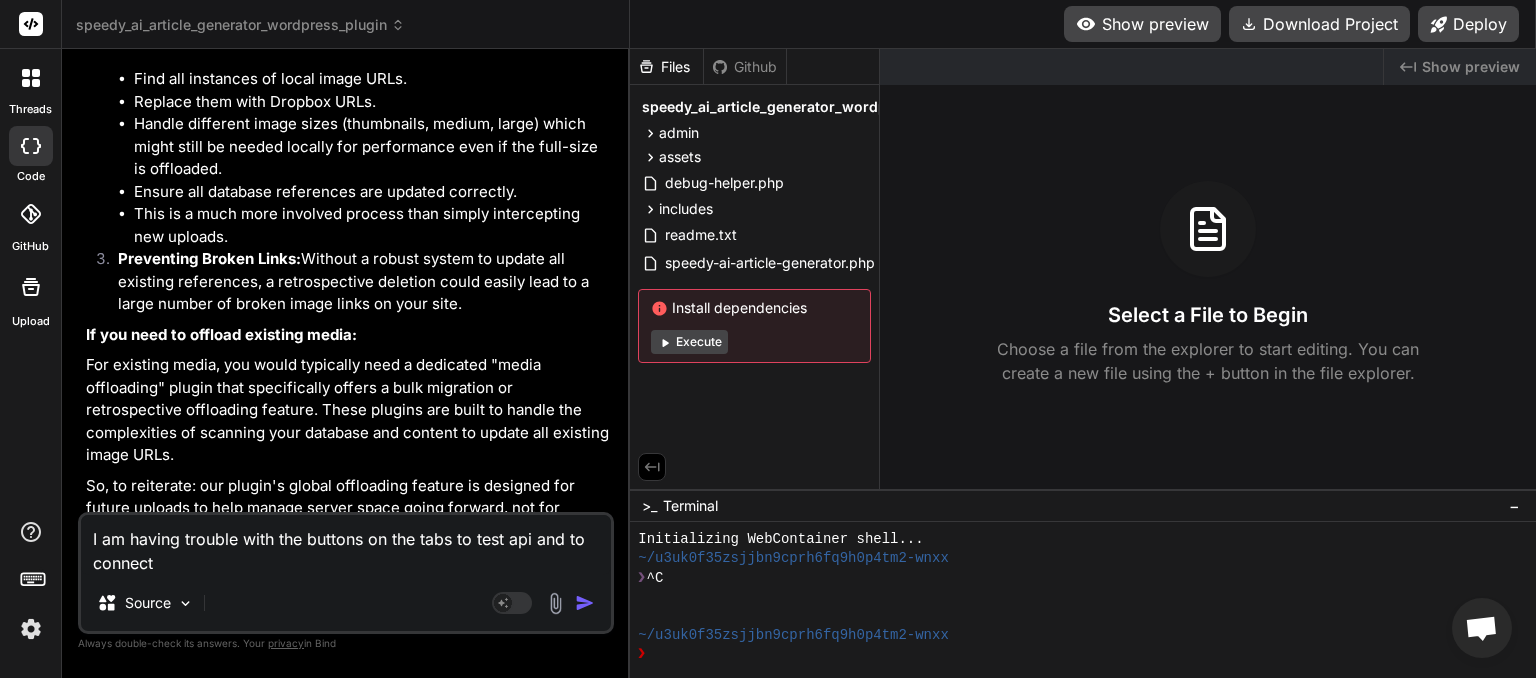 type on "I am having trouble with the buttons on the tabs to test api and to connect" 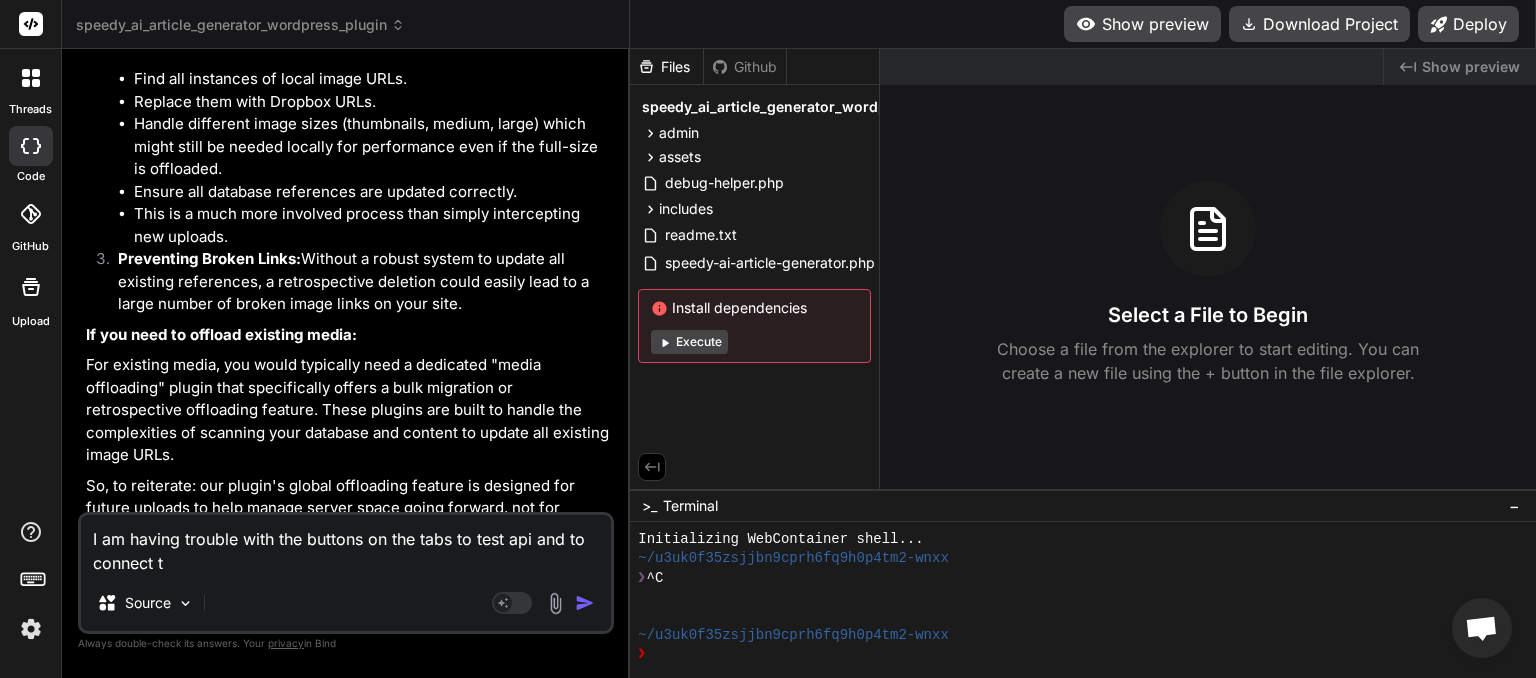 type on "I am having trouble with the buttons on the tabs to test api and to connect to" 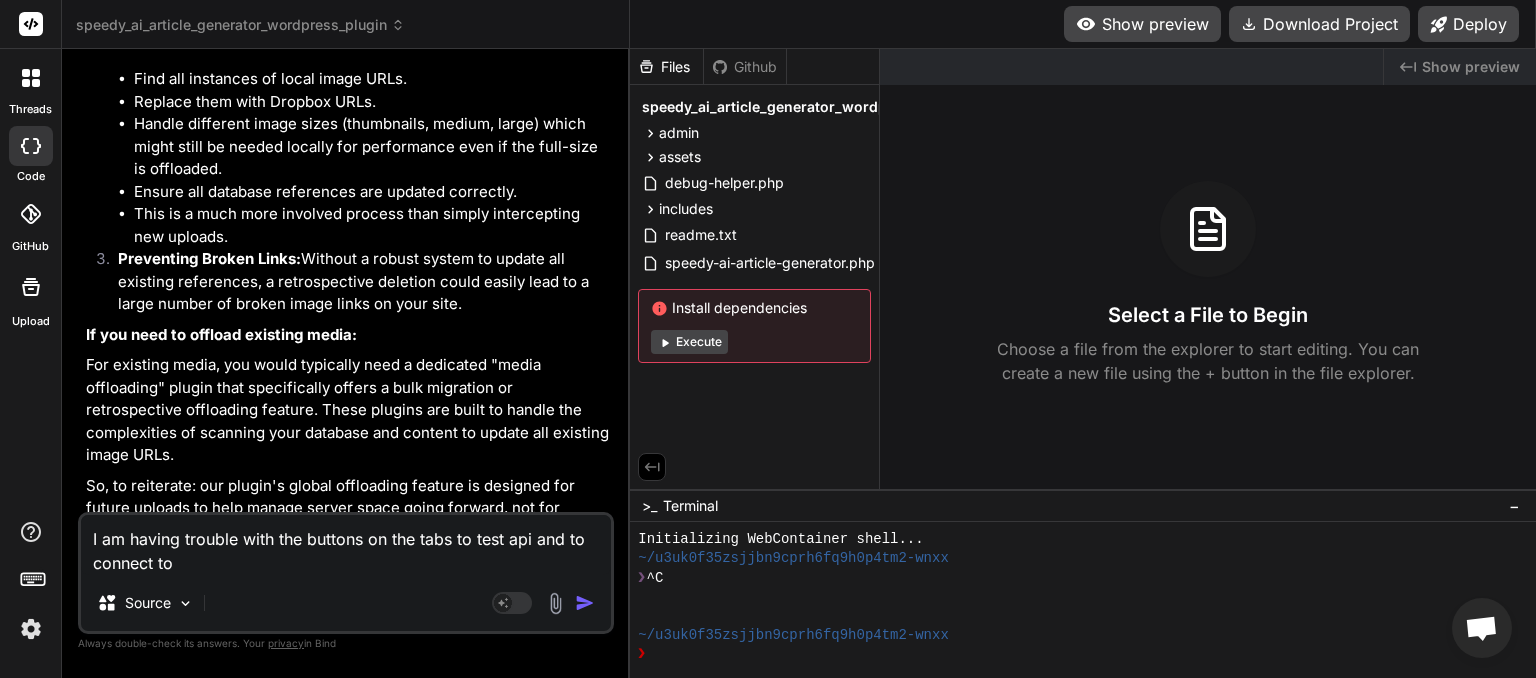 type on "I am having trouble with the buttons on the tabs to test api and to connect to" 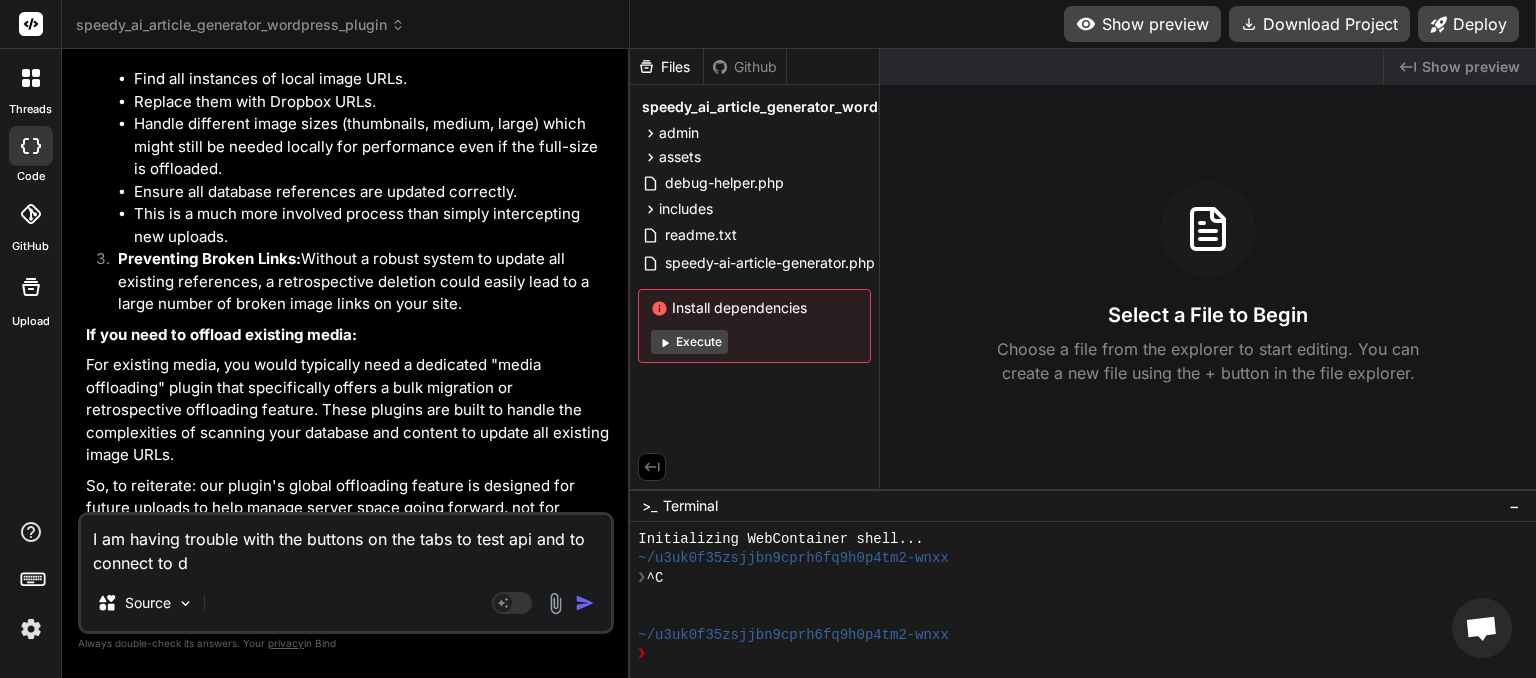type on "I am having trouble with the buttons on the tabs to test api and to connect to dr" 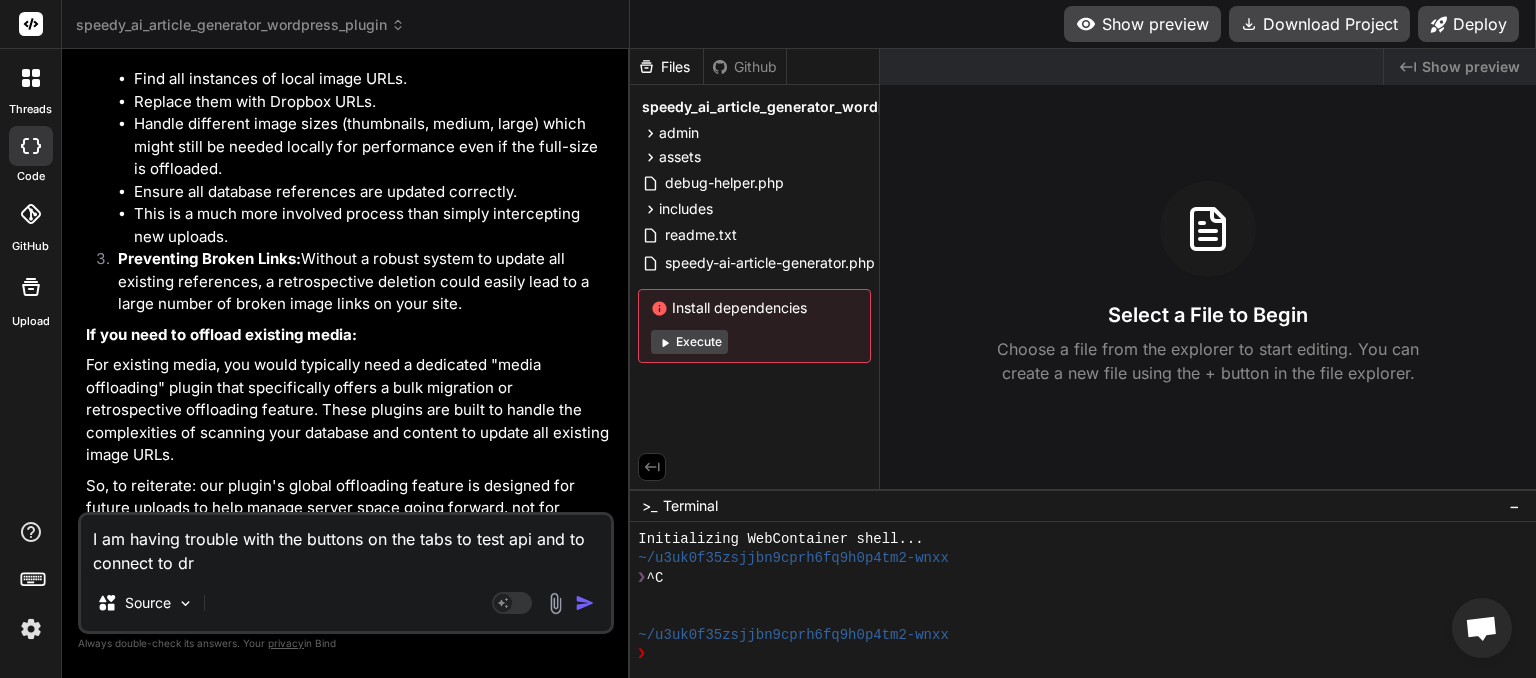 type on "I am having trouble with the buttons on the tabs to test api and to connect to dro" 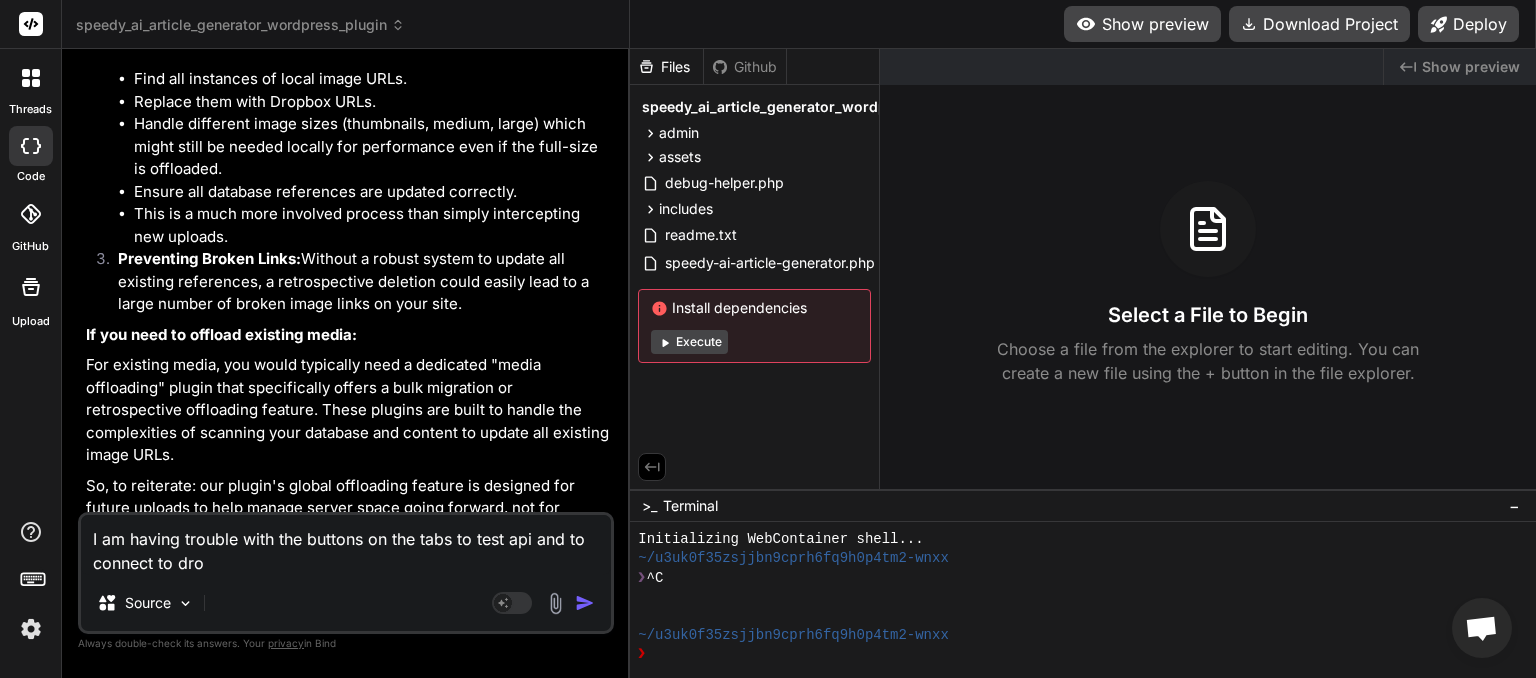 type on "I am having trouble with the buttons on the tabs to test api and to connect to drop" 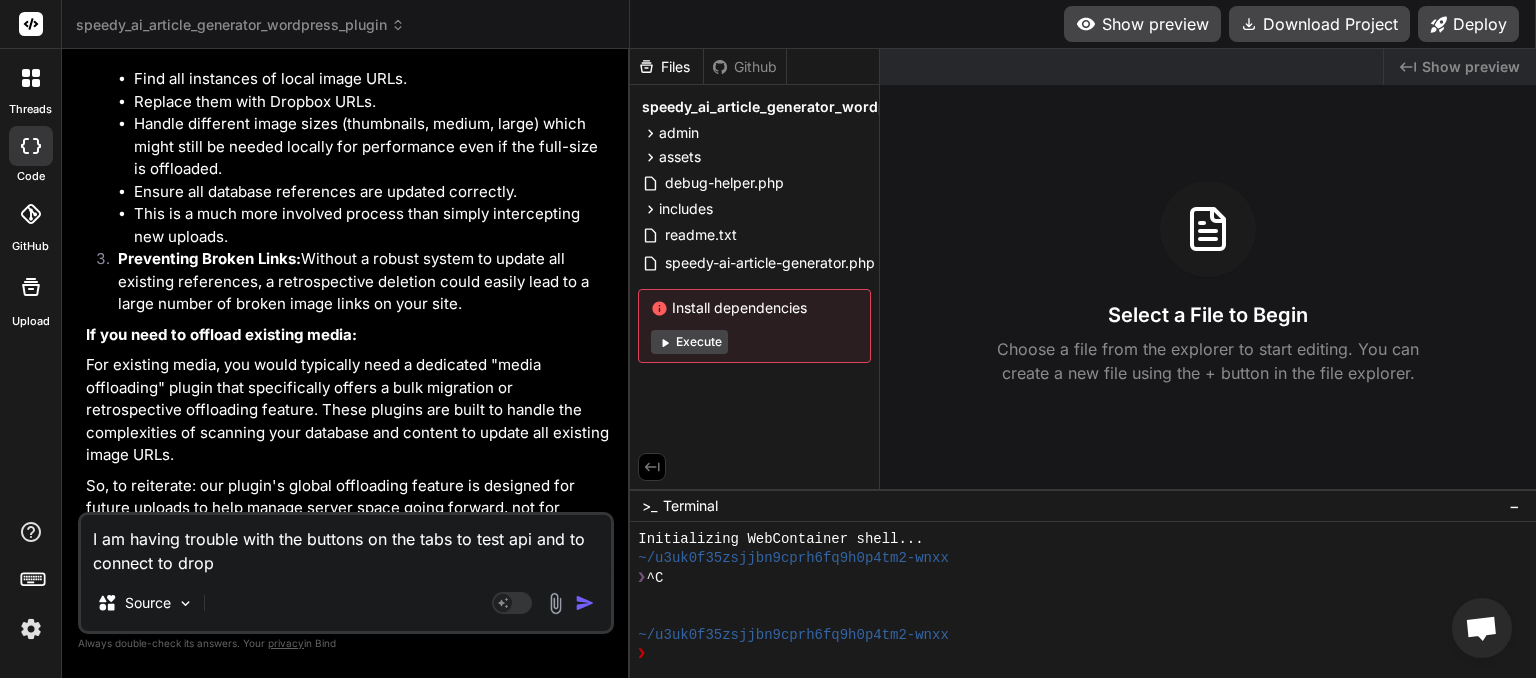 type on "I am having trouble with the buttons on the tabs to test api and to connect to dropb" 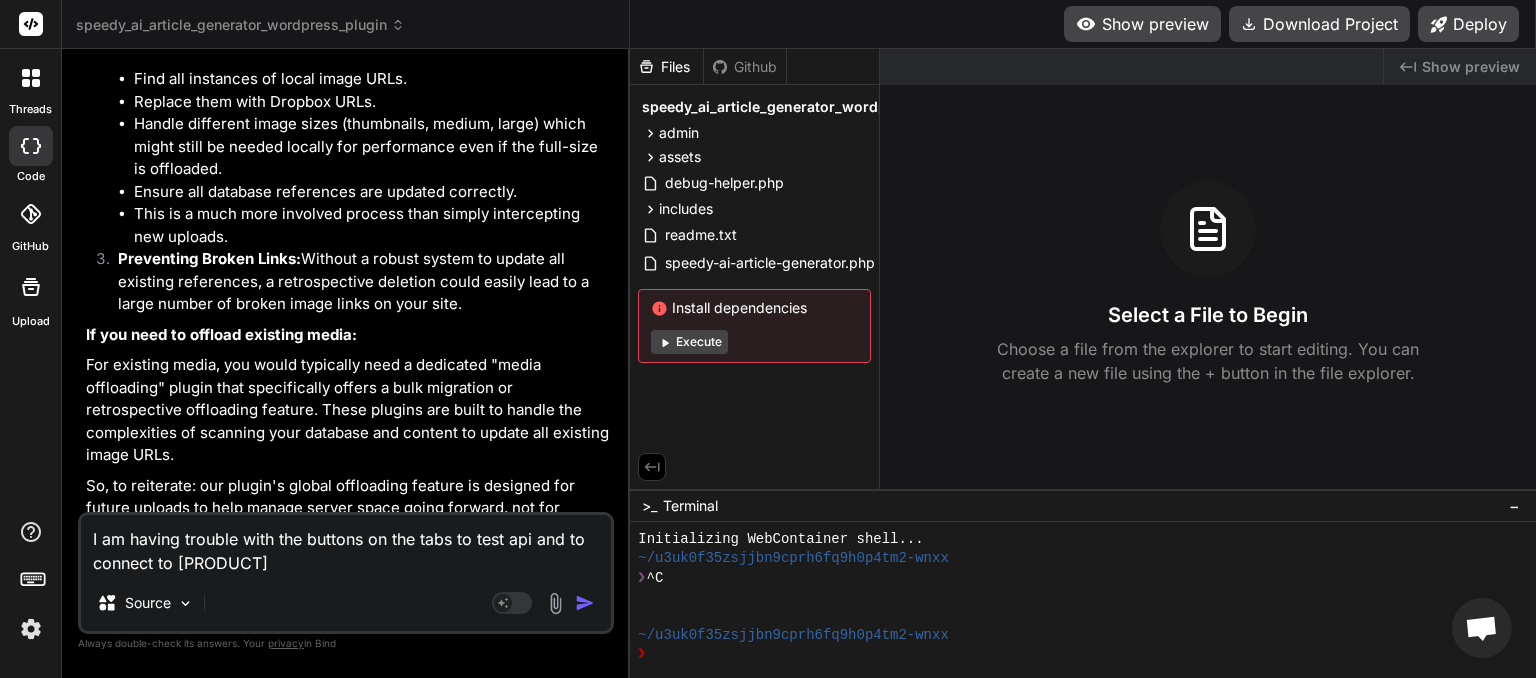 type on "I am having trouble with the buttons on the tabs to test api and to connect to dropbo" 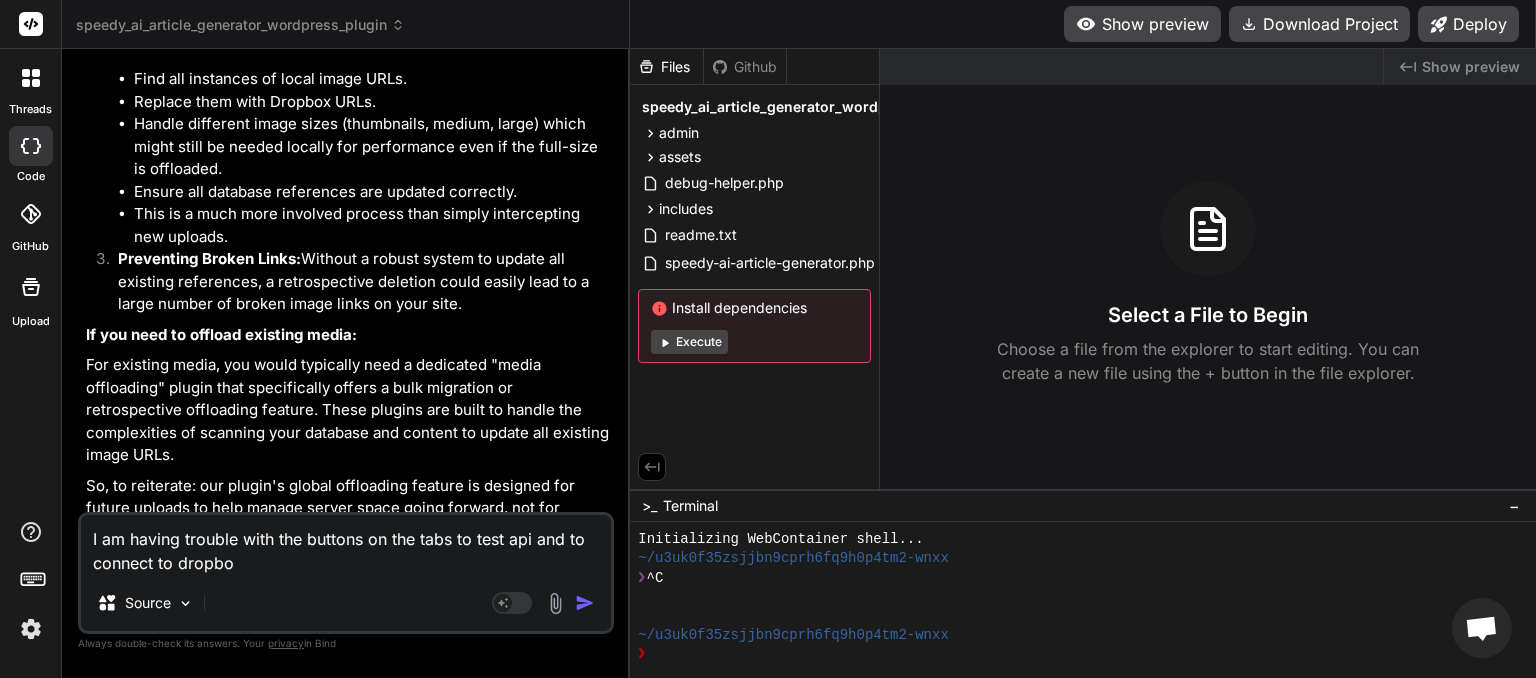 type on "I am having trouble with the buttons on the tabs to test api and to connect to dropbox" 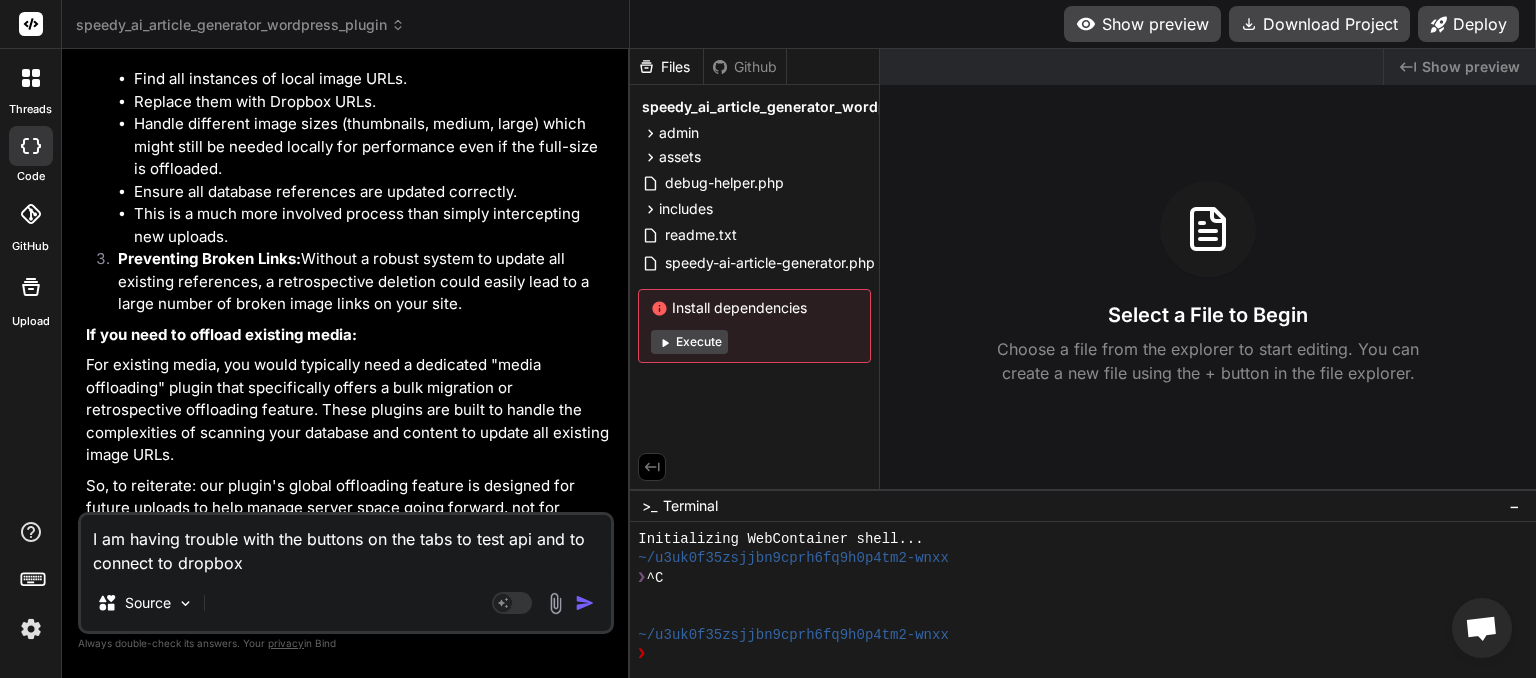 type on "I am having trouble with the buttons on the tabs to test api and to connect to dropbox." 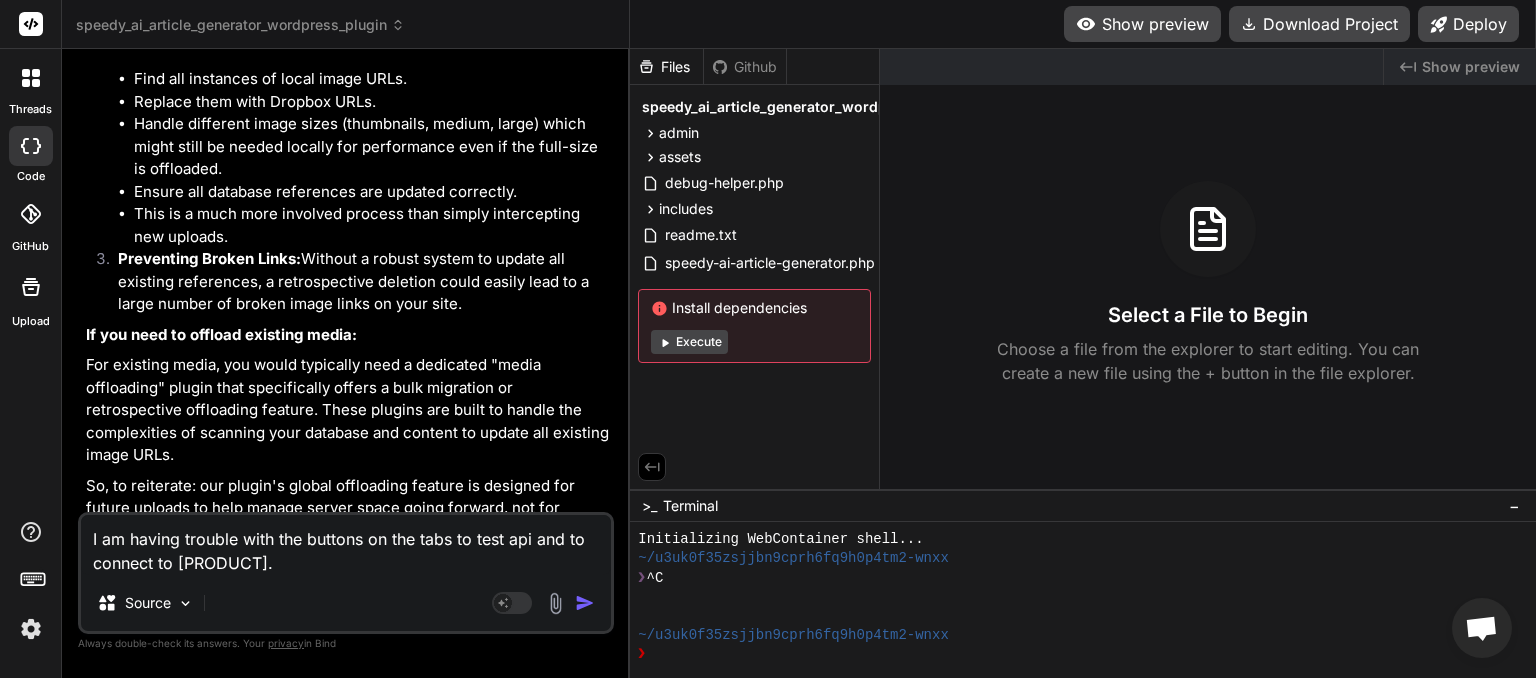 type on "I am having trouble with the buttons on the tabs to test api and to connect to dropbox." 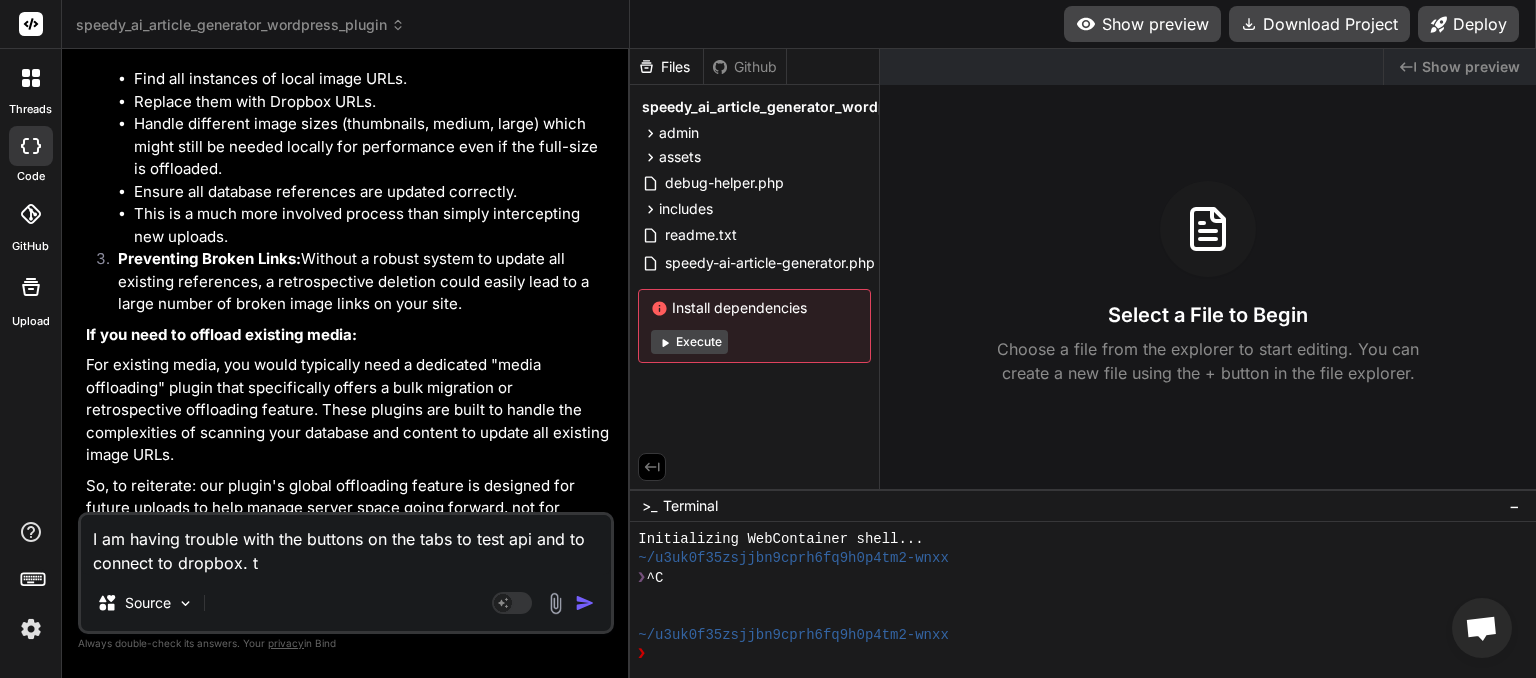 type on "I am having trouble with the buttons on the tabs to test api and to connect to dropbox. th" 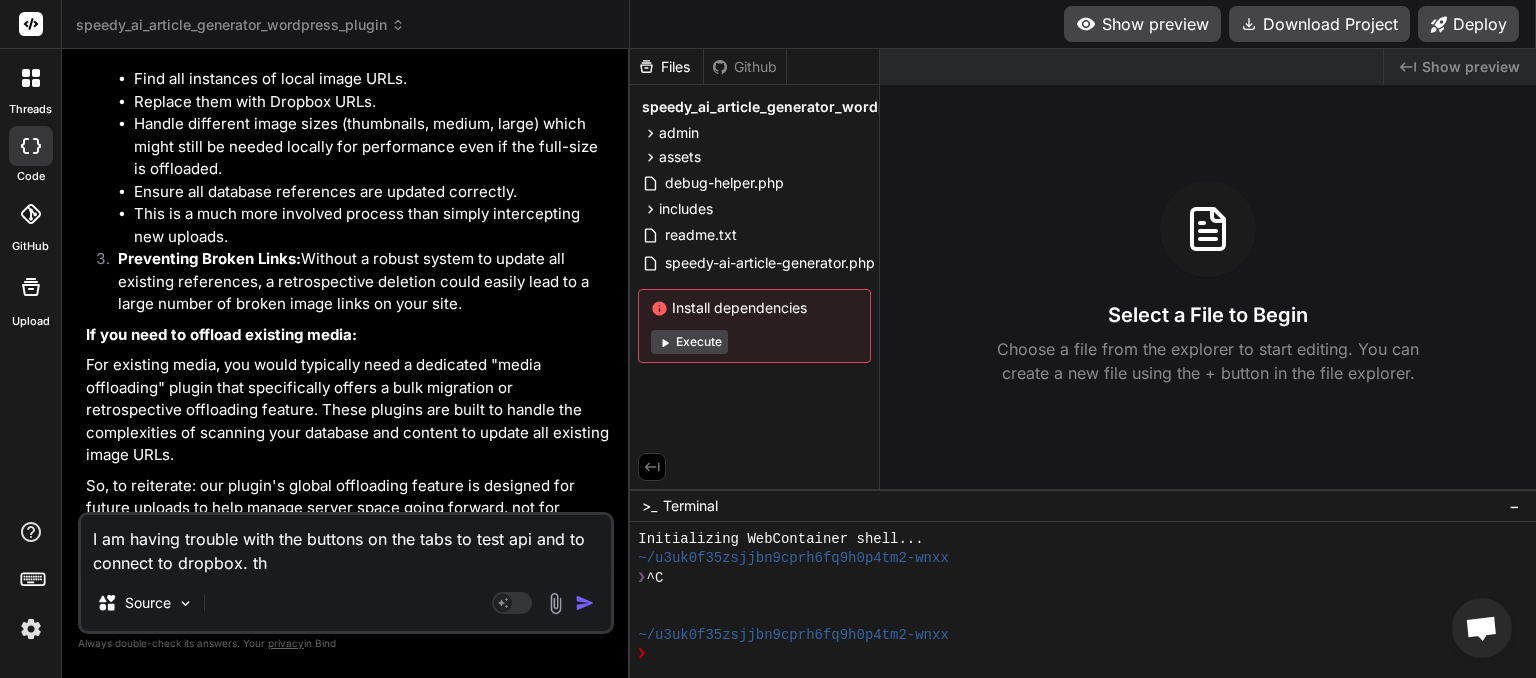 type on "I am having trouble with the buttons on the tabs to test api and to connect to dropbox. tha" 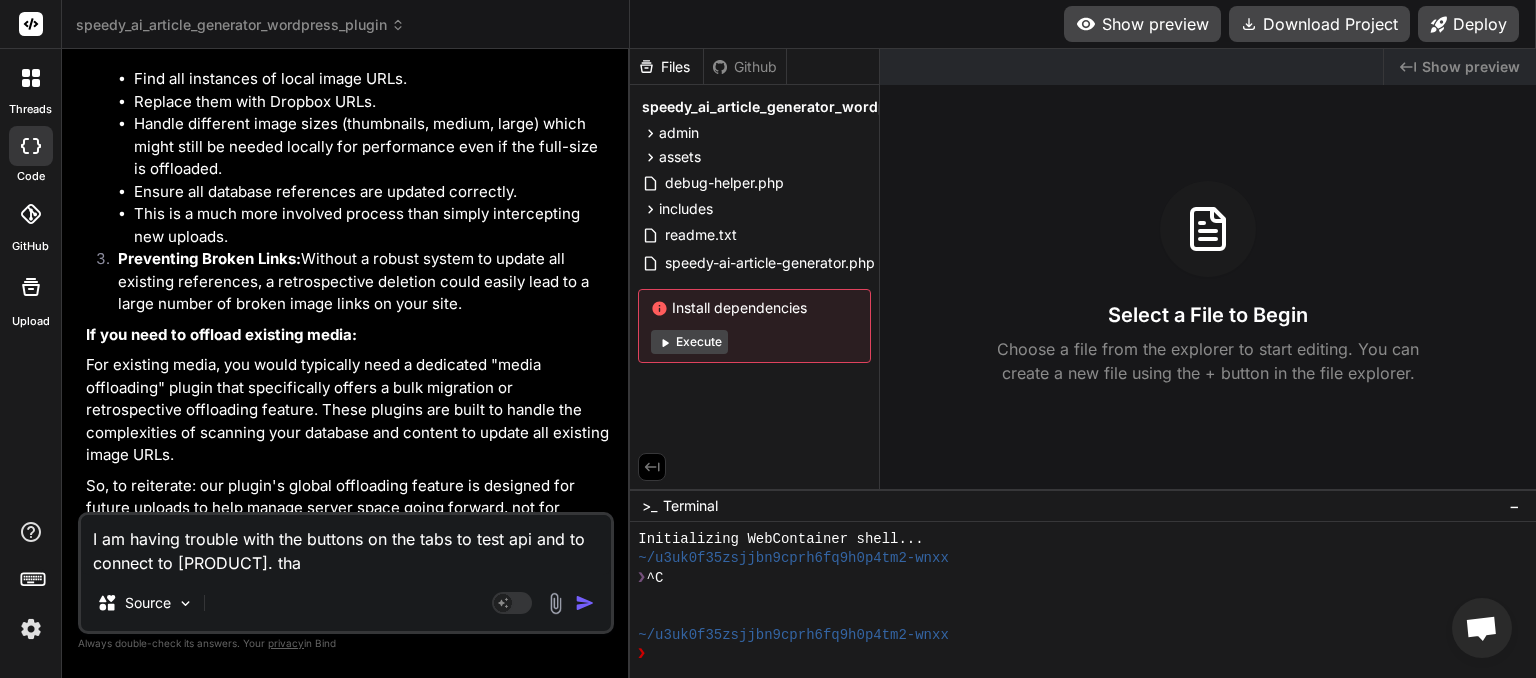 type on "I am having trouble with the buttons on the tabs to test api and to connect to dropbox. th" 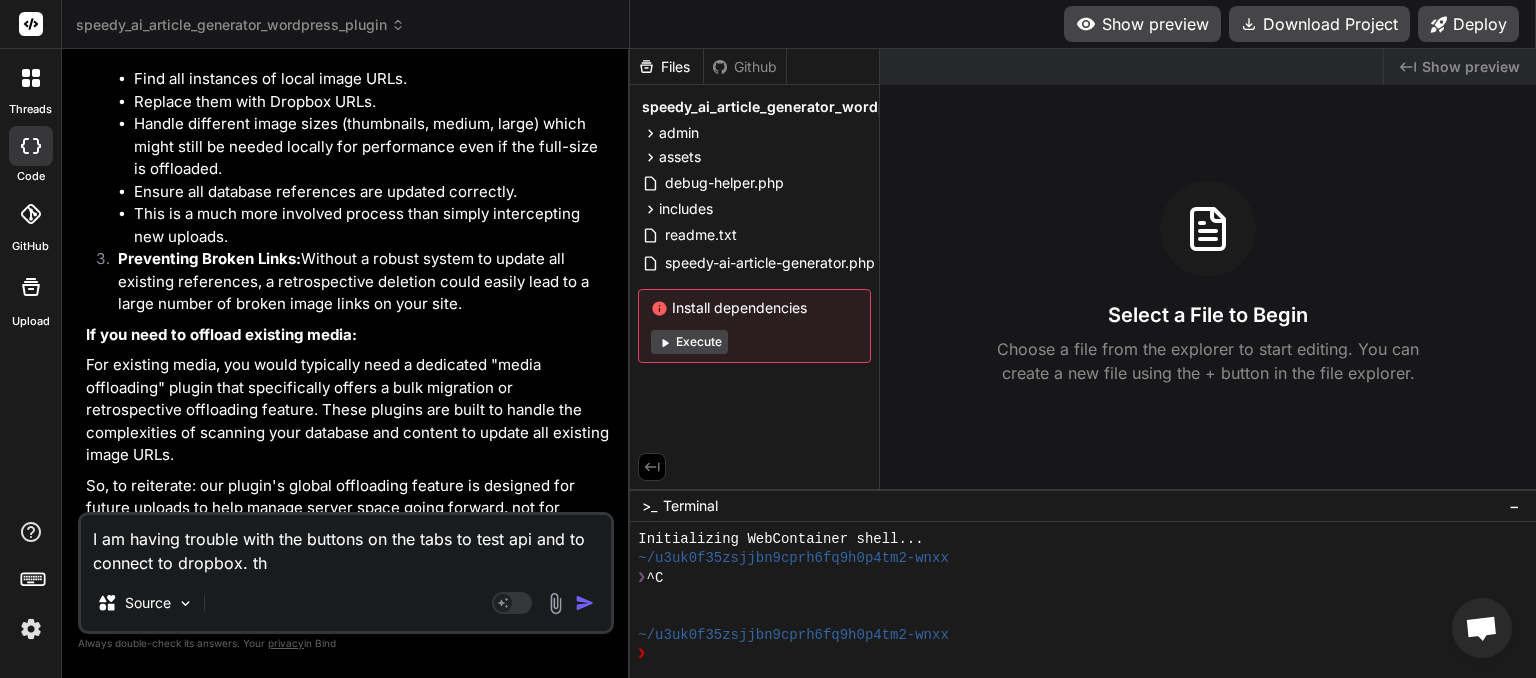 type on "I am having trouble with the buttons on the tabs to test api and to connect to dropbox. th=" 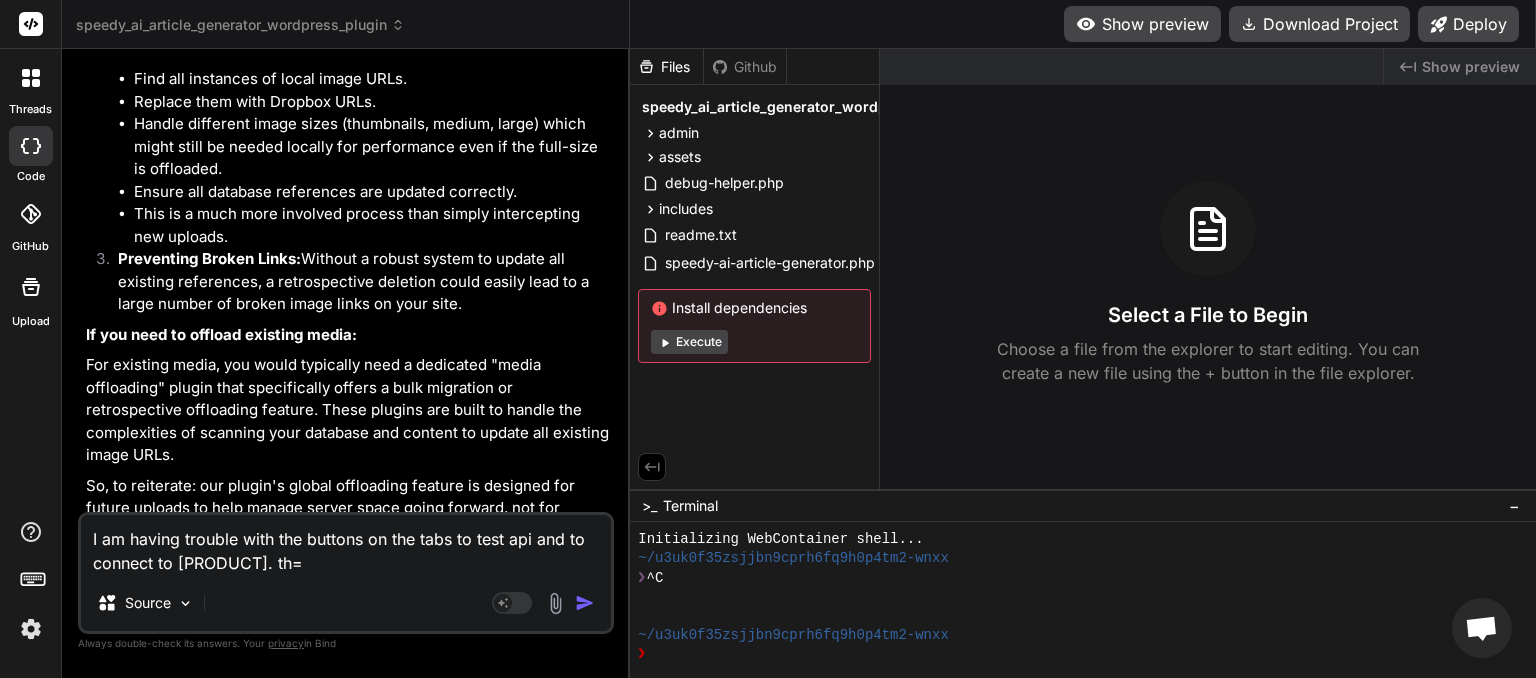 type on "I am having trouble with the buttons on the tabs to test api and to connect to dropbox. th=e" 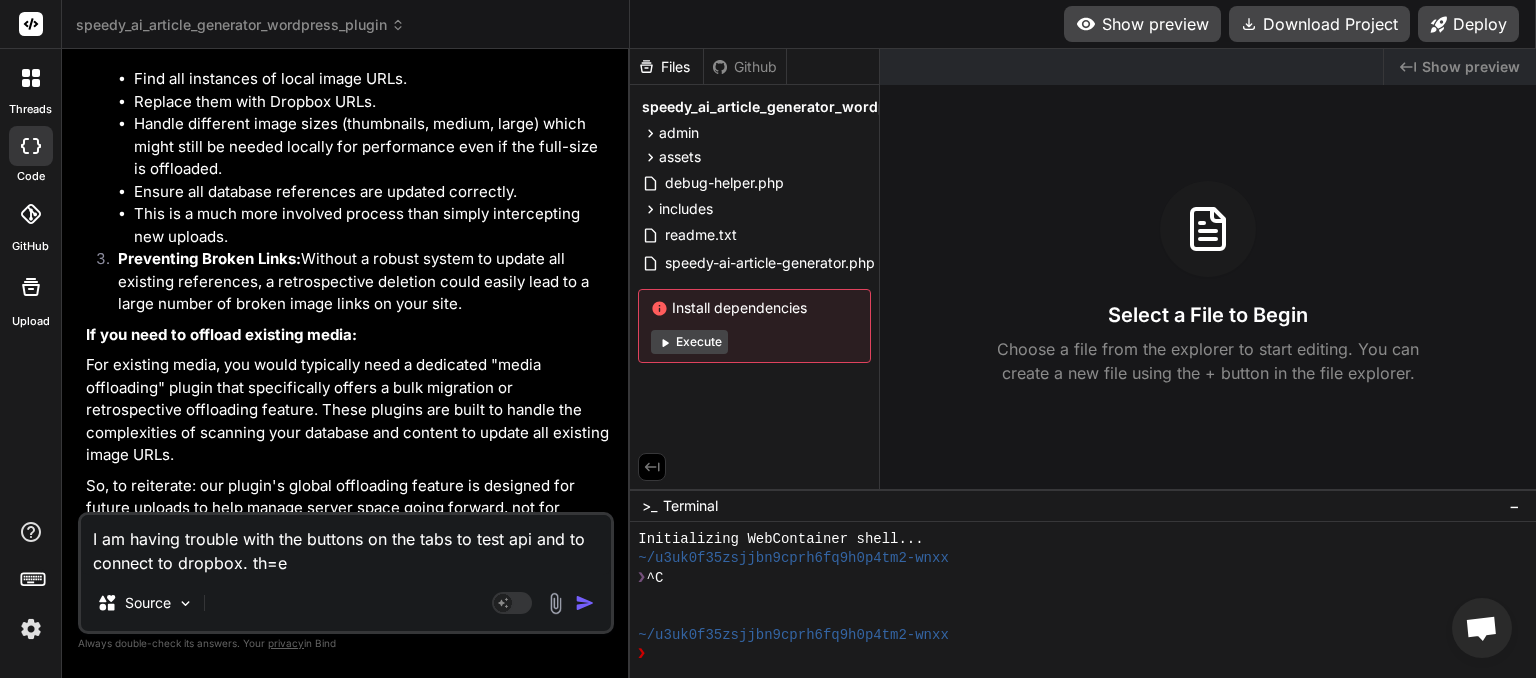 type on "I am having trouble with the buttons on the tabs to test api and to connect to dropbox. th=" 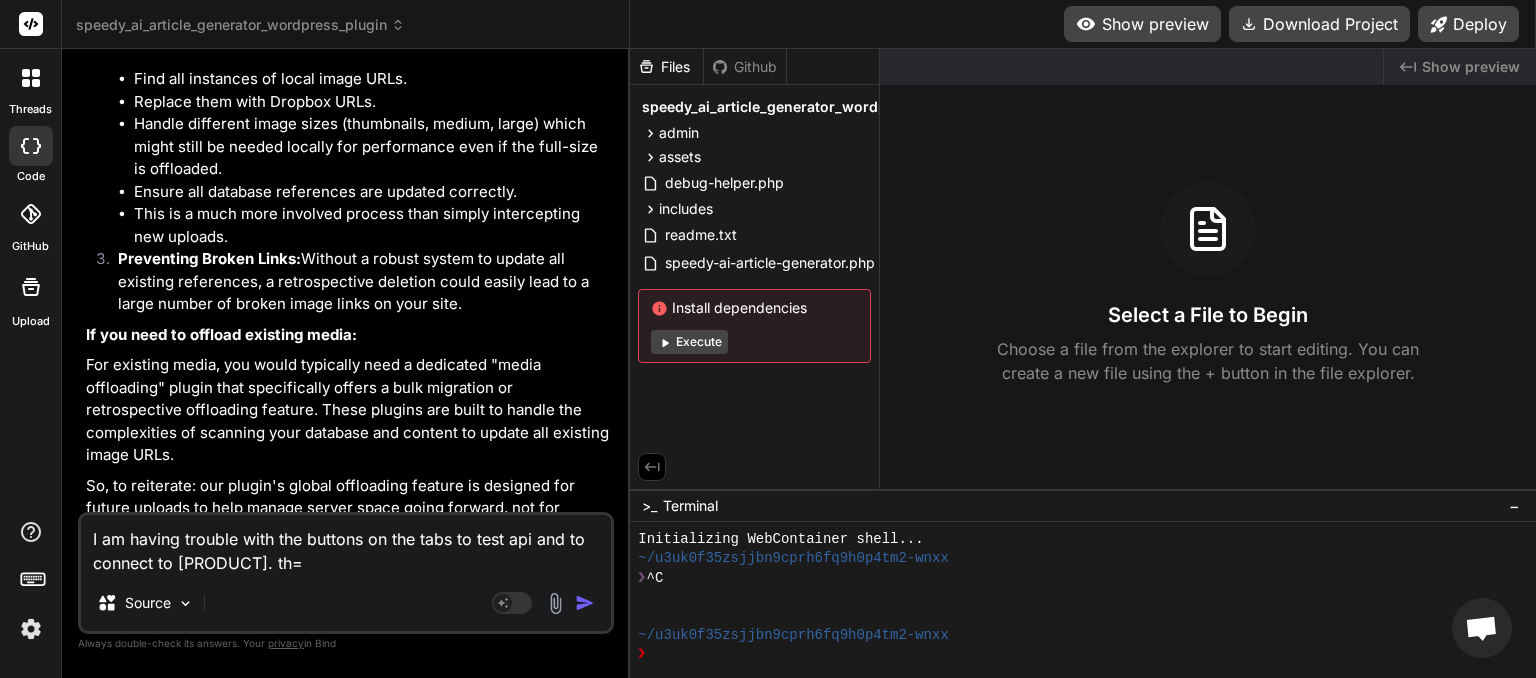type on "I am having trouble with the buttons on the tabs to test api and to connect to dropbox. th" 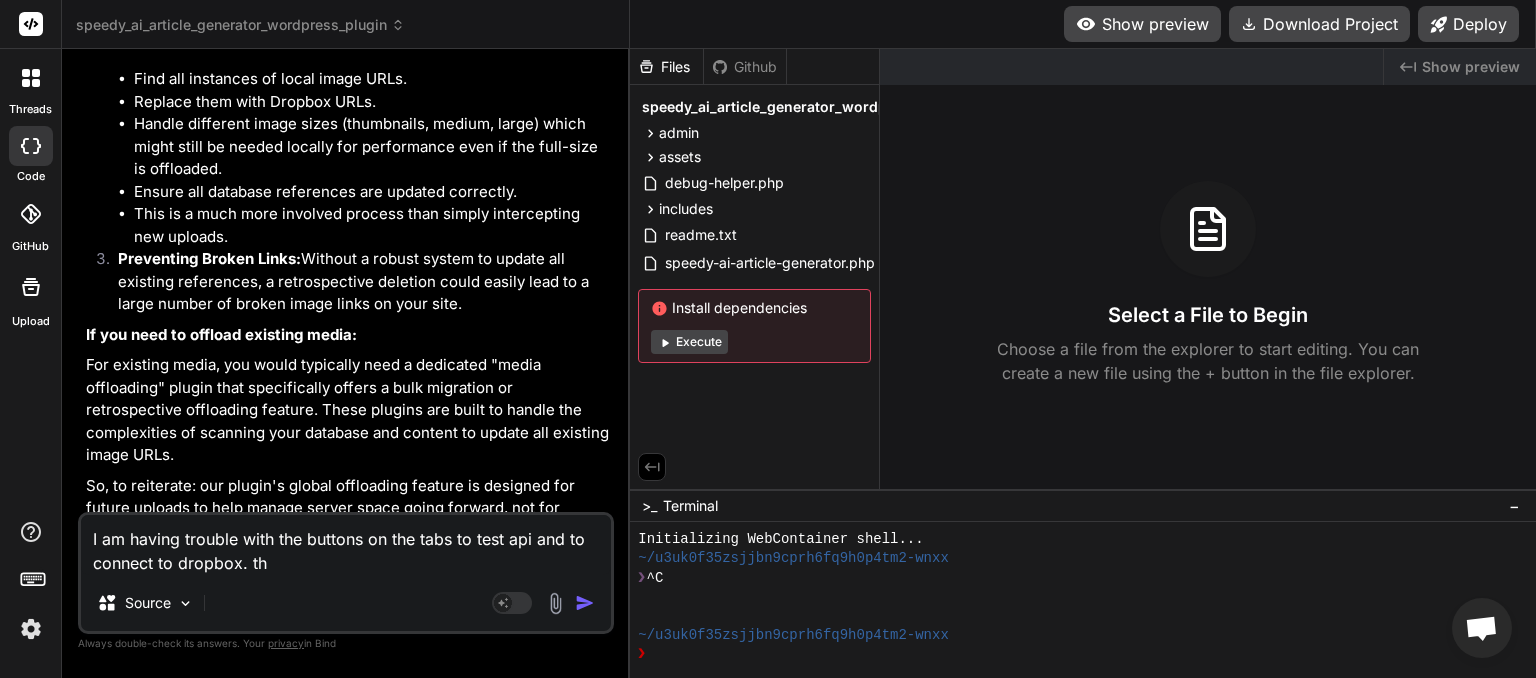 type on "I am having trouble with the buttons on the tabs to test api and to connect to dropbox. the" 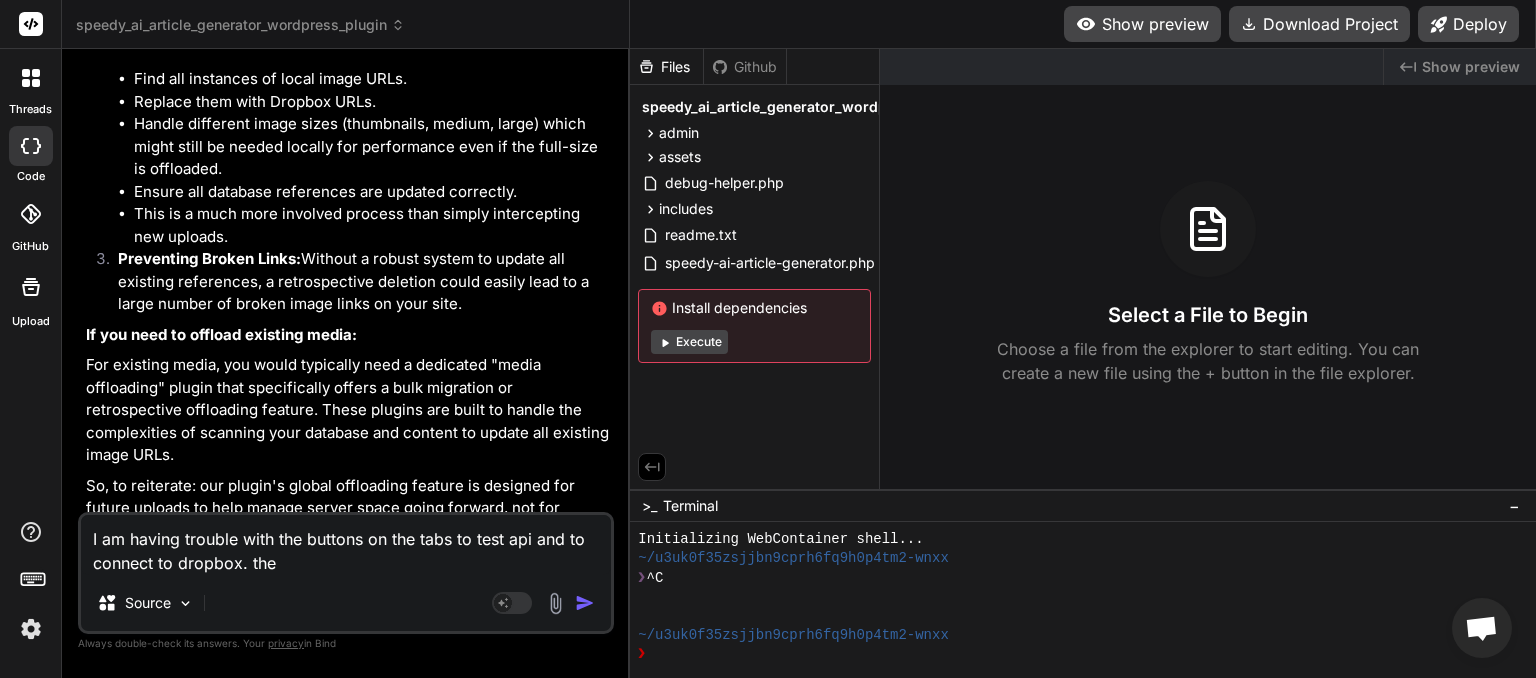type on "I am having trouble with the buttons on the tabs to test api and to connect to dropbox. the" 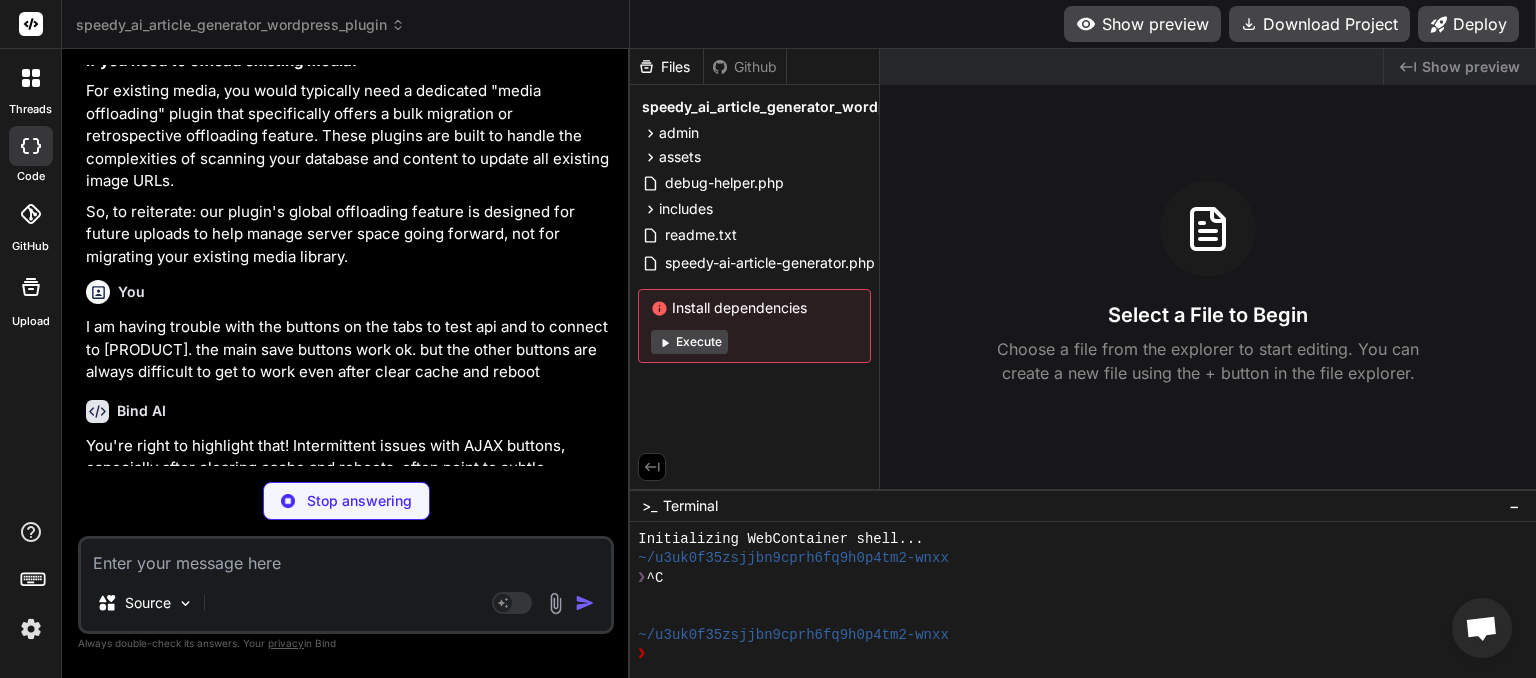scroll, scrollTop: 5689, scrollLeft: 0, axis: vertical 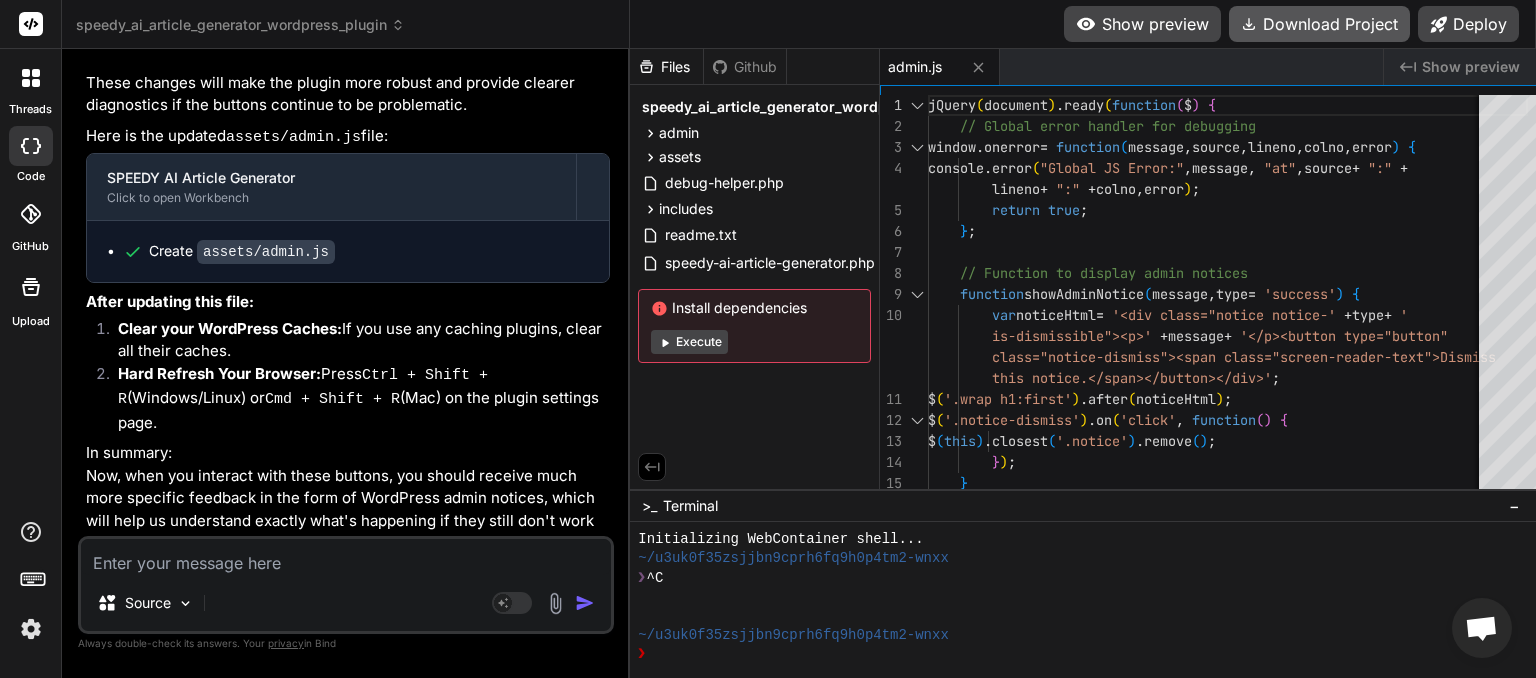 click on "Download Project" at bounding box center (1319, 24) 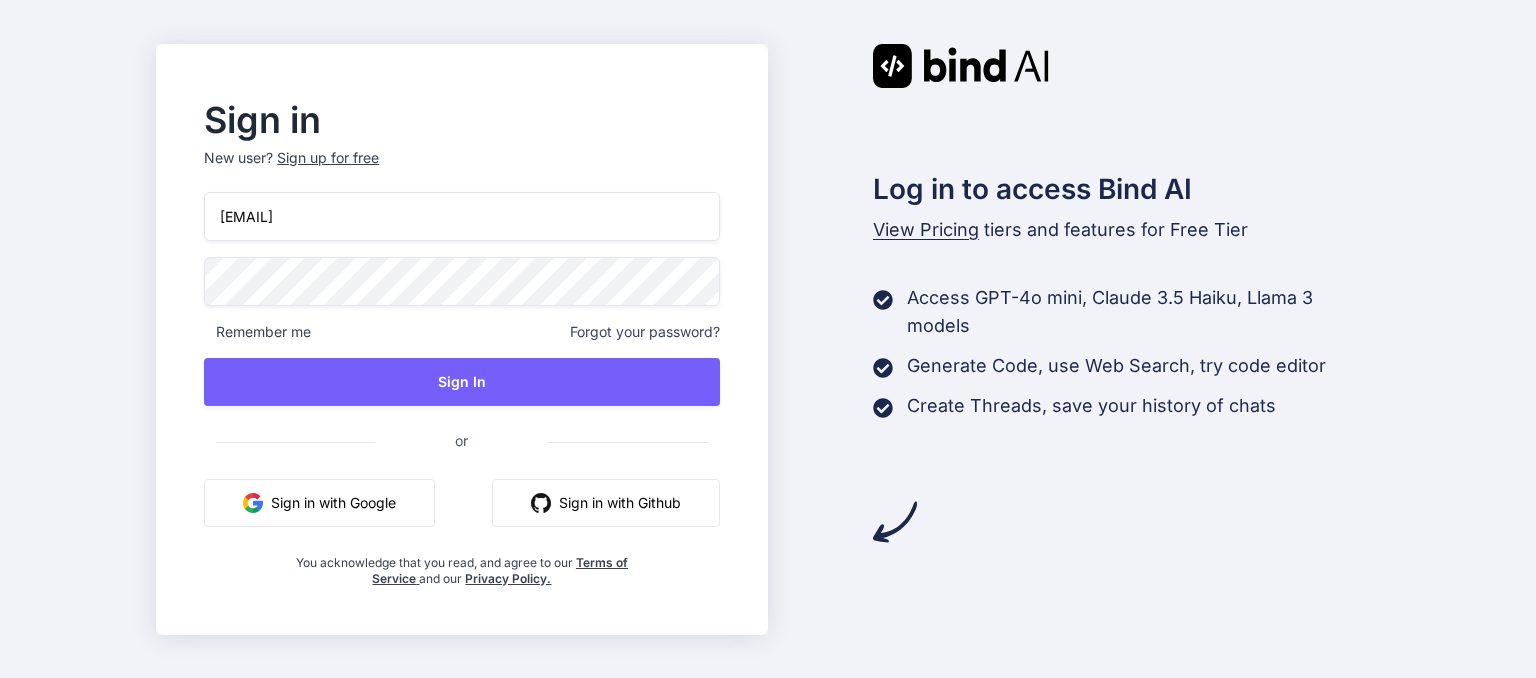 scroll, scrollTop: 0, scrollLeft: 0, axis: both 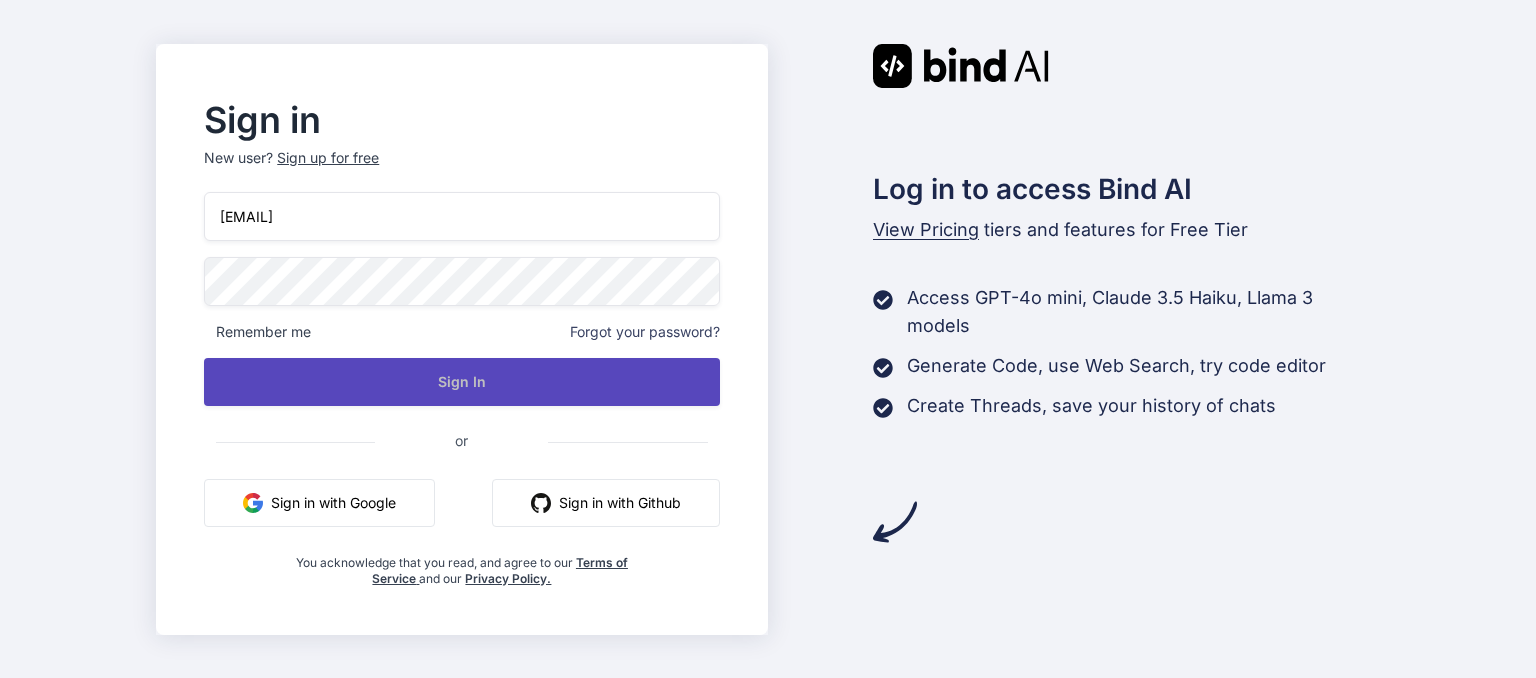 click on "Sign In" at bounding box center (461, 382) 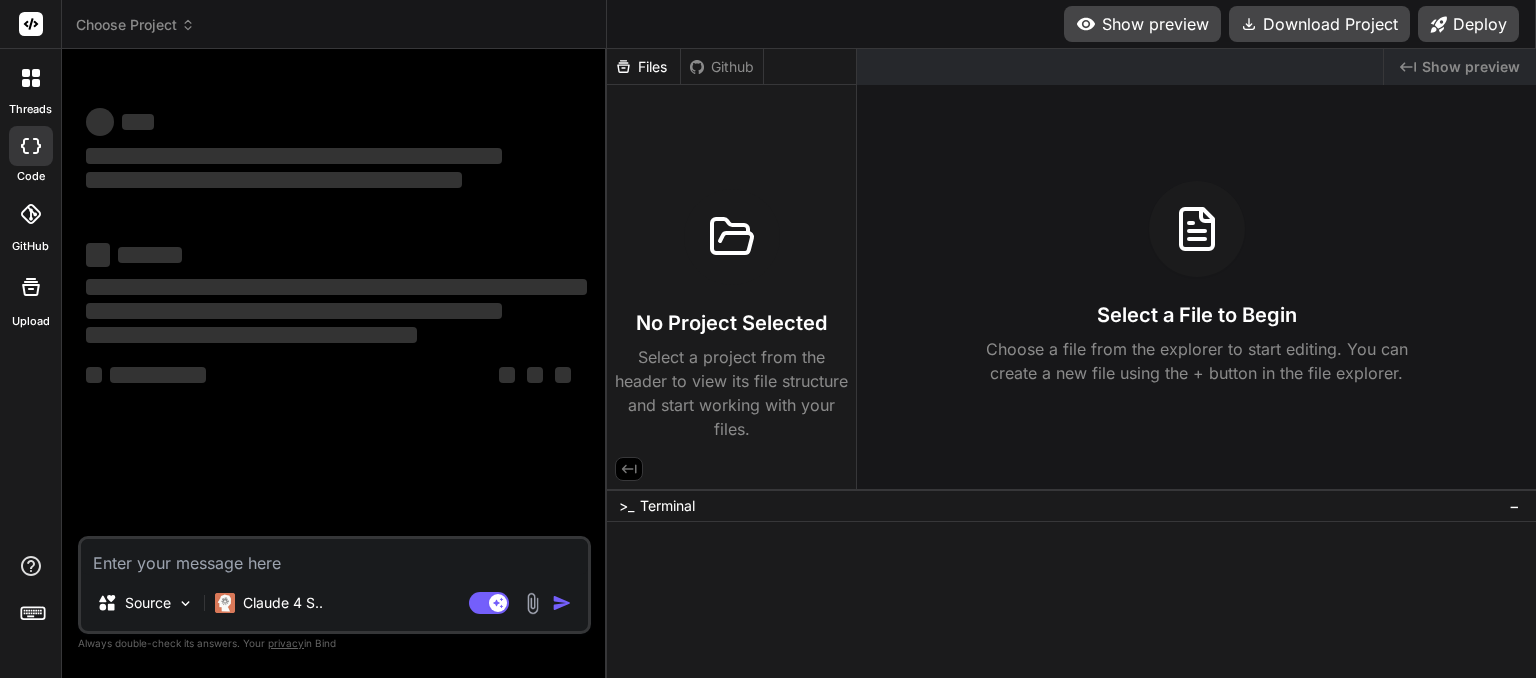 scroll, scrollTop: 0, scrollLeft: 0, axis: both 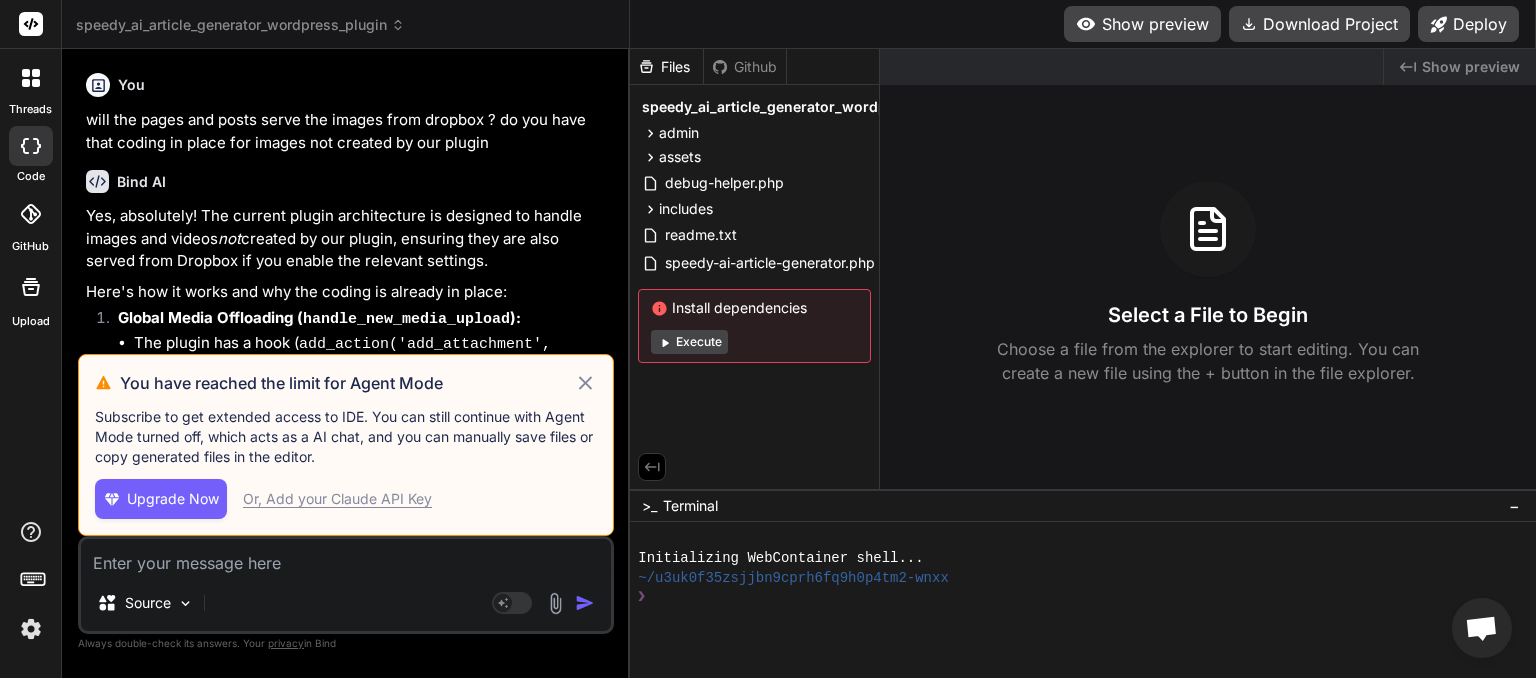 click 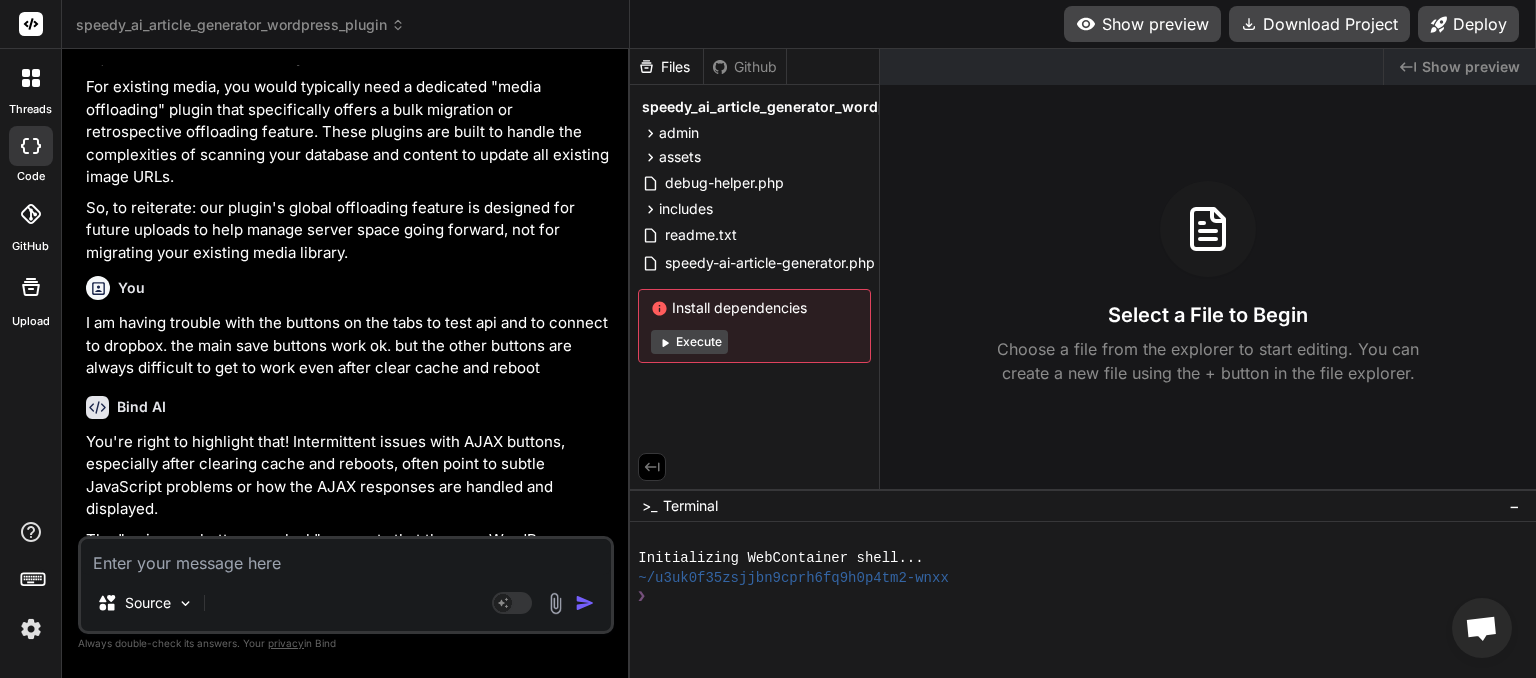 scroll, scrollTop: 5191, scrollLeft: 0, axis: vertical 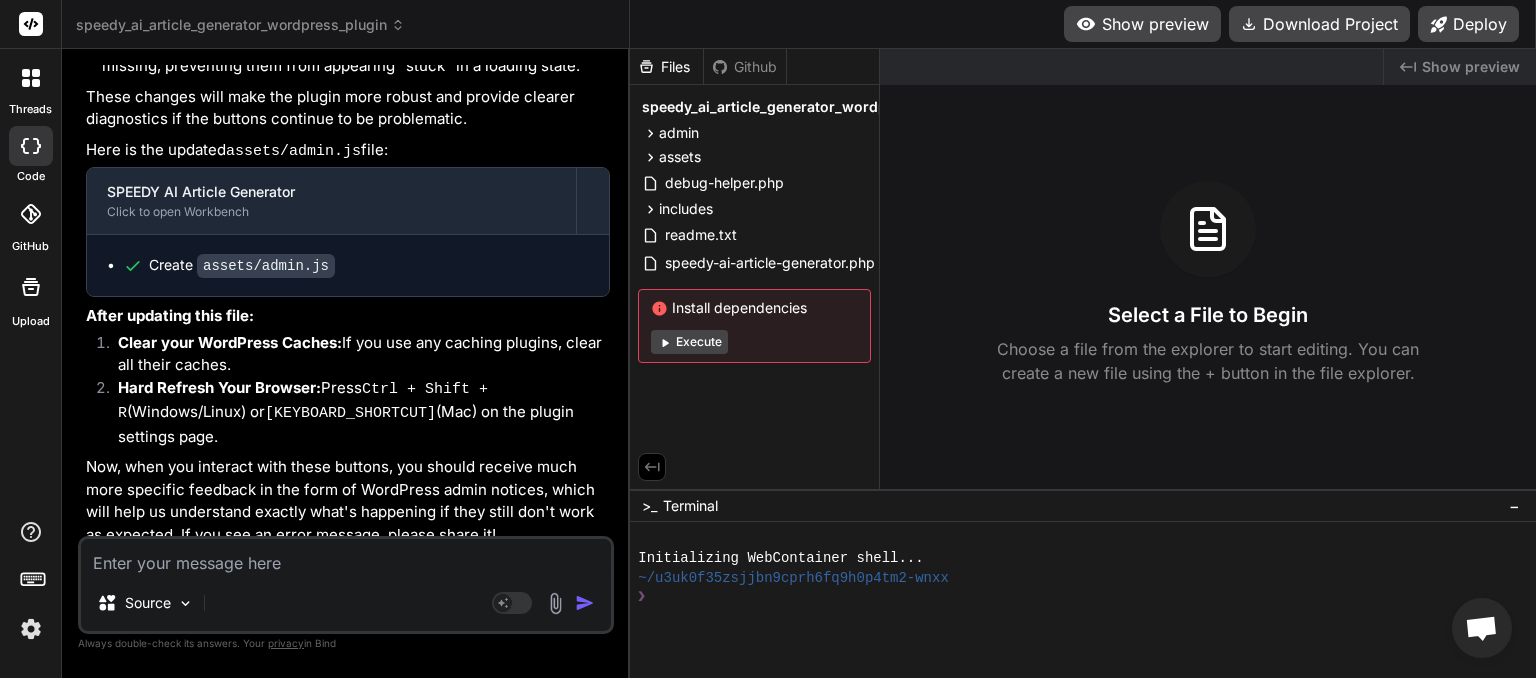 click at bounding box center [346, 557] 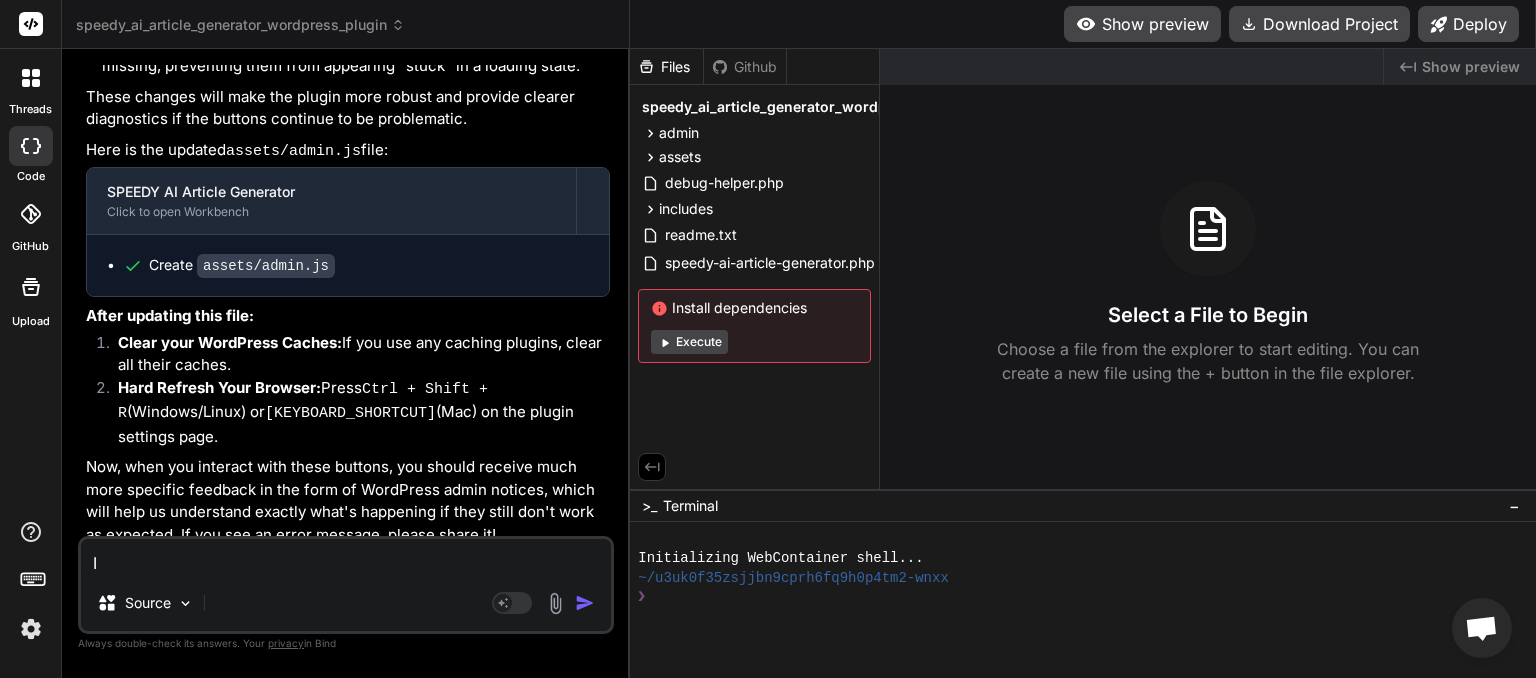 type on "Im" 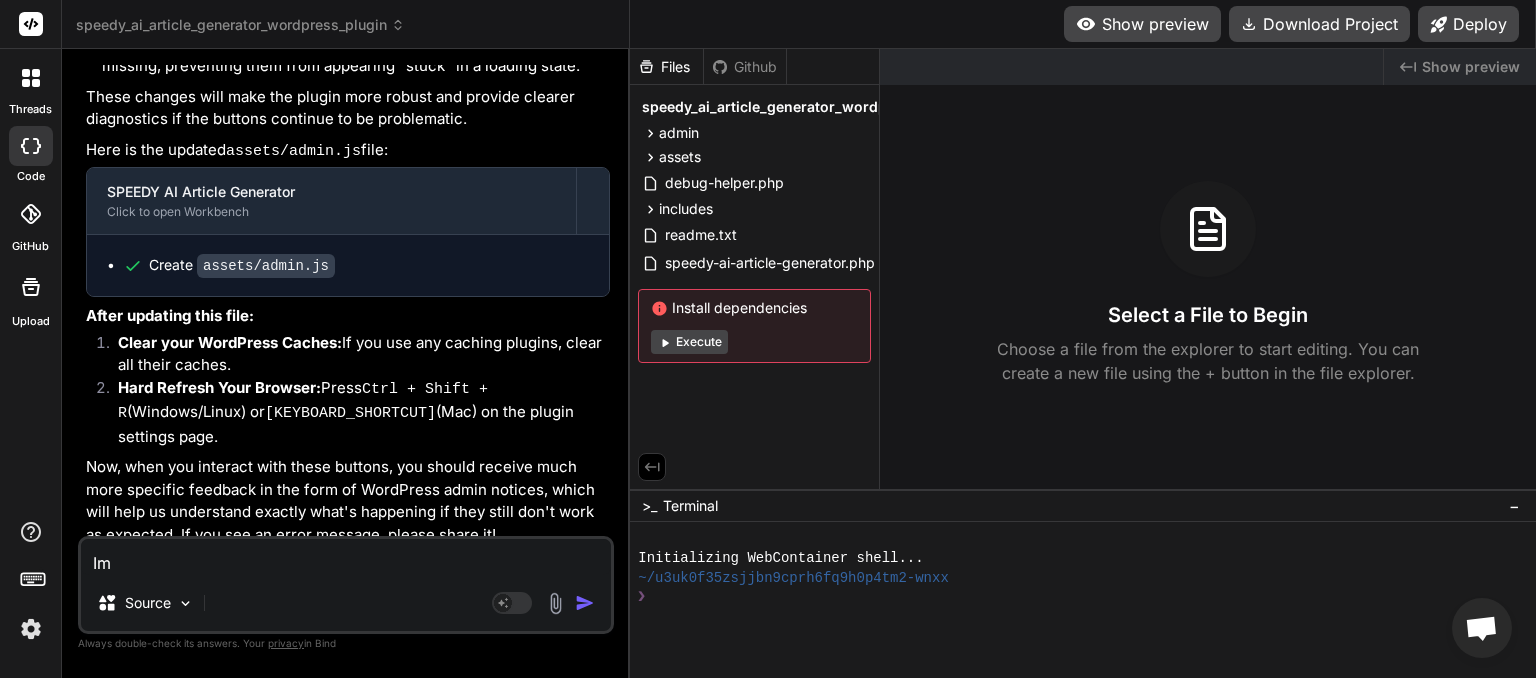 type on "Ima" 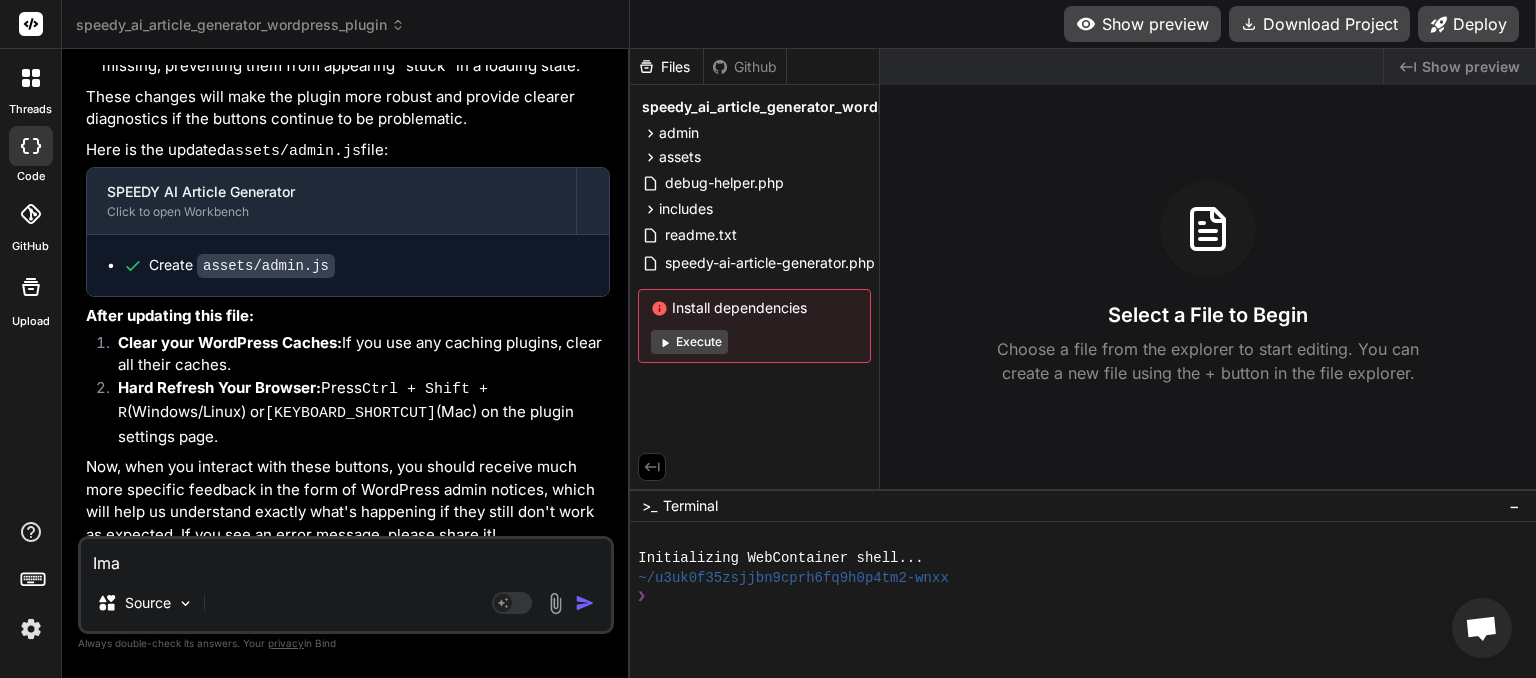 type on "Imag" 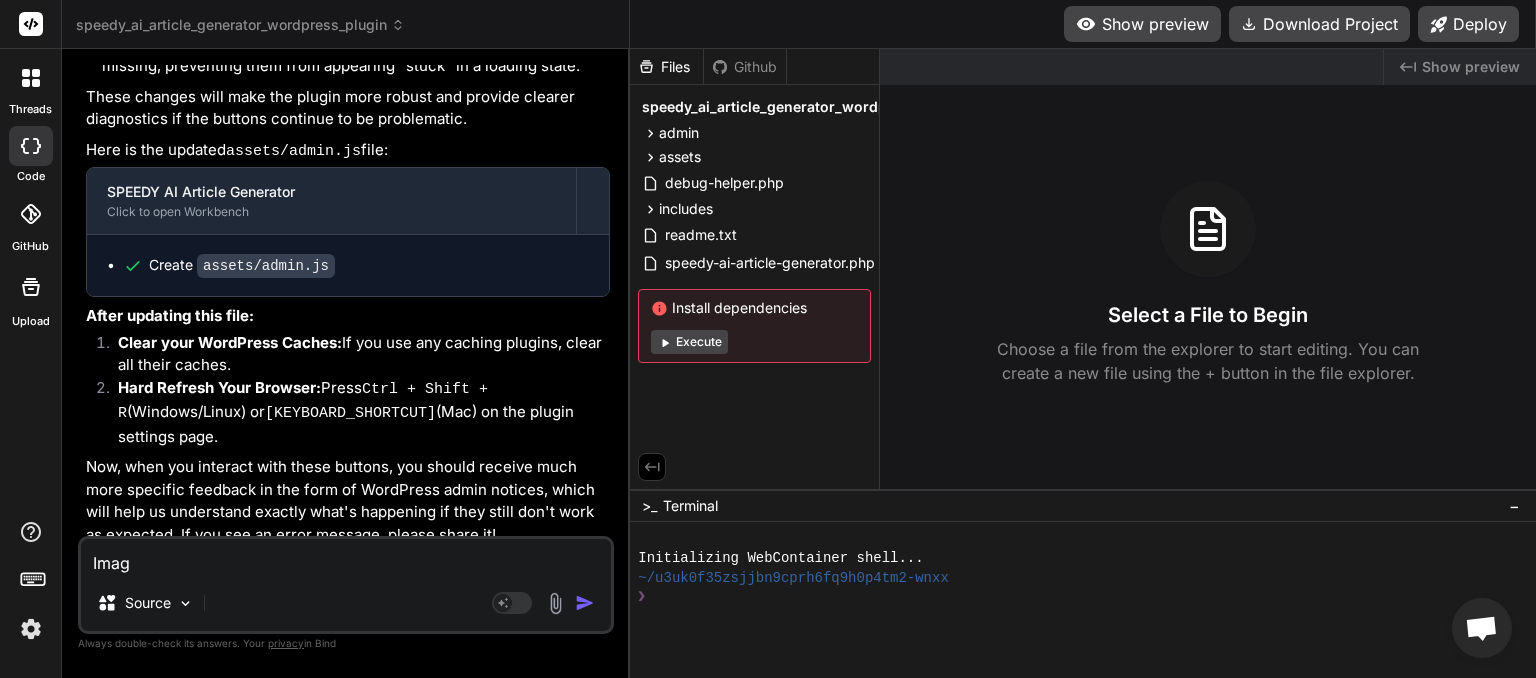 type on "Image" 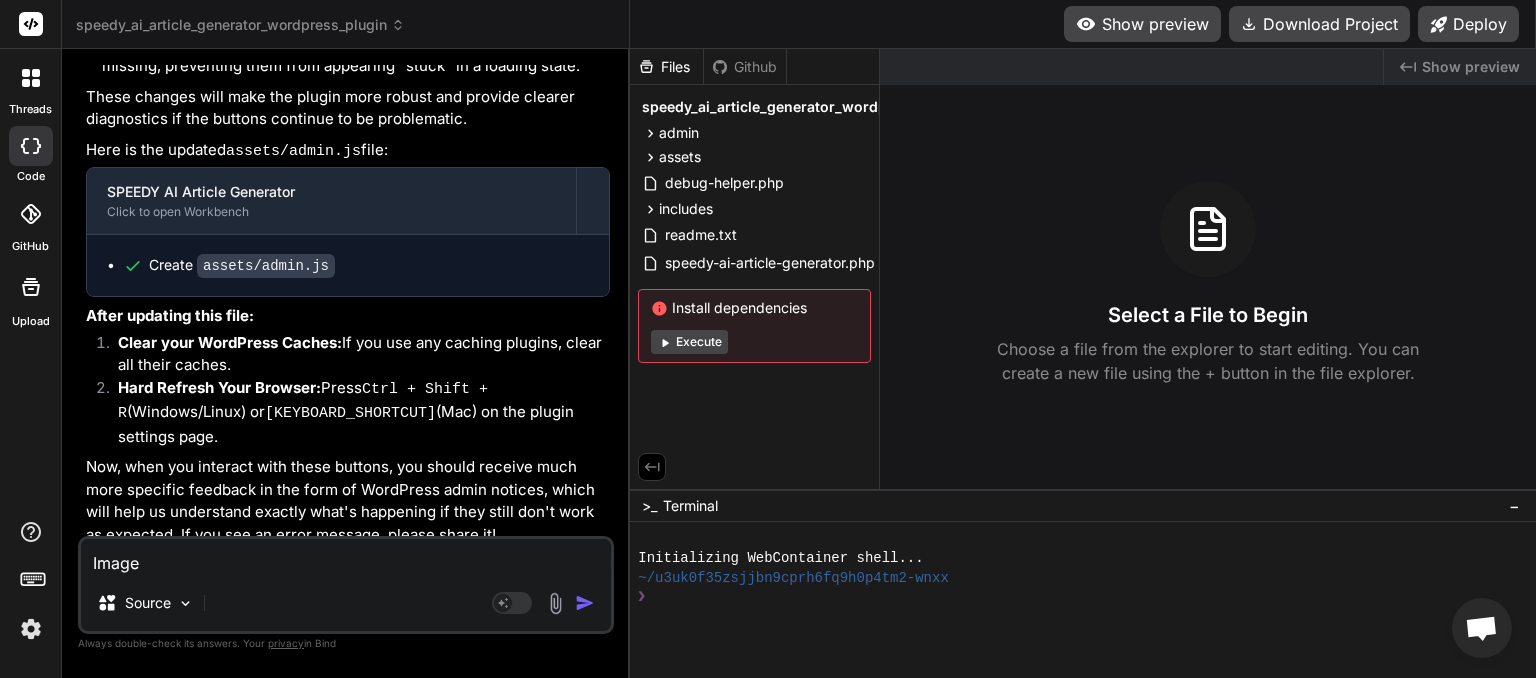 type on "Images" 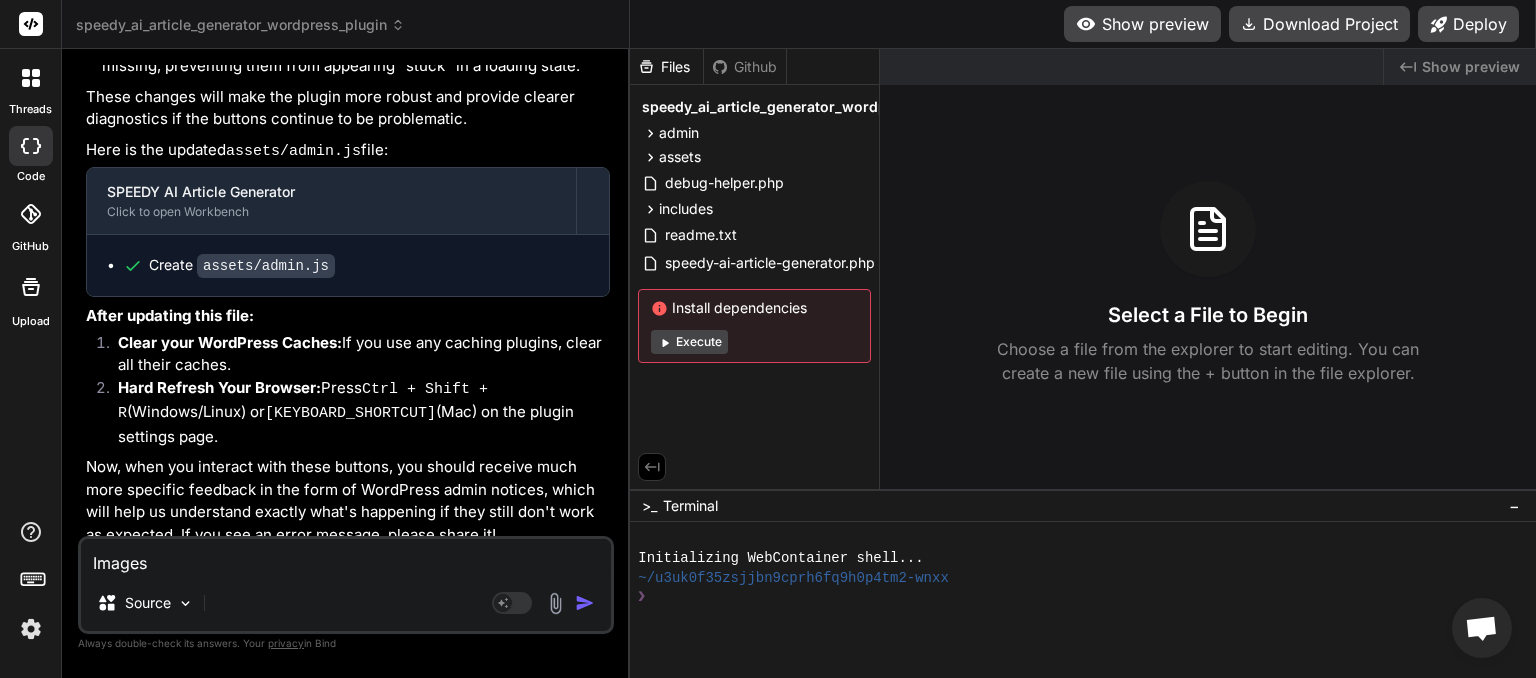 type on "Images" 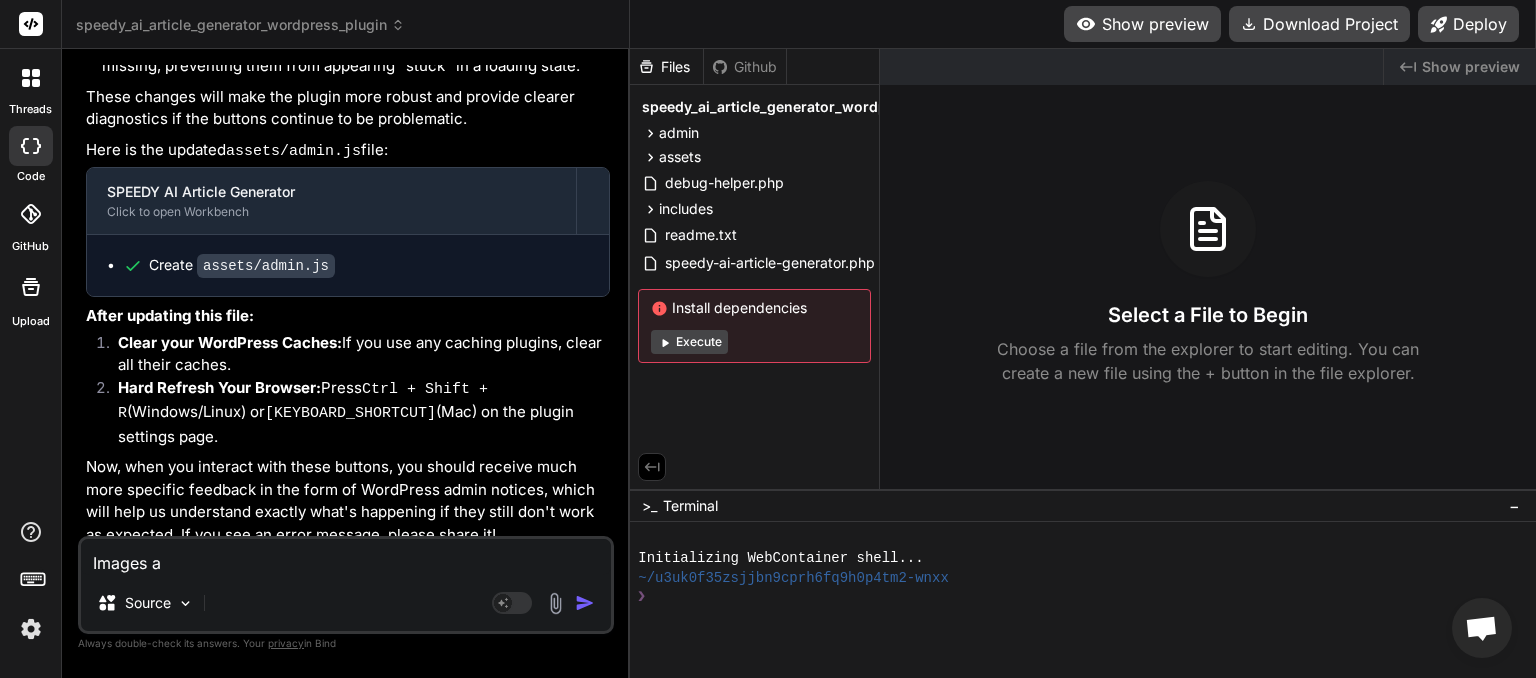 type on "Images ar" 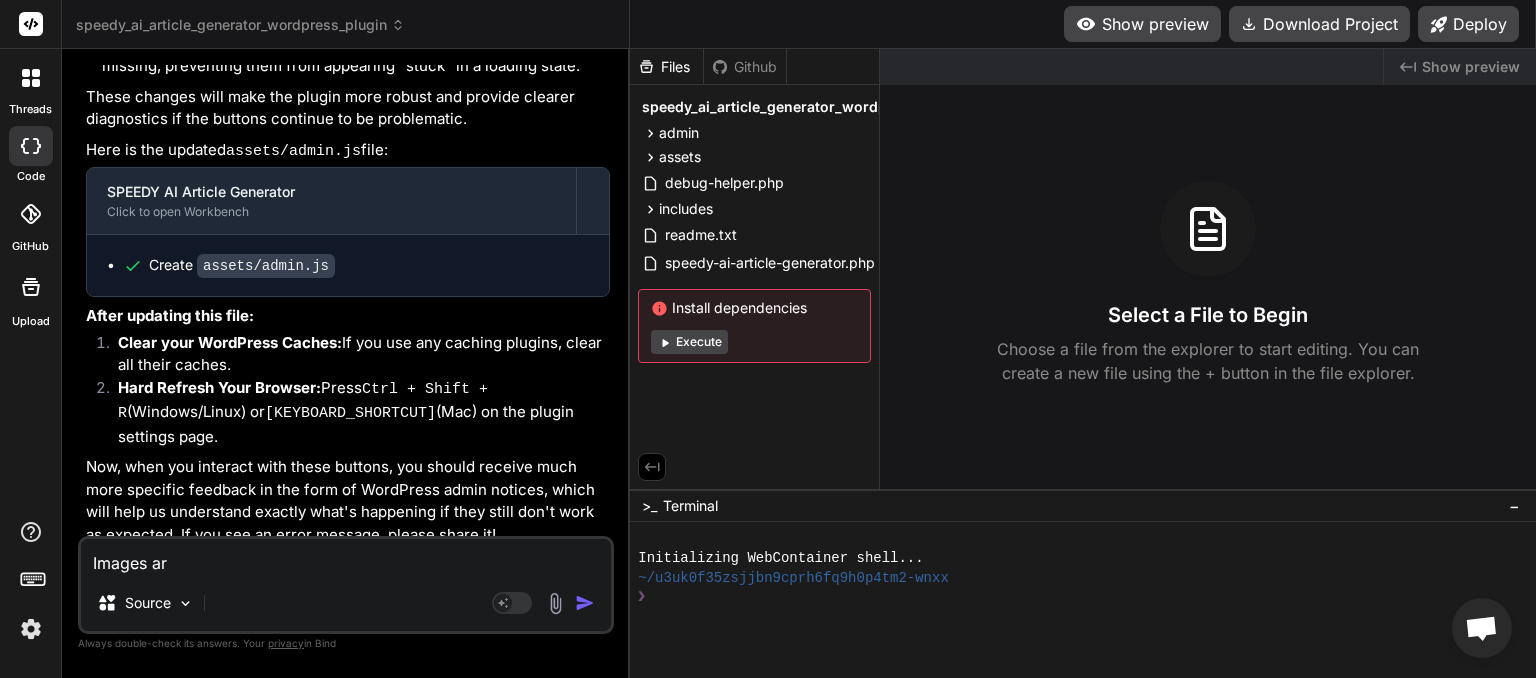 type on "Images are" 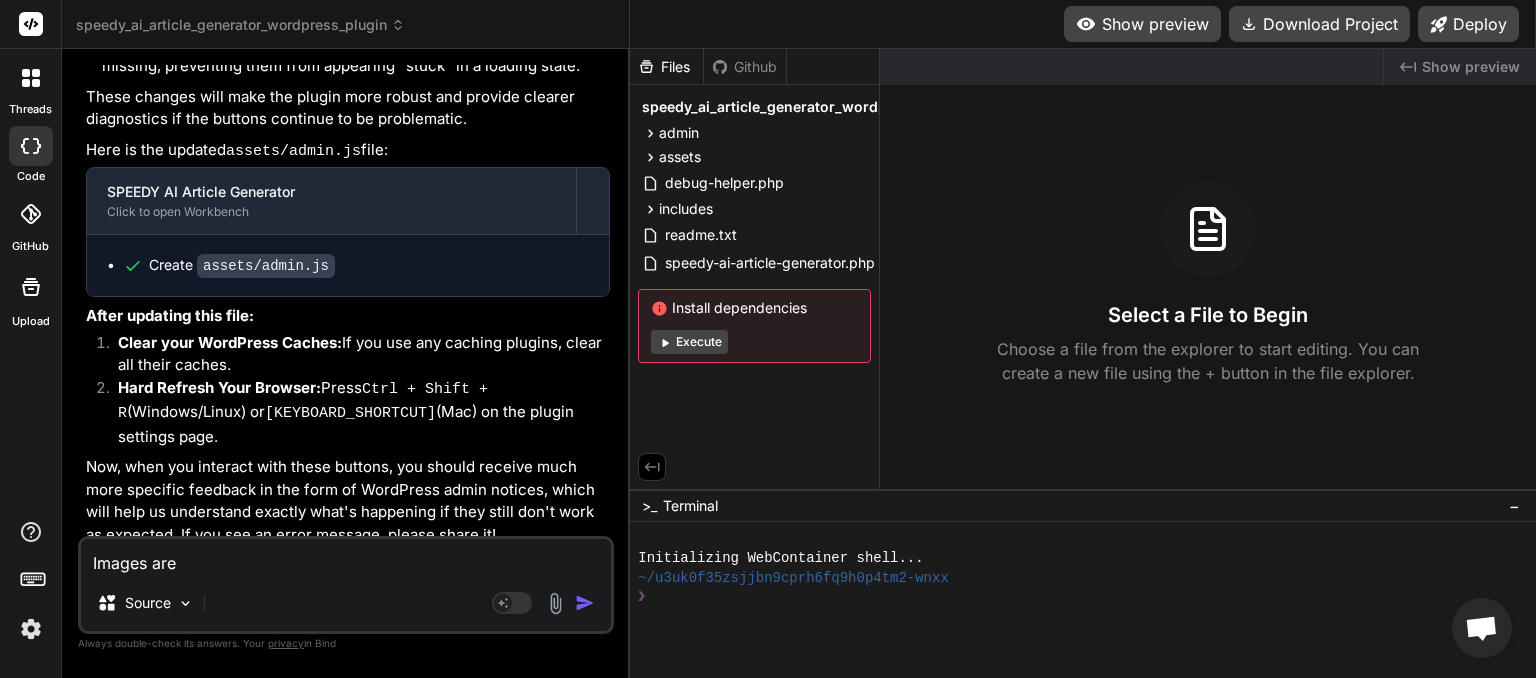 type on "Images aren" 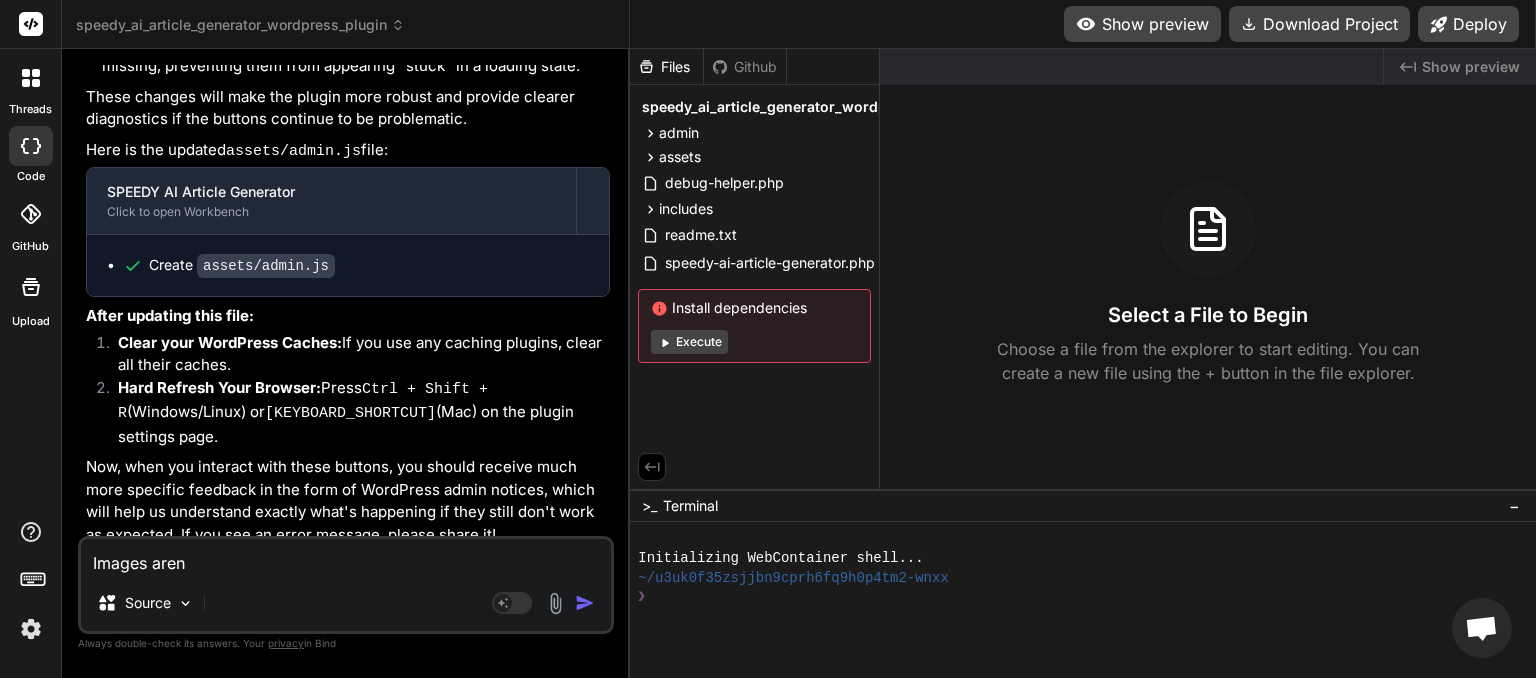 type on "Images arent" 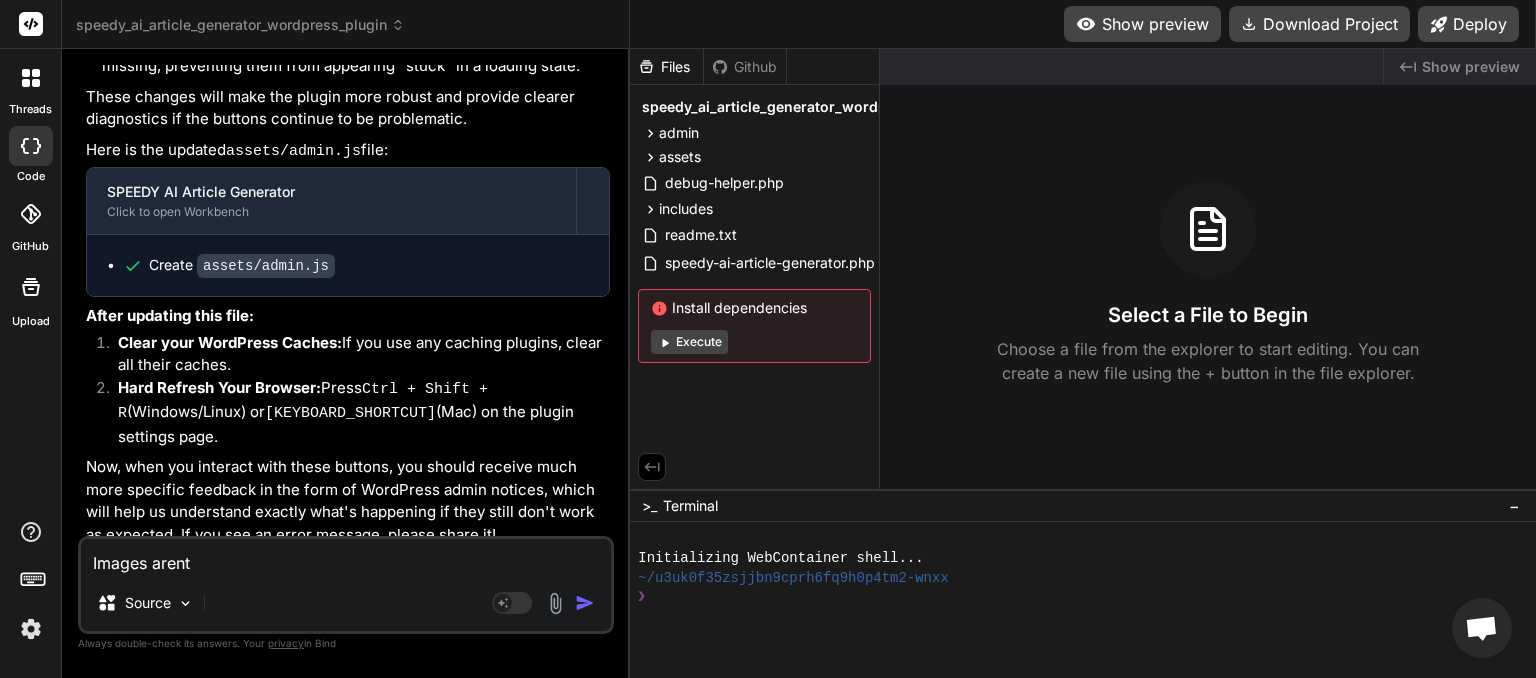 type on "Images arent" 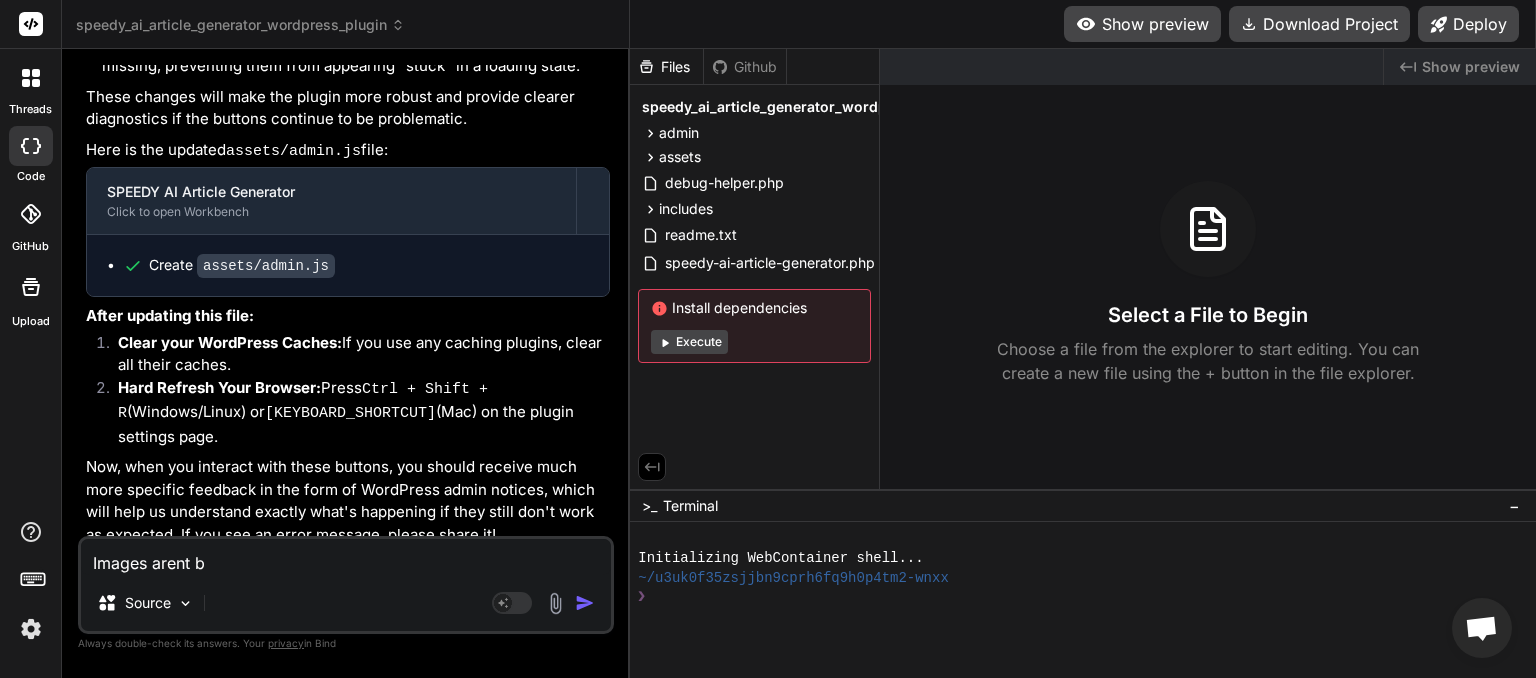 type on "Images aren't being" 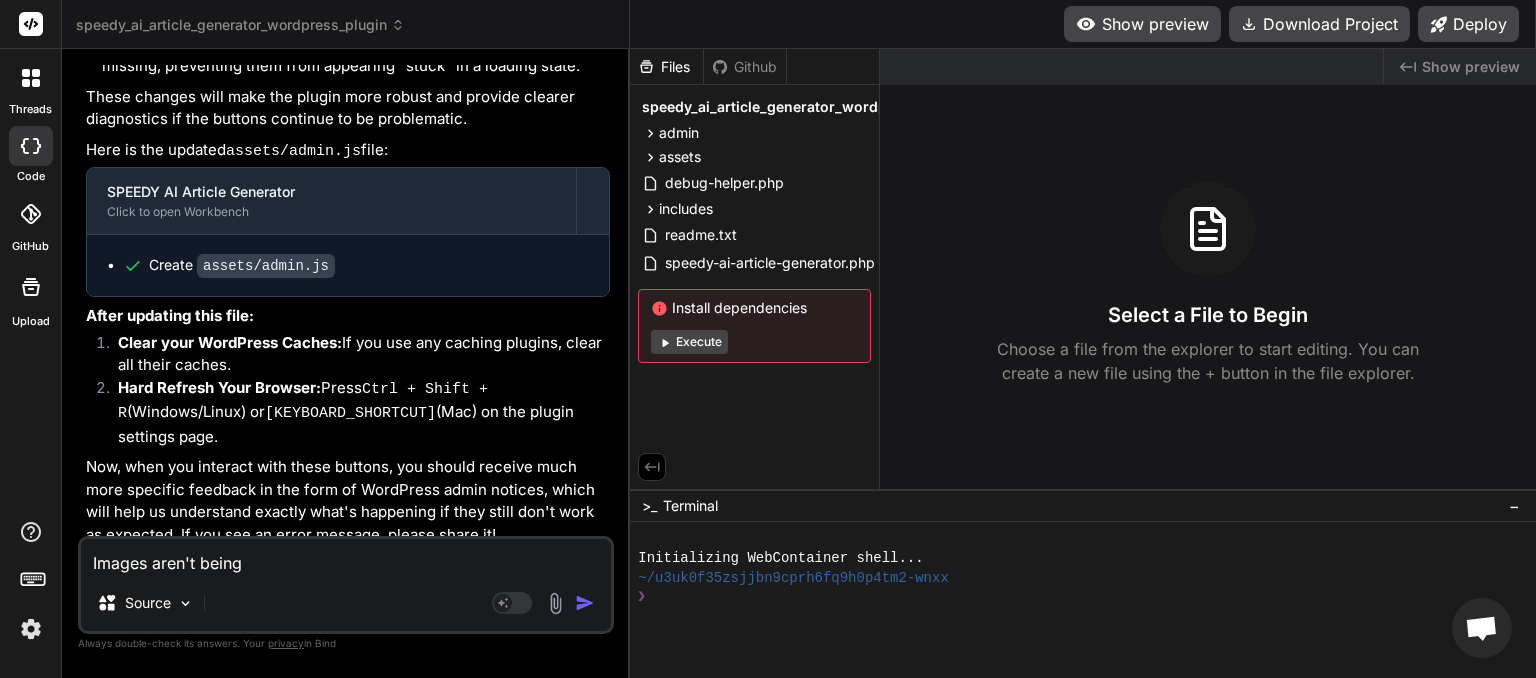 type on "Images aren't bei" 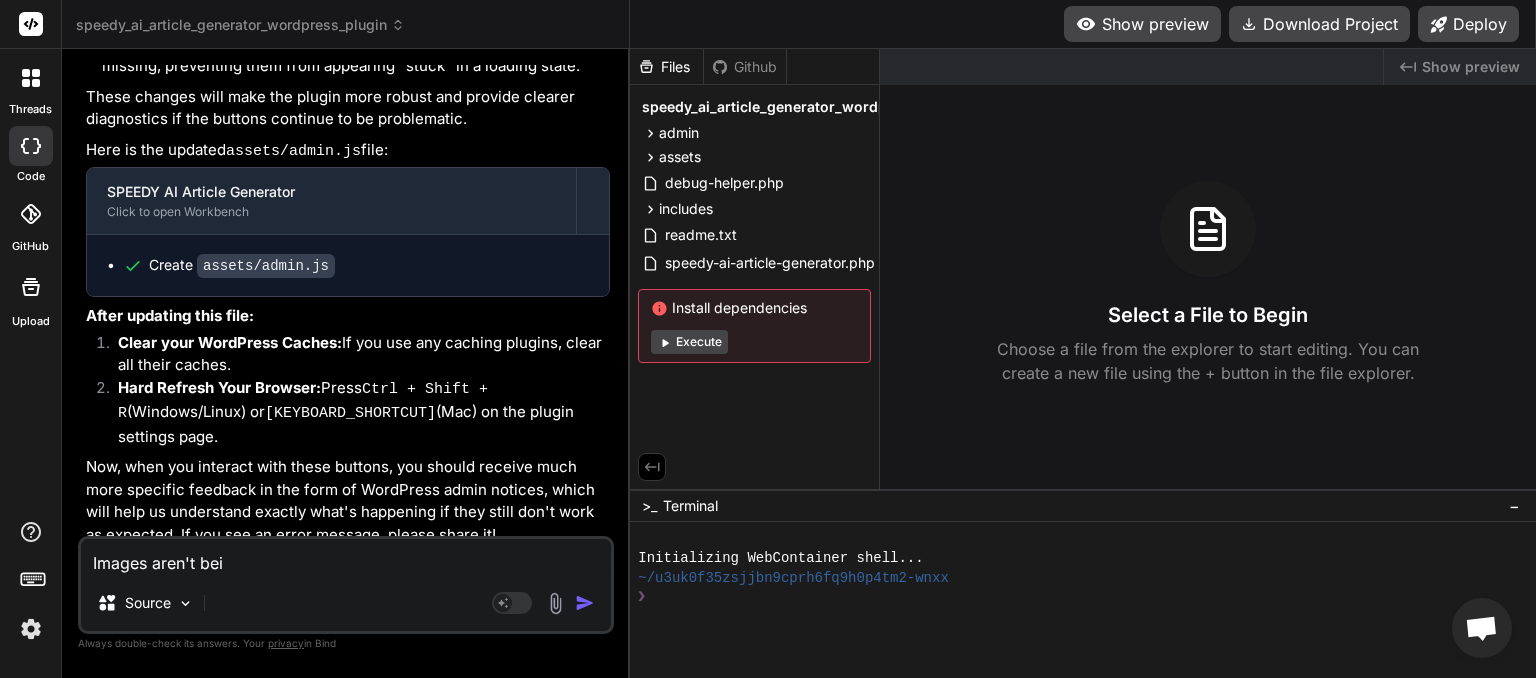 type on "Images arent bein" 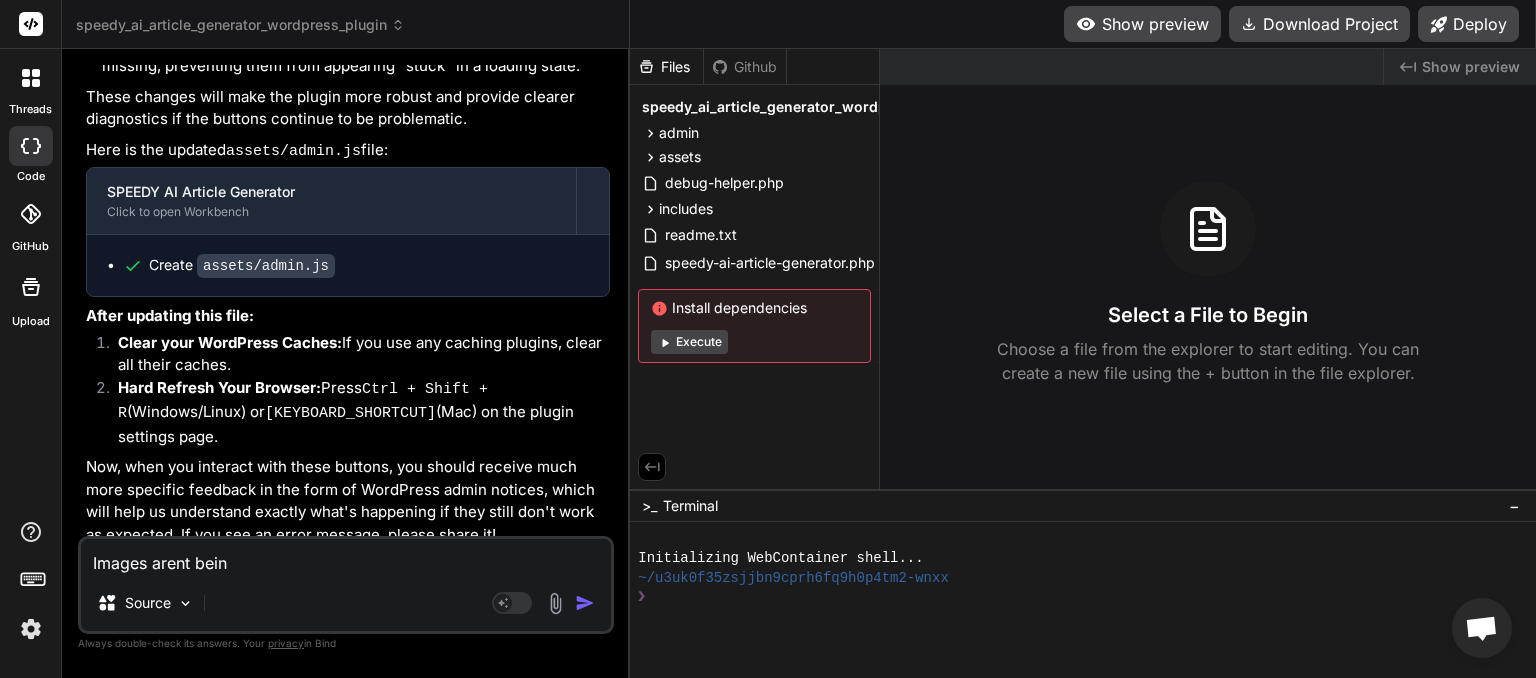 type on "Images arent being" 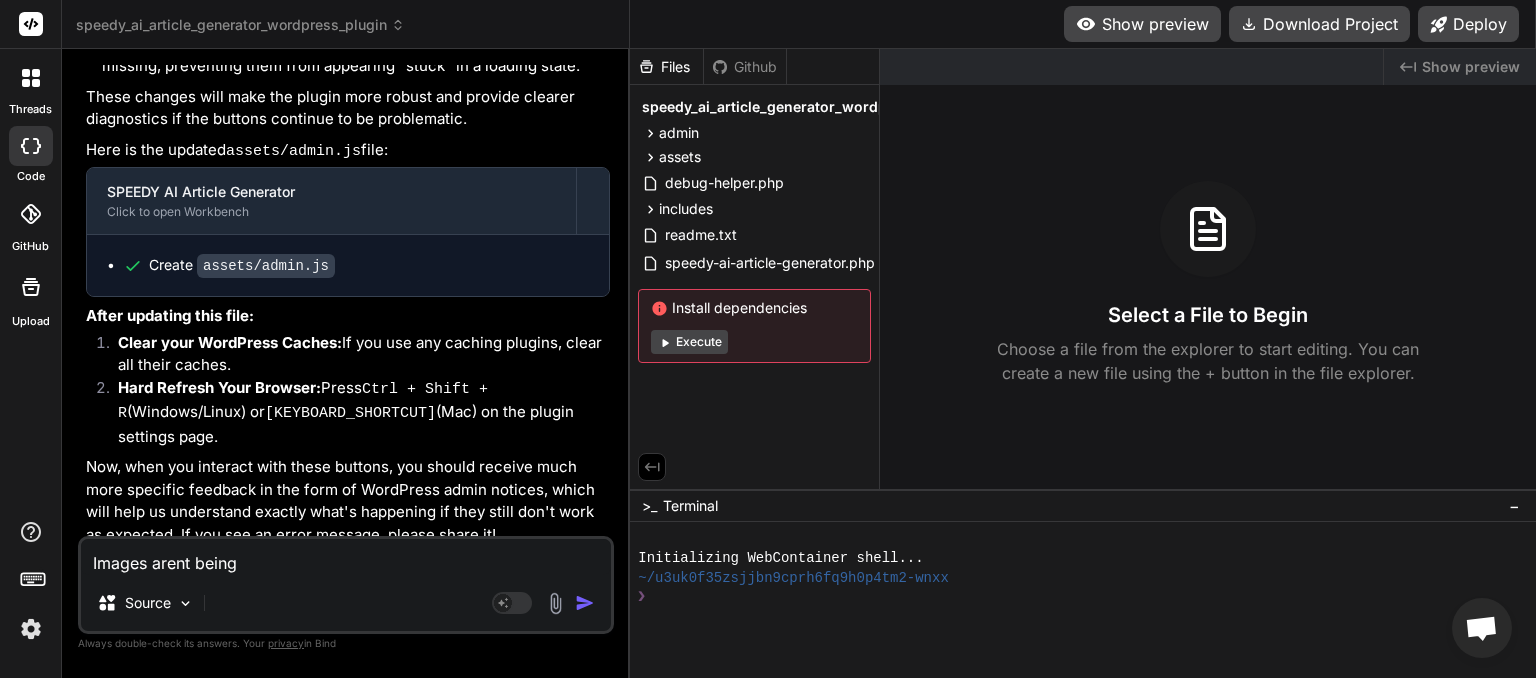 type on "Images arent being" 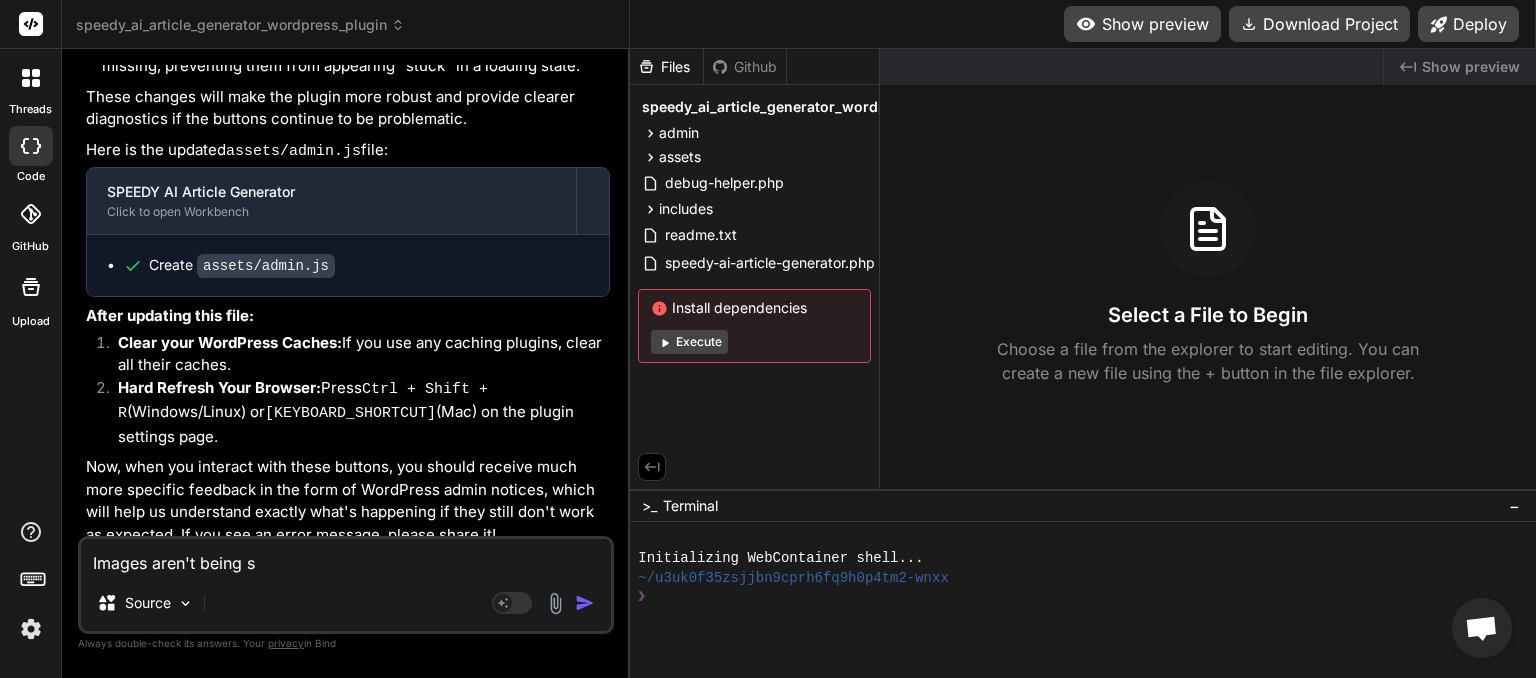 type on "Images arent being se" 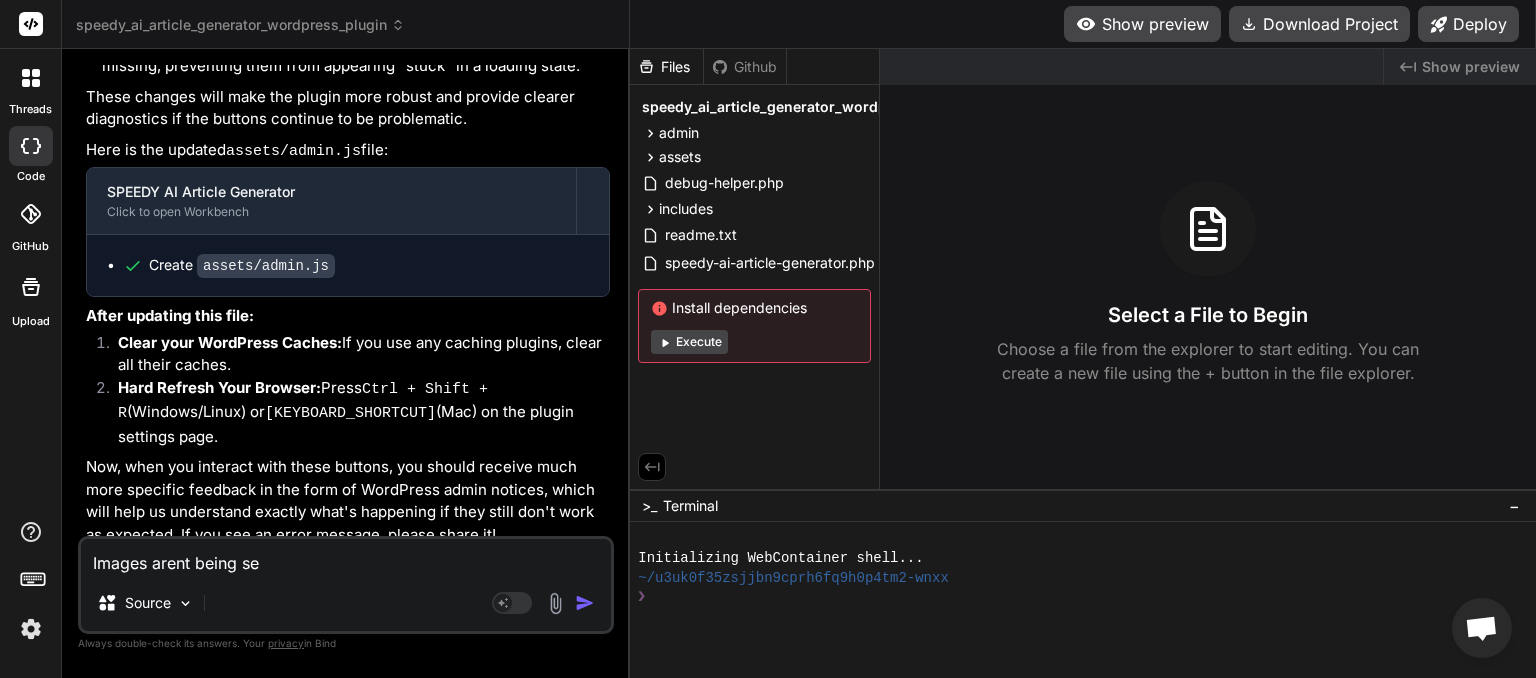 type on "Images aren't being ser" 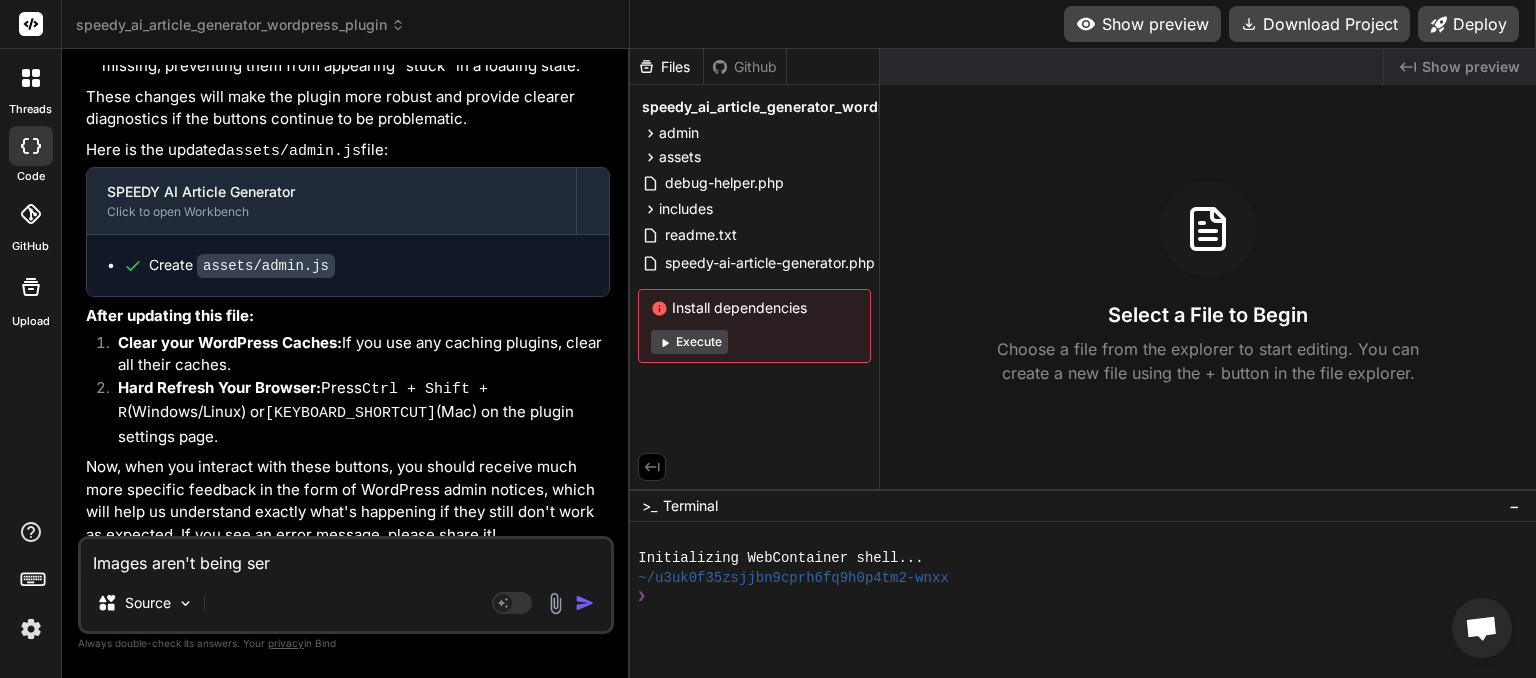 type on "Images aren't being serv" 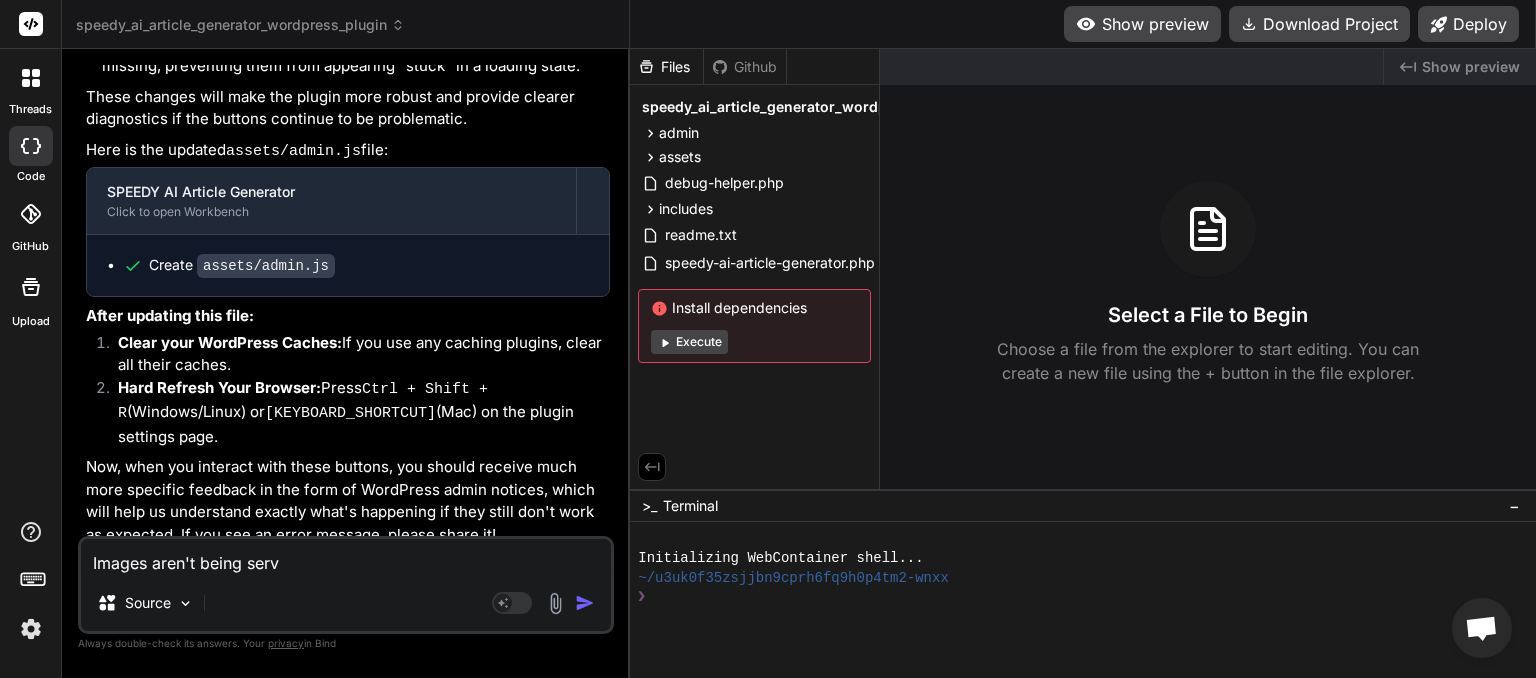 type on "Images aren't being serve" 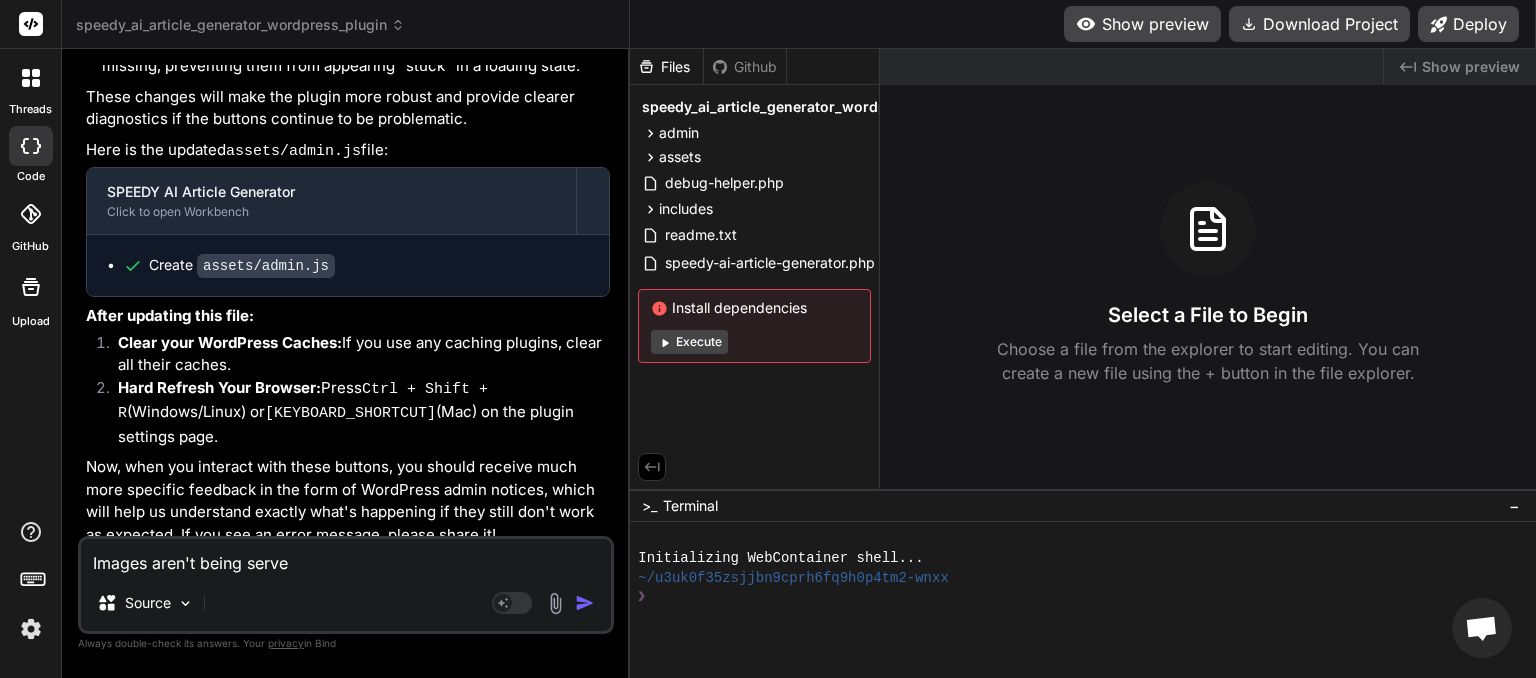 type on "Images aren't being served" 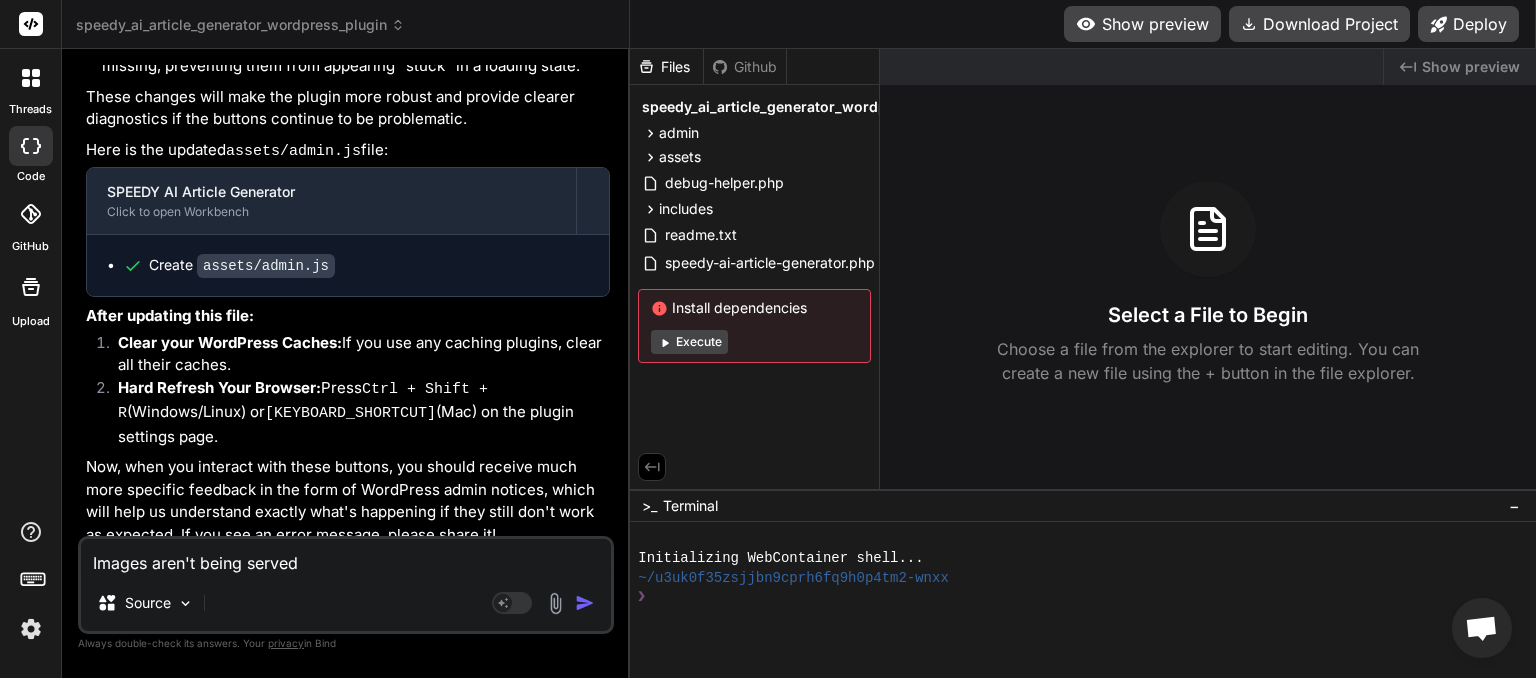 type on "x" 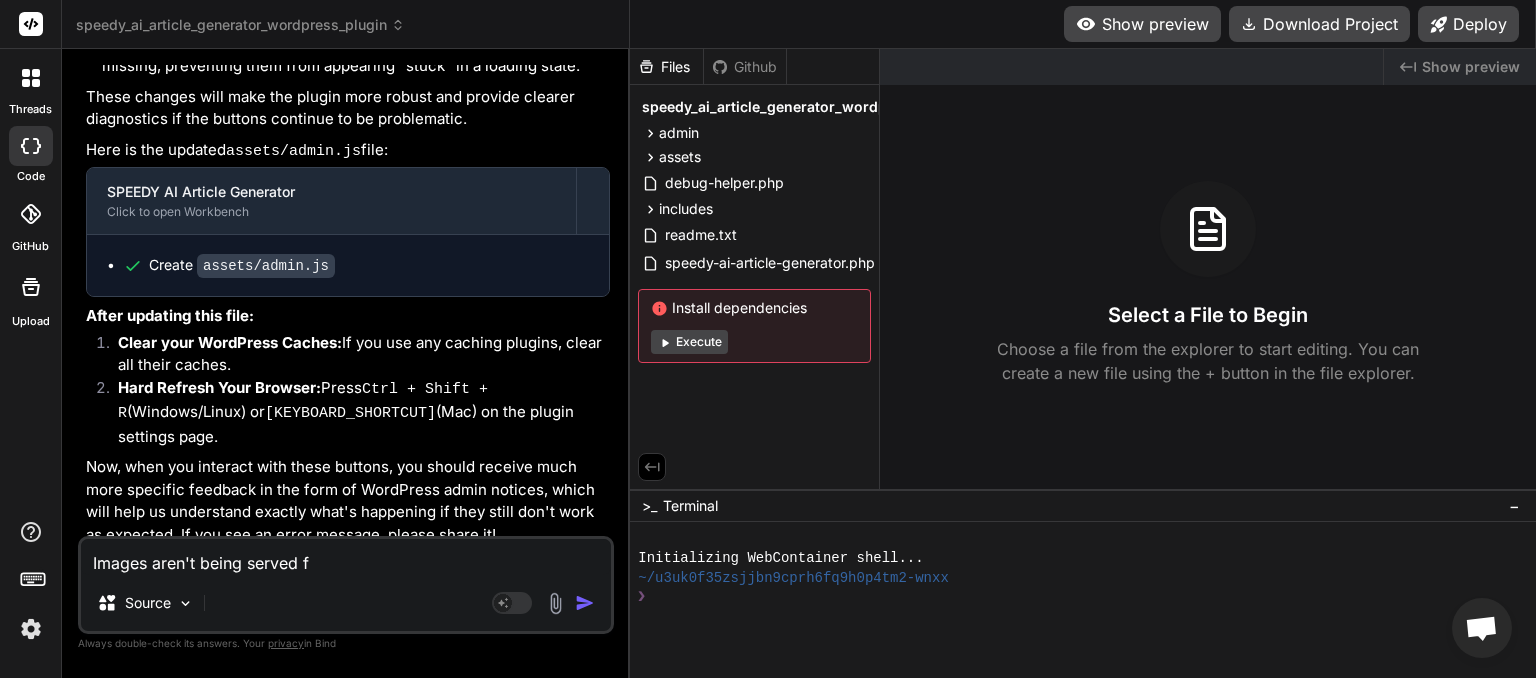 type on "Images arent being served fr" 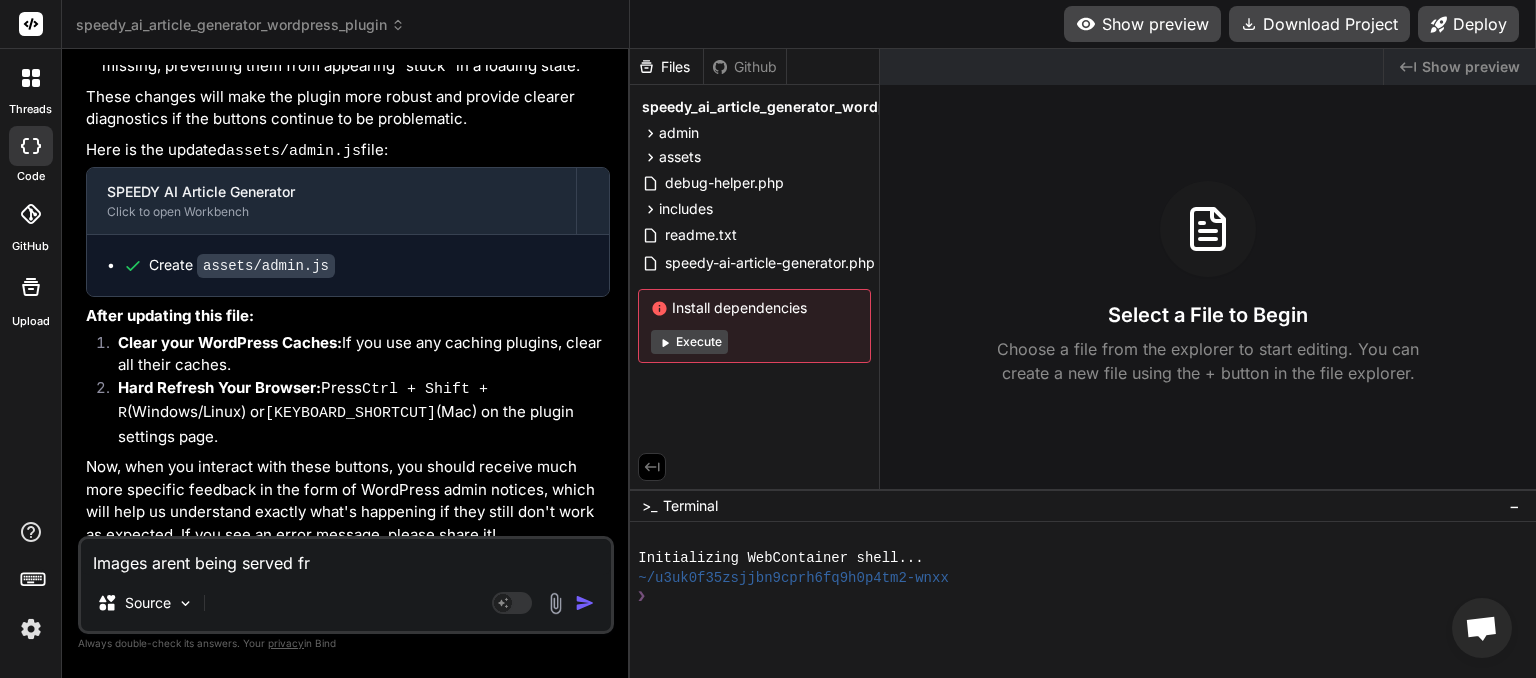 type on "Images arent being served fro" 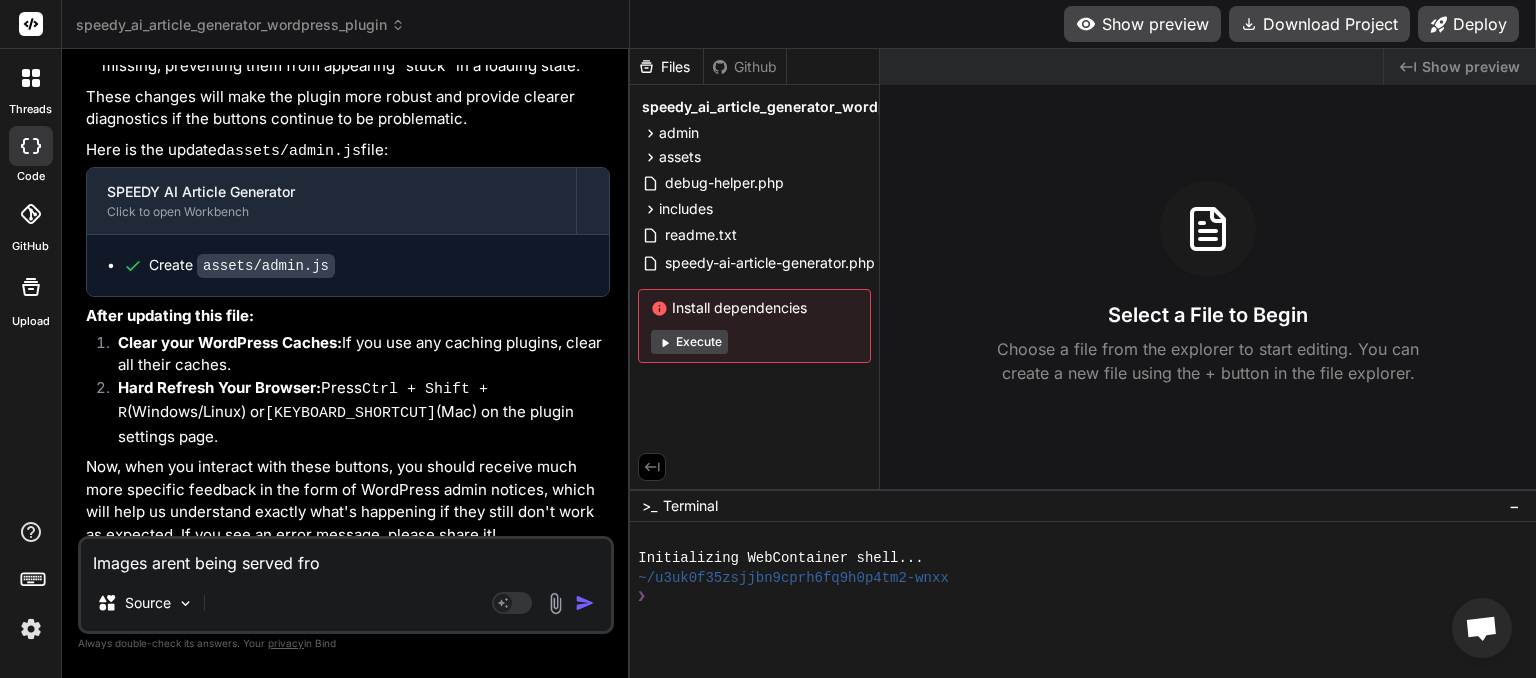 type on "Images arent being served from" 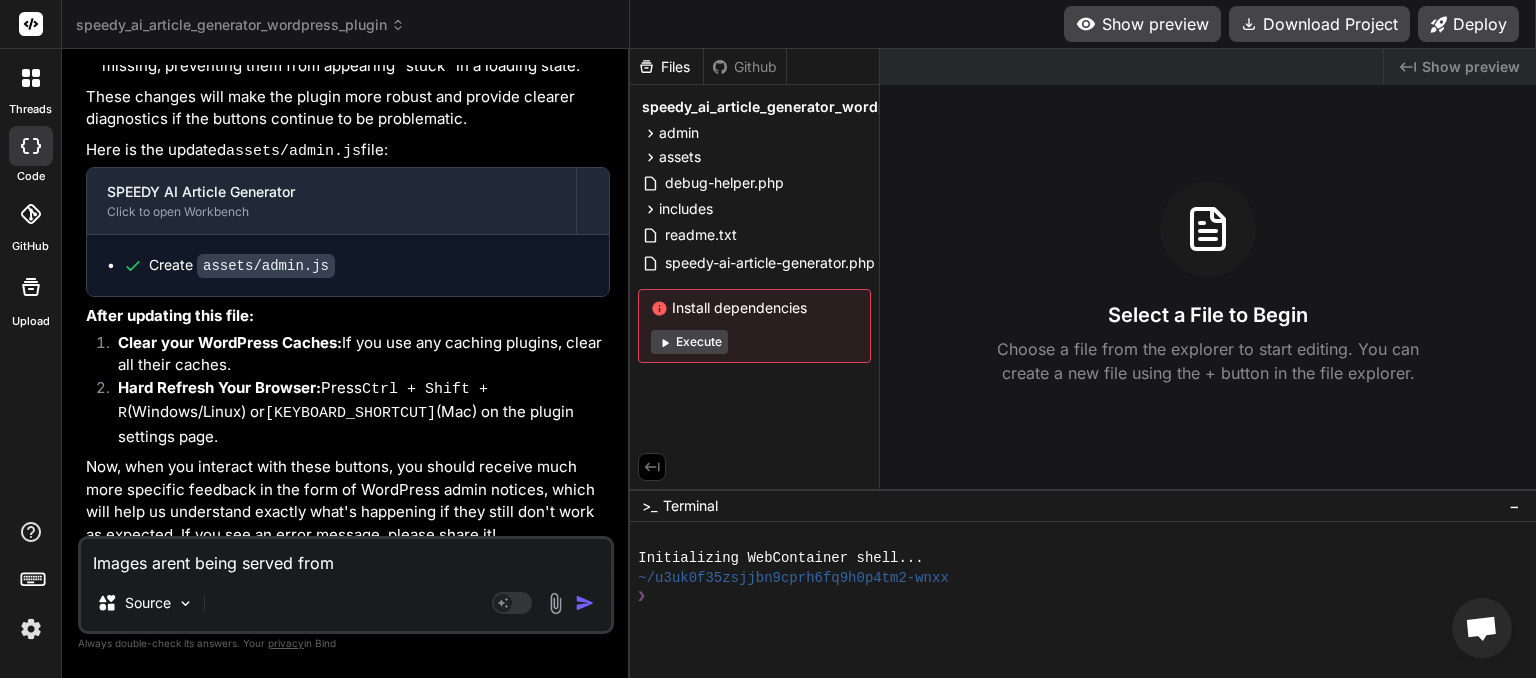 type on "Images arent being served from" 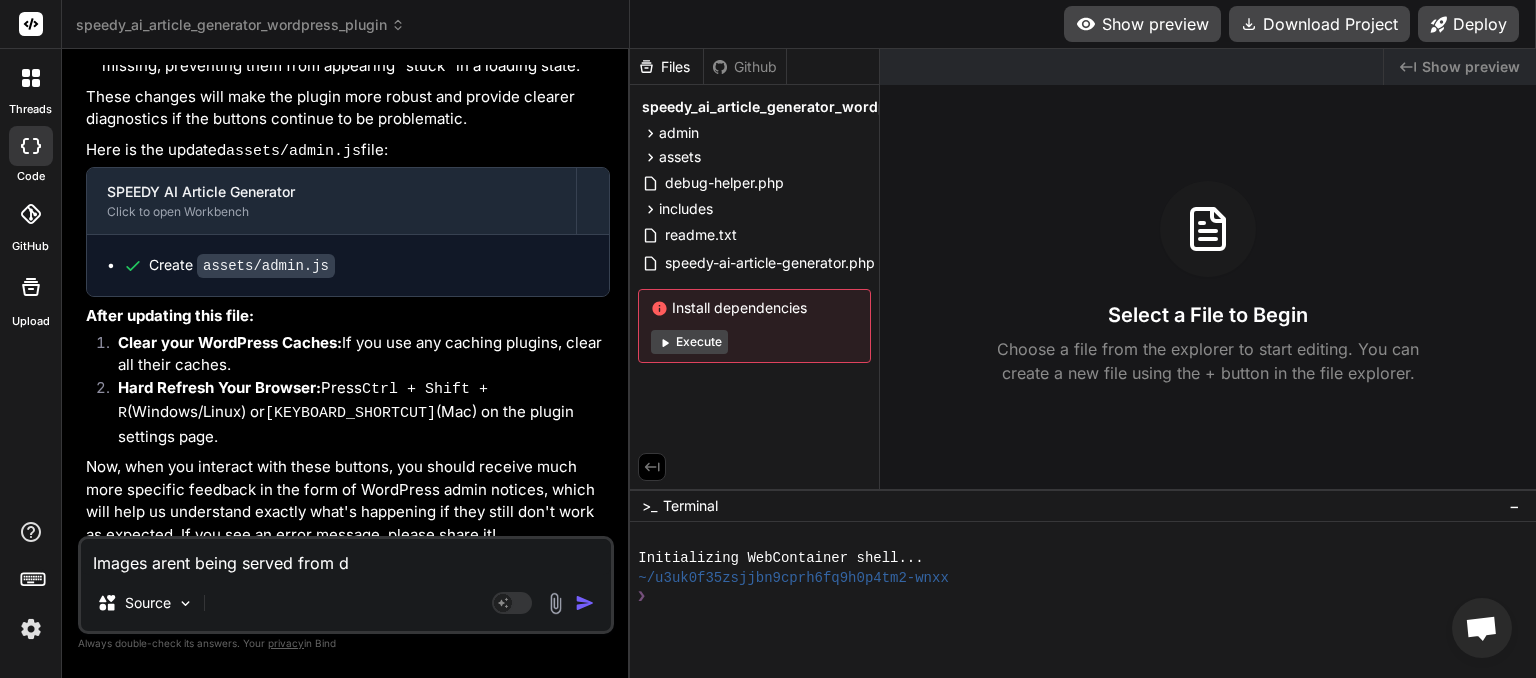 type on "Images arent being served from dr" 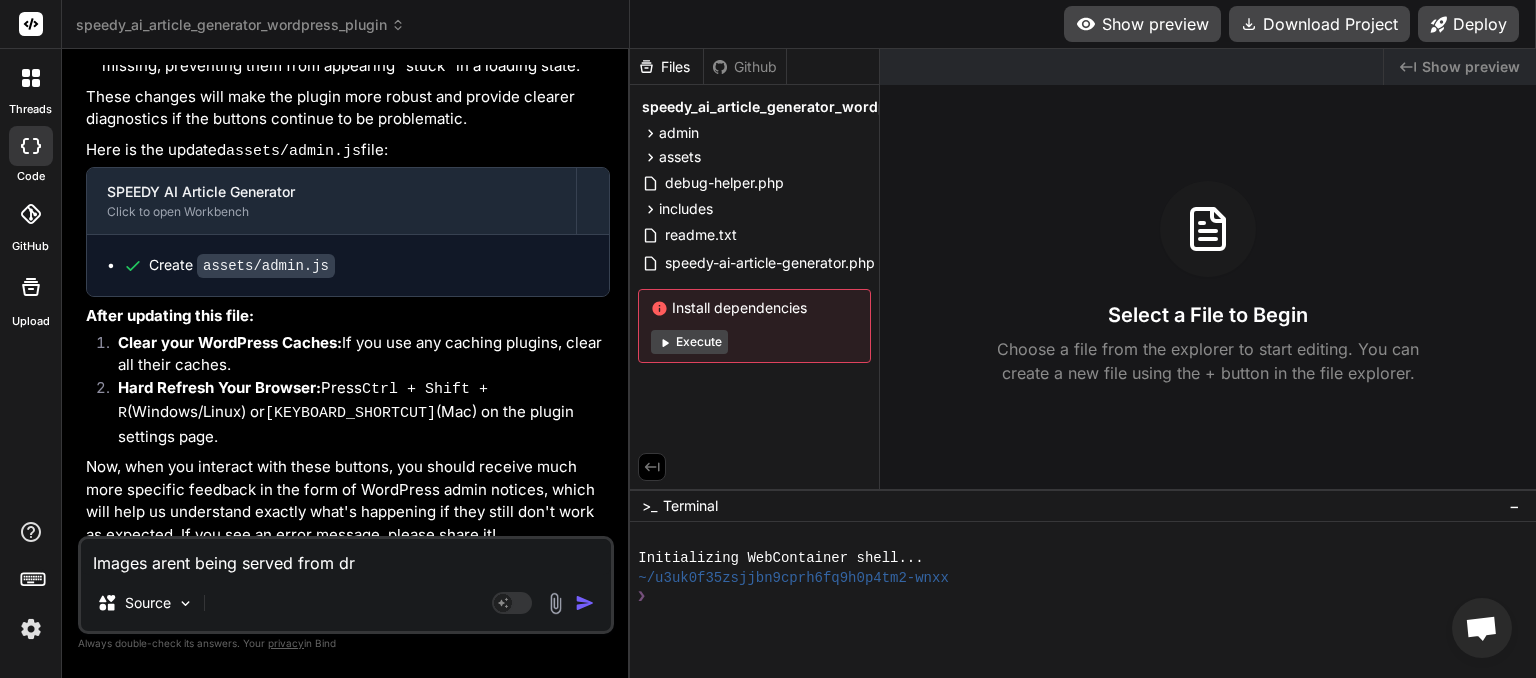 type on "Images aren't being served from dro" 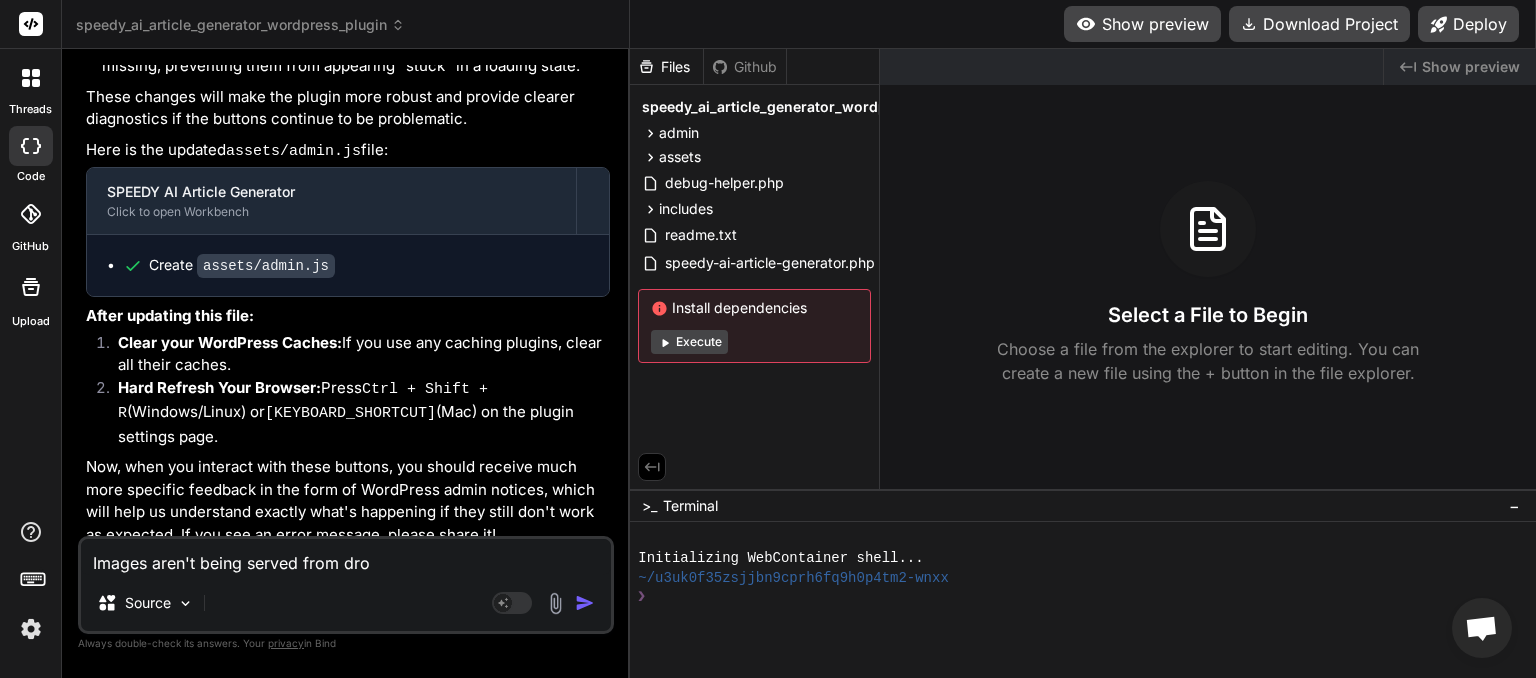 type on "Images arent being served from drop" 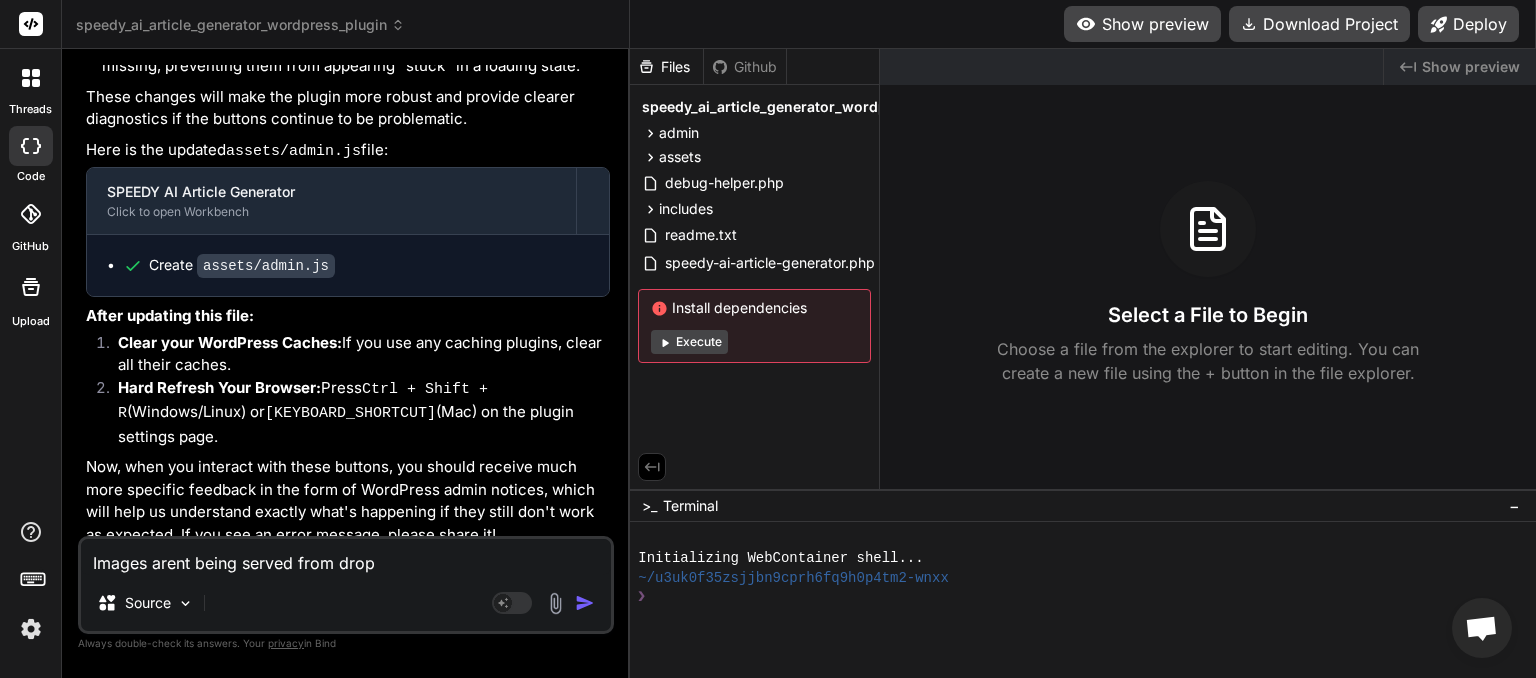 type on "Images arent being served from dropb" 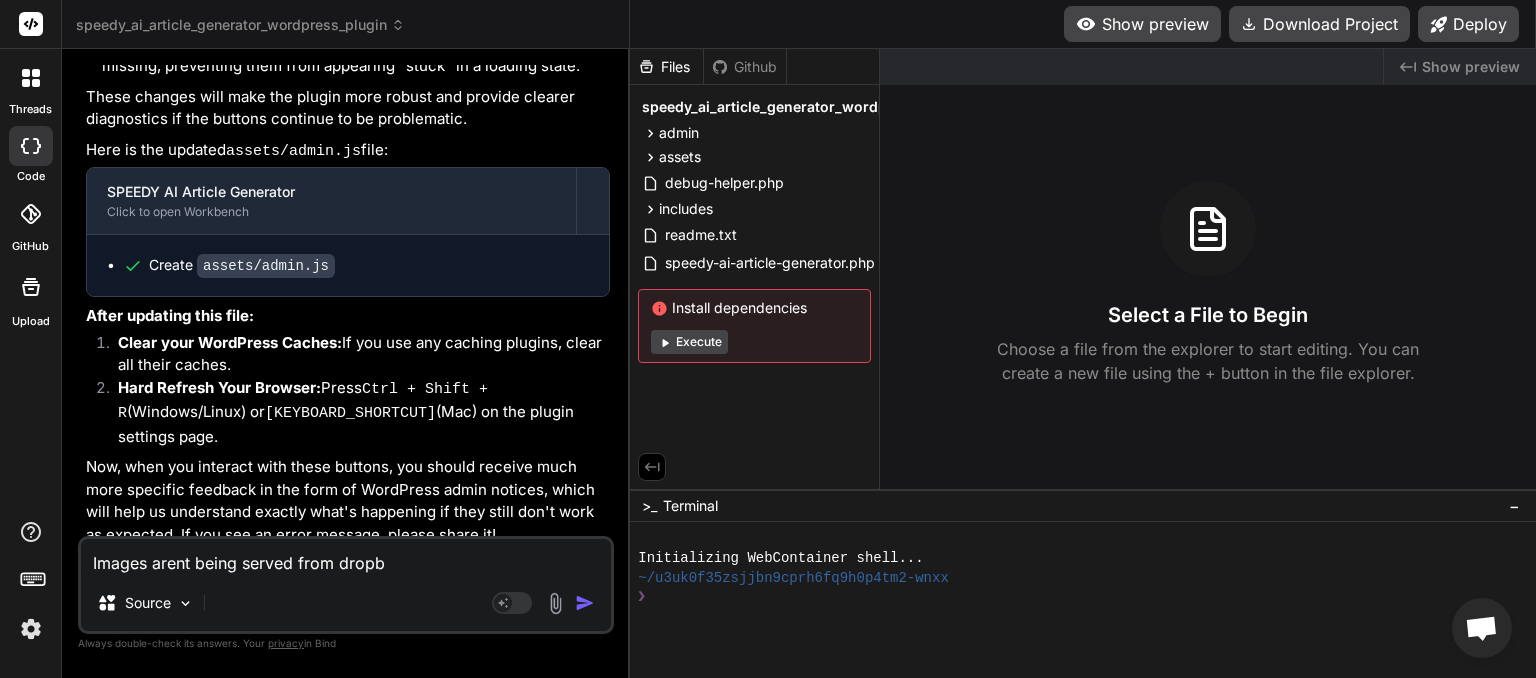 type on "Images aren't being served from dropbo" 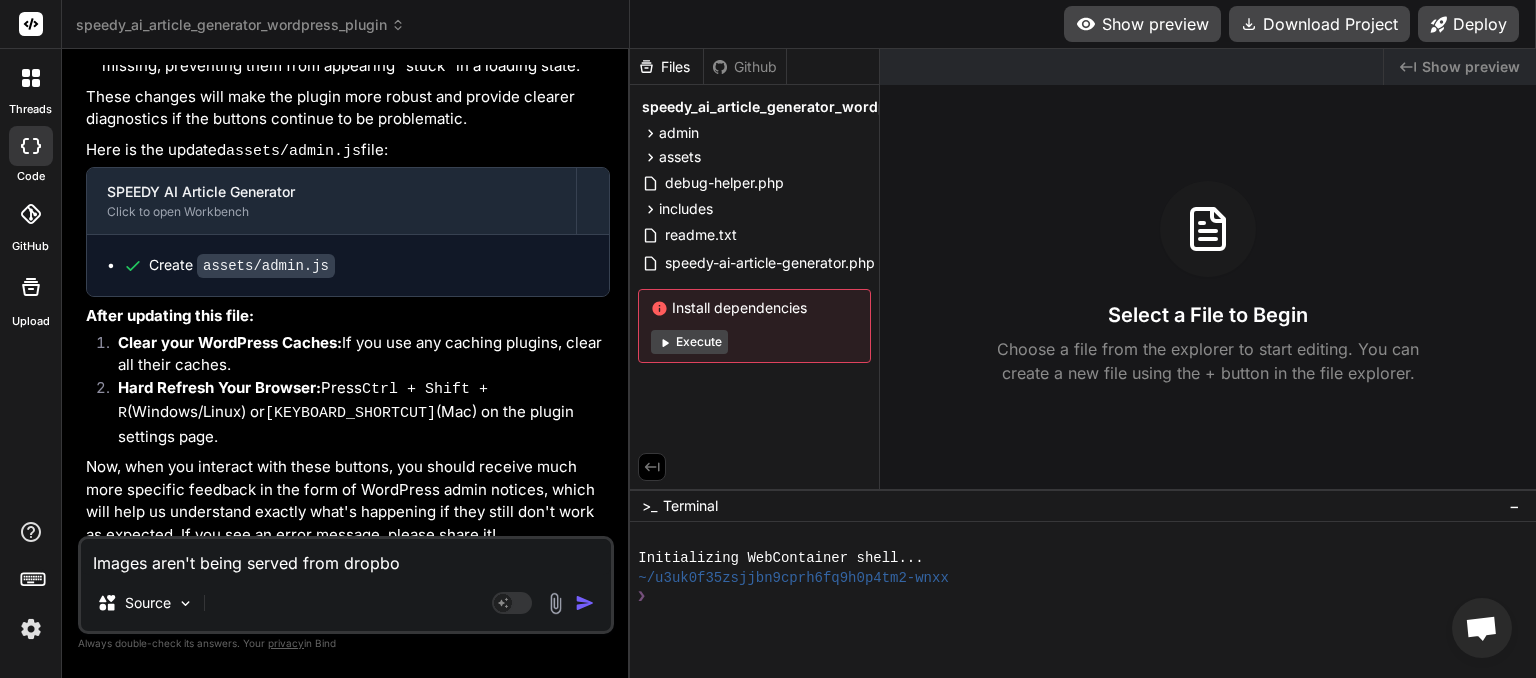 type on "Images arent being served from dropboc" 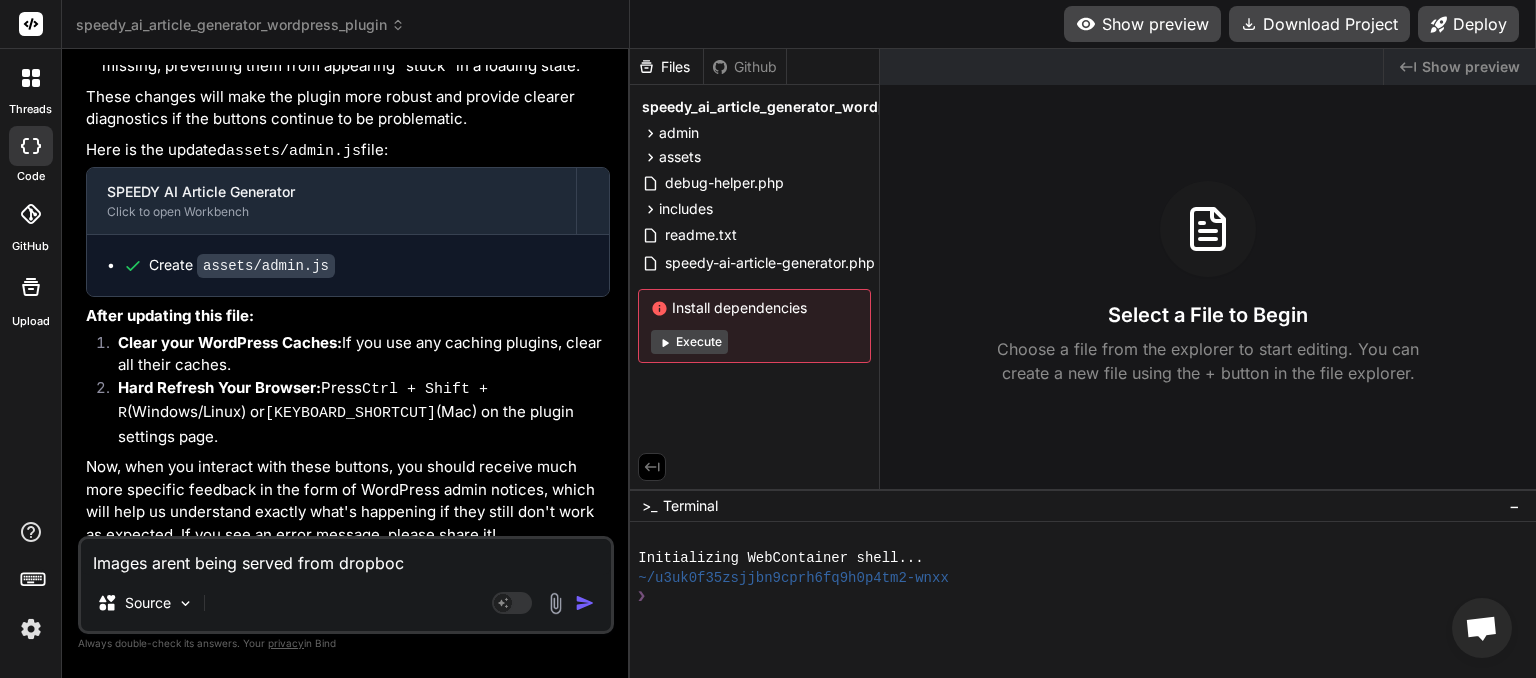 type on "Images aren't being served from dropbo" 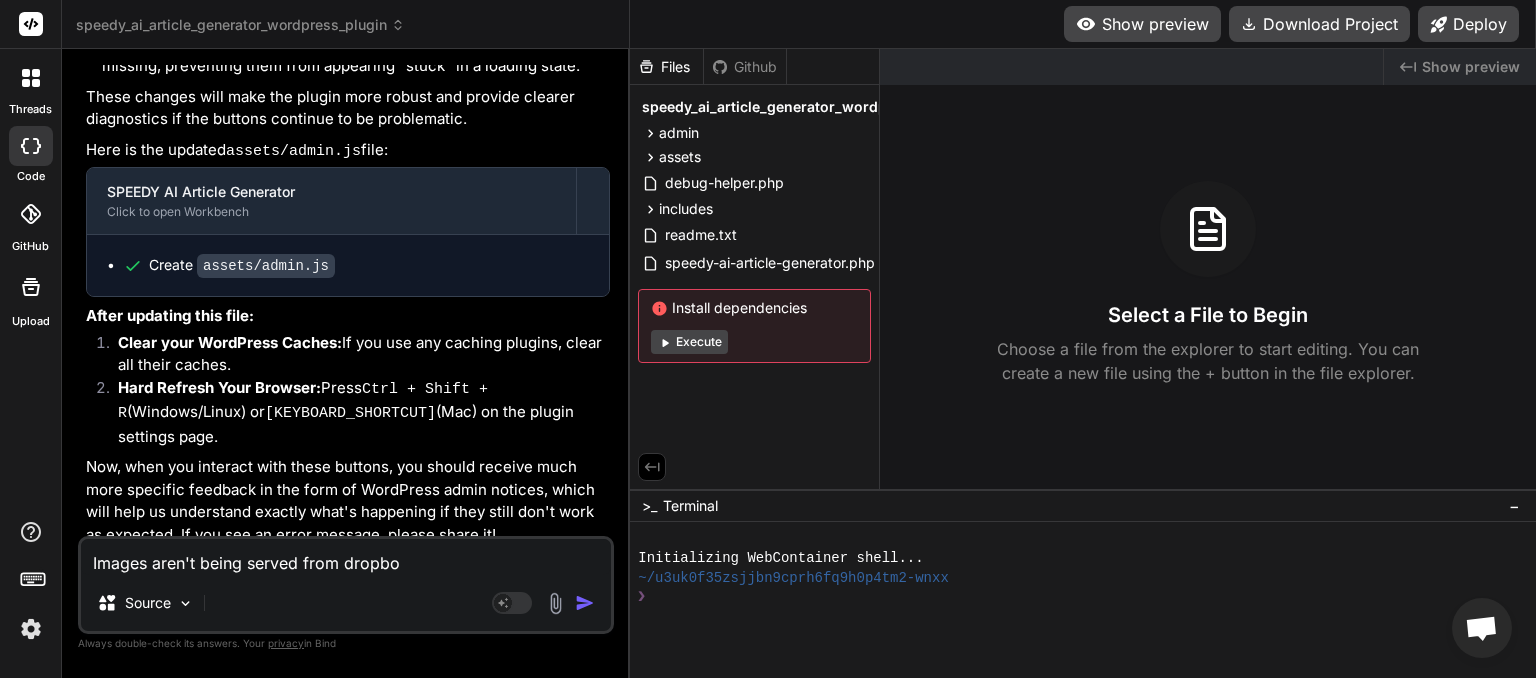 type on "Images aren't being served from dropbox" 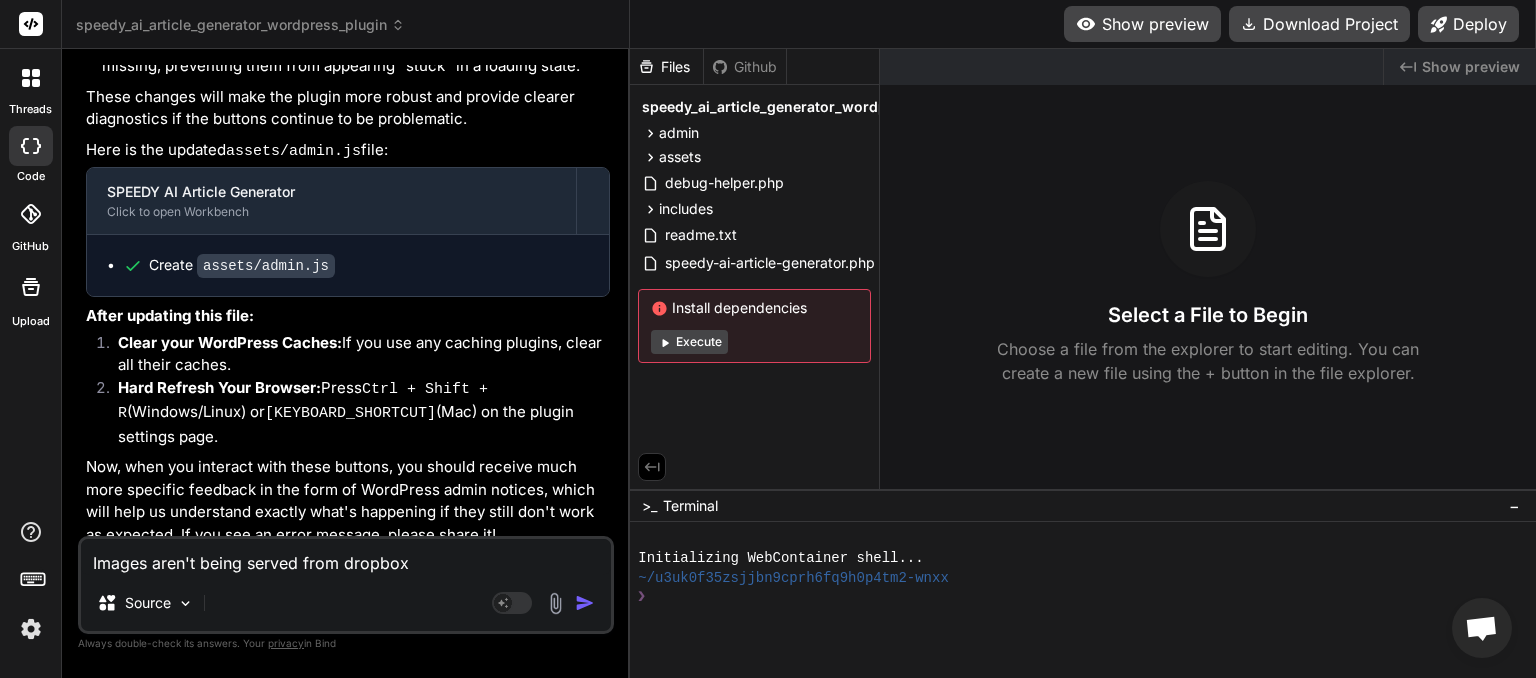 type on "Images arent being served from dropbox." 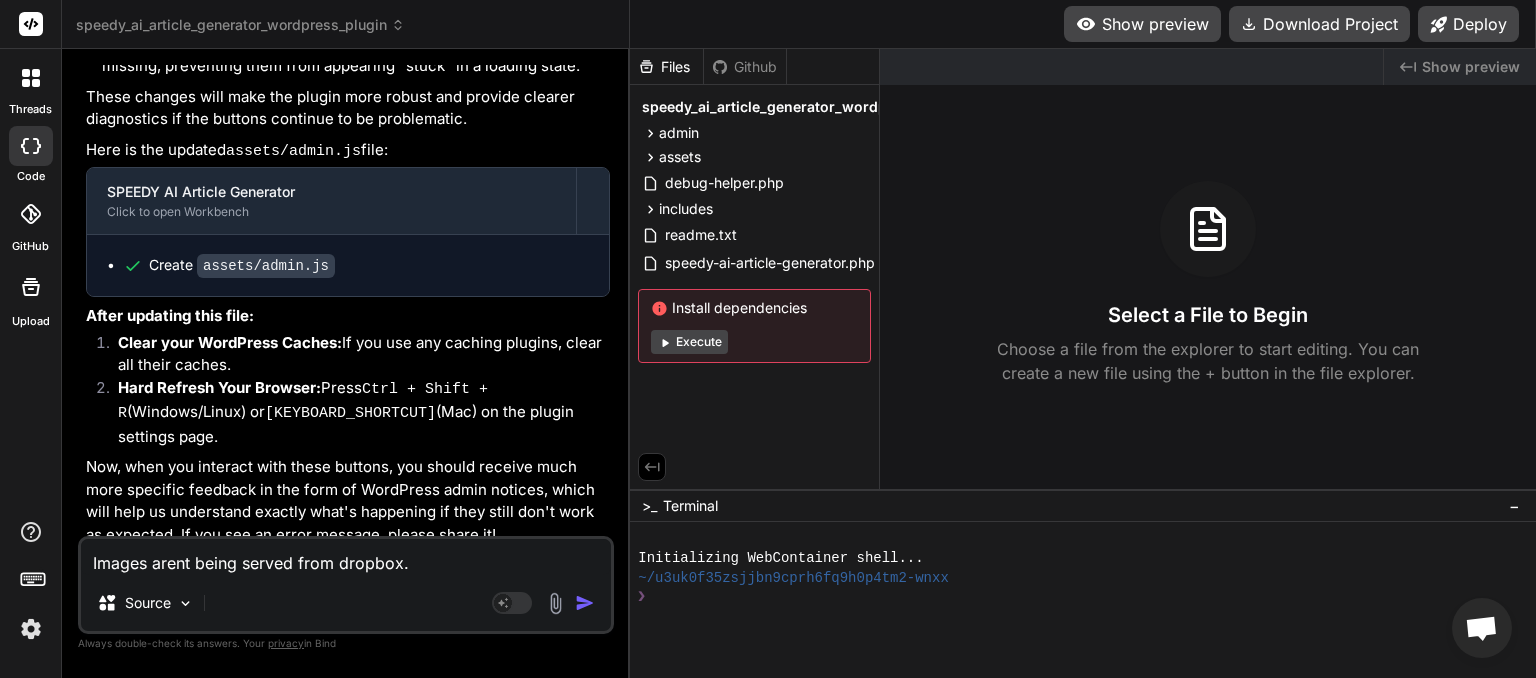 type on "Images arent being served from dropbox." 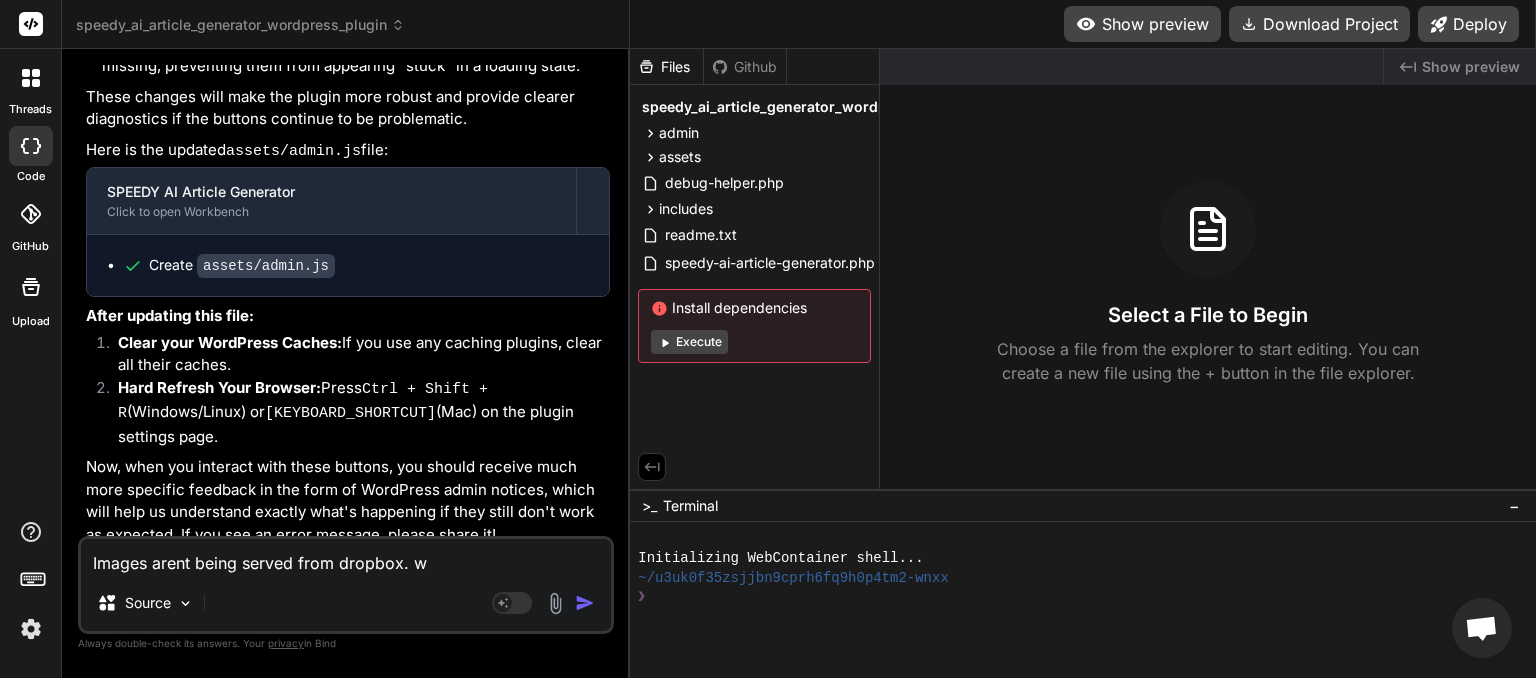 type on "Images aren't being served from dropbox. wh" 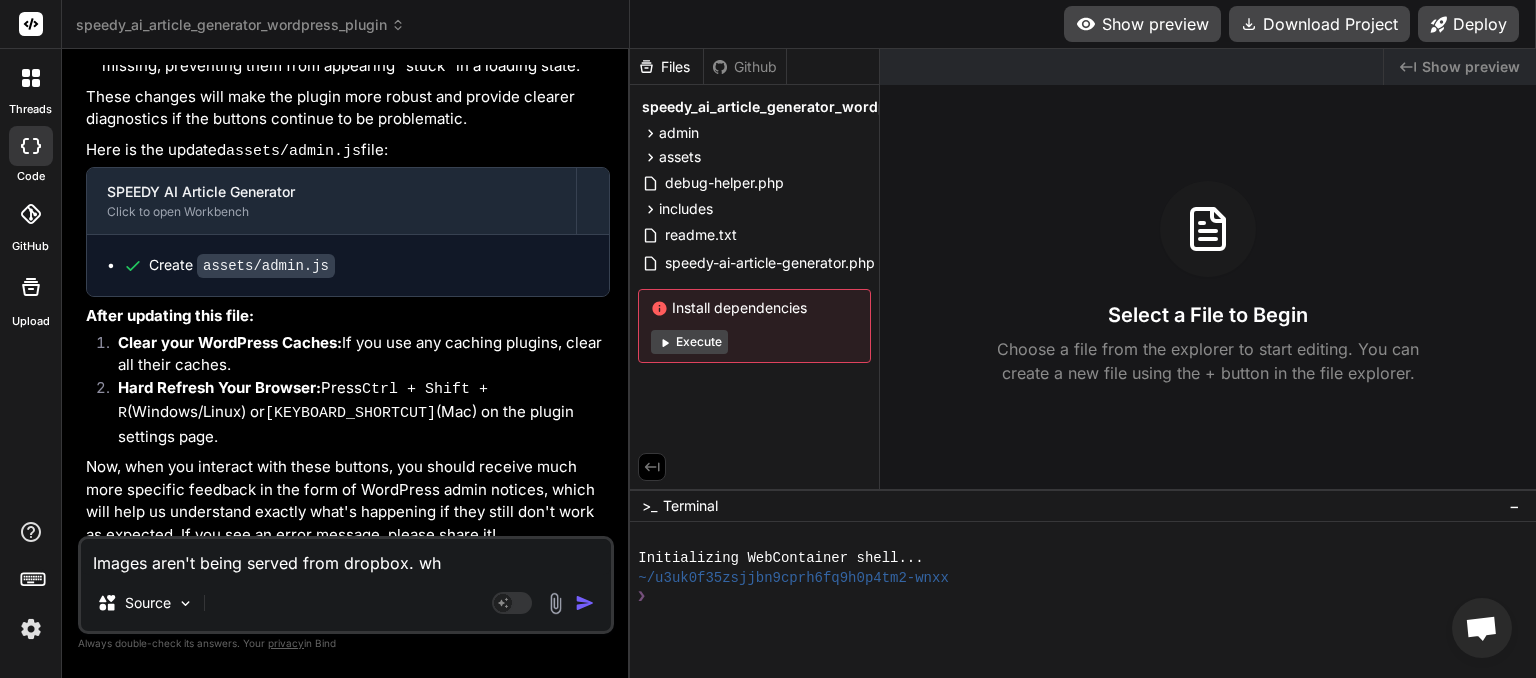 type on "Images aren't being served from dropbox. whi" 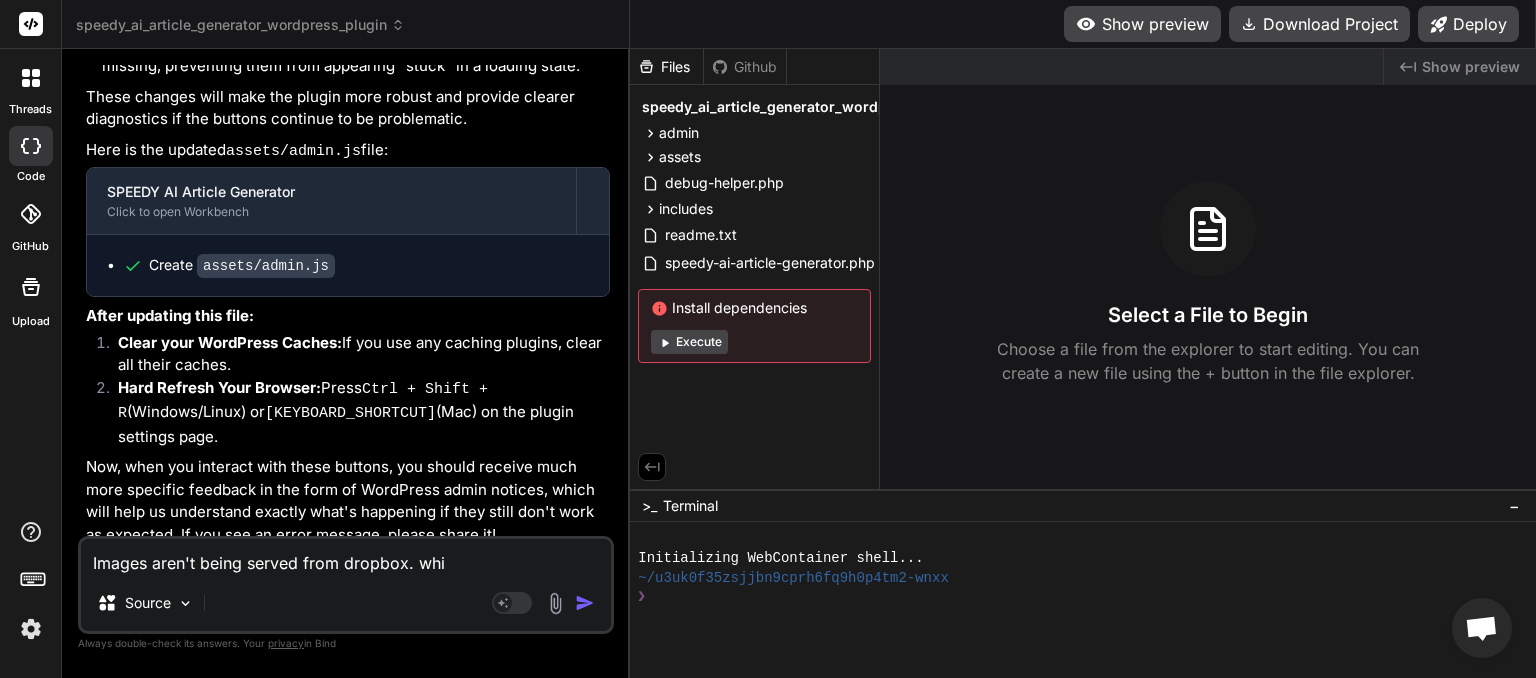 type on "Images arent being served from dropbox. whit" 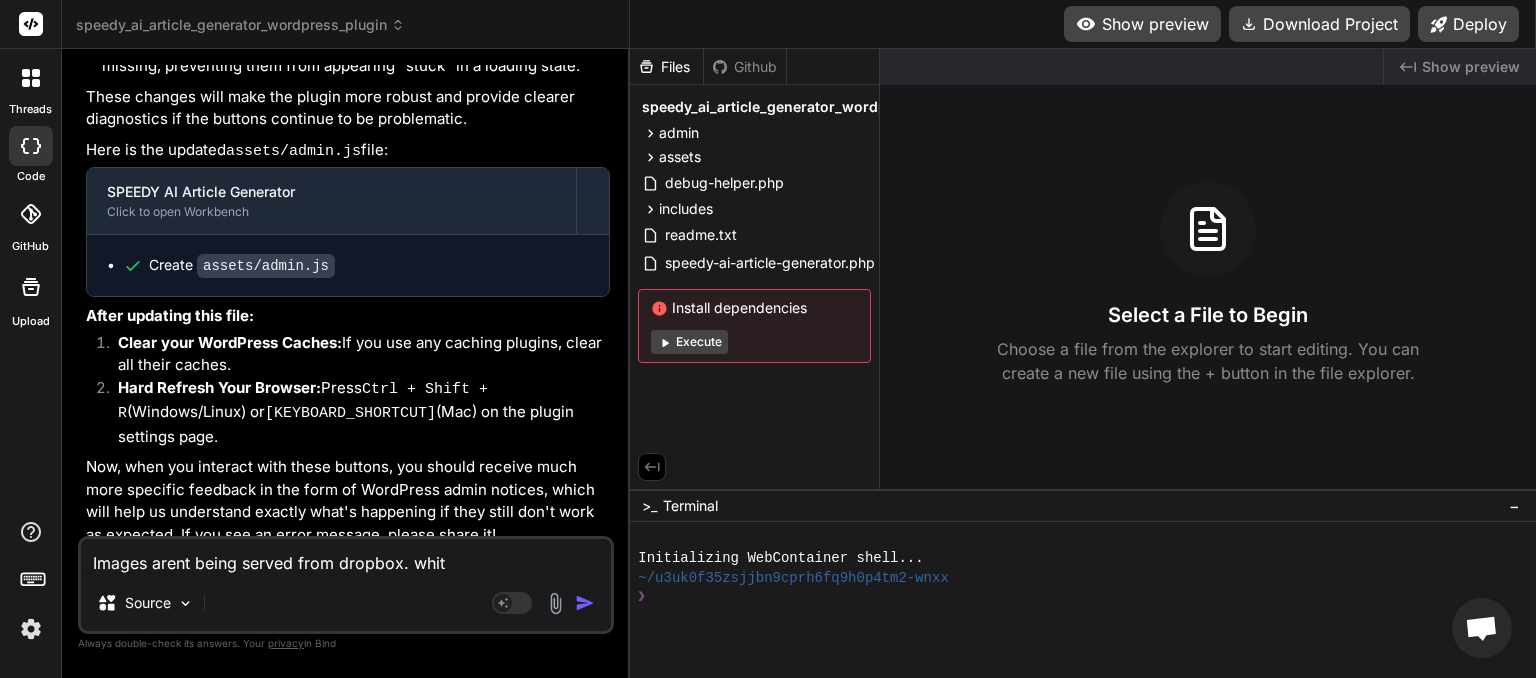 type on "Images aren't being served from dropbox. white" 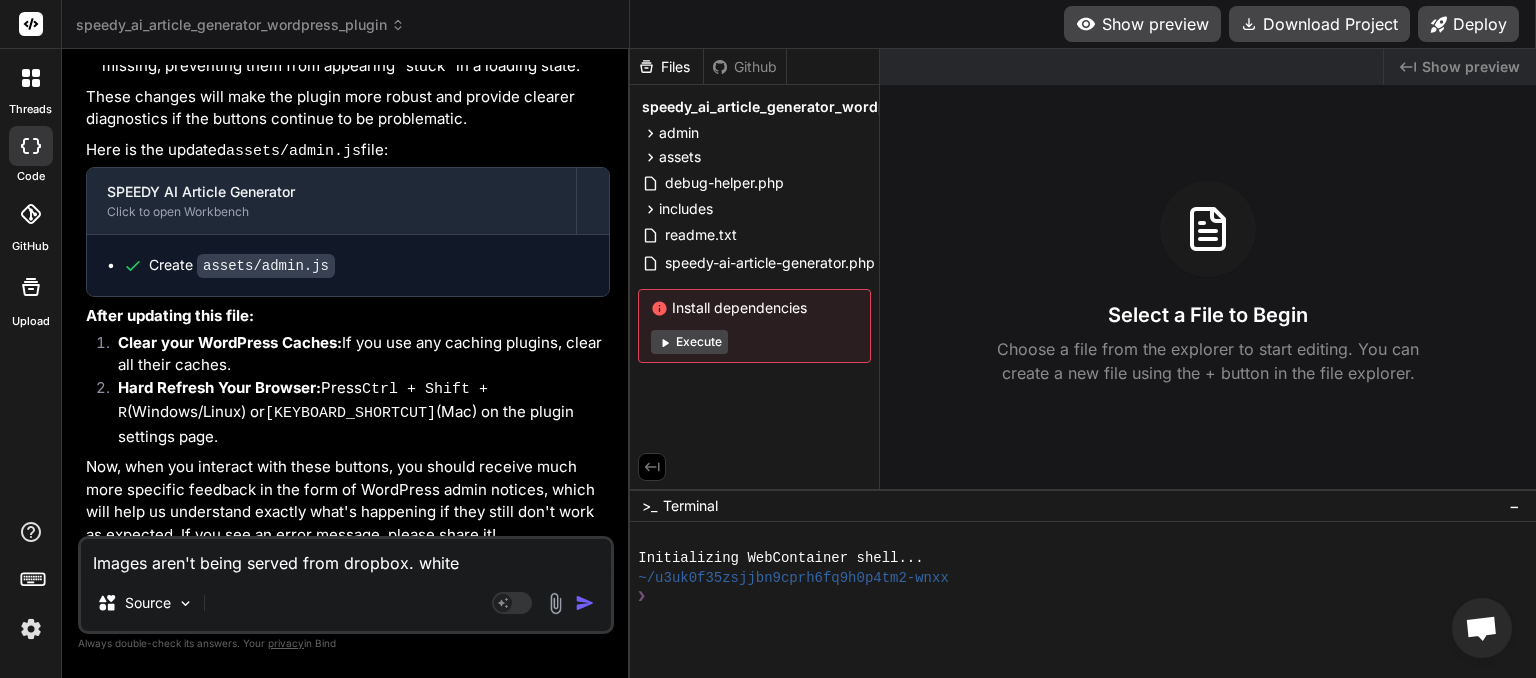 type on "Images aren't being served from dropbox. white" 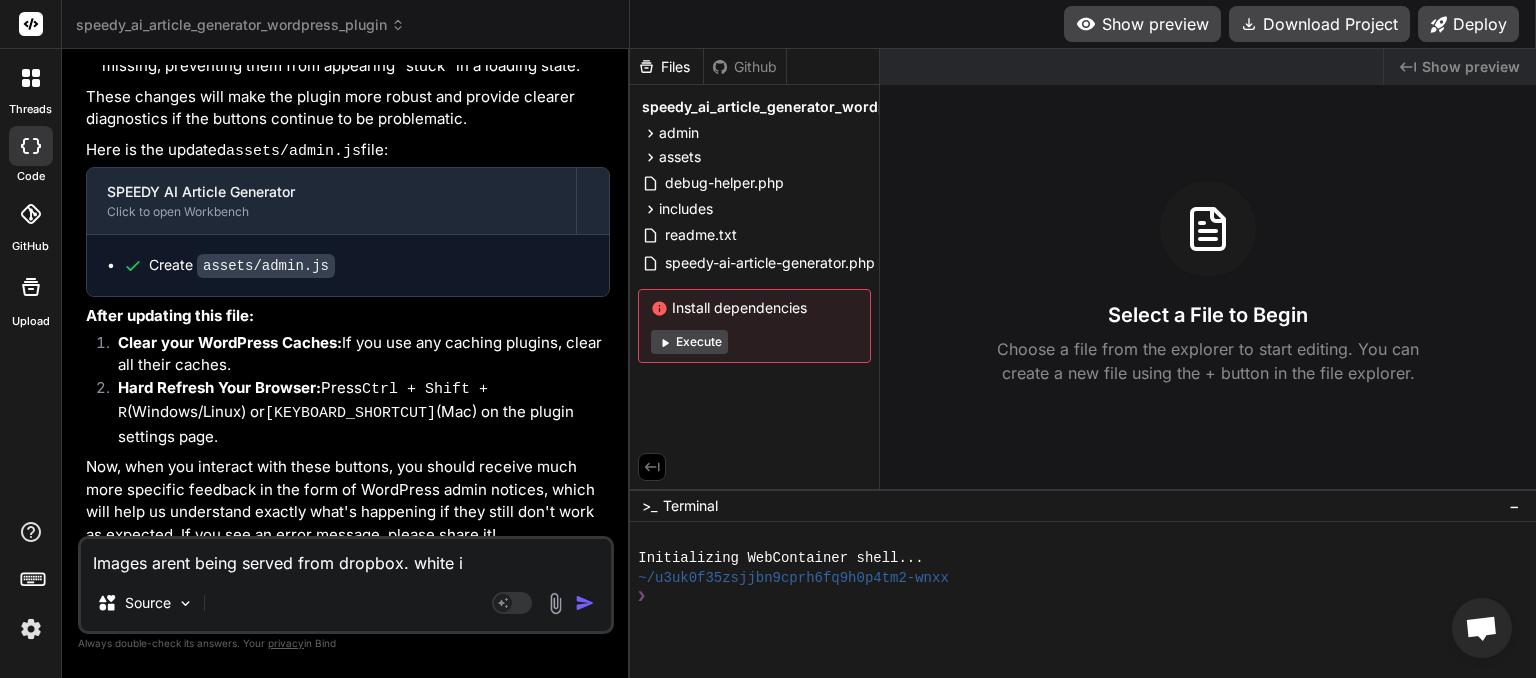 type on "Images aren't being served from dropbox. white im" 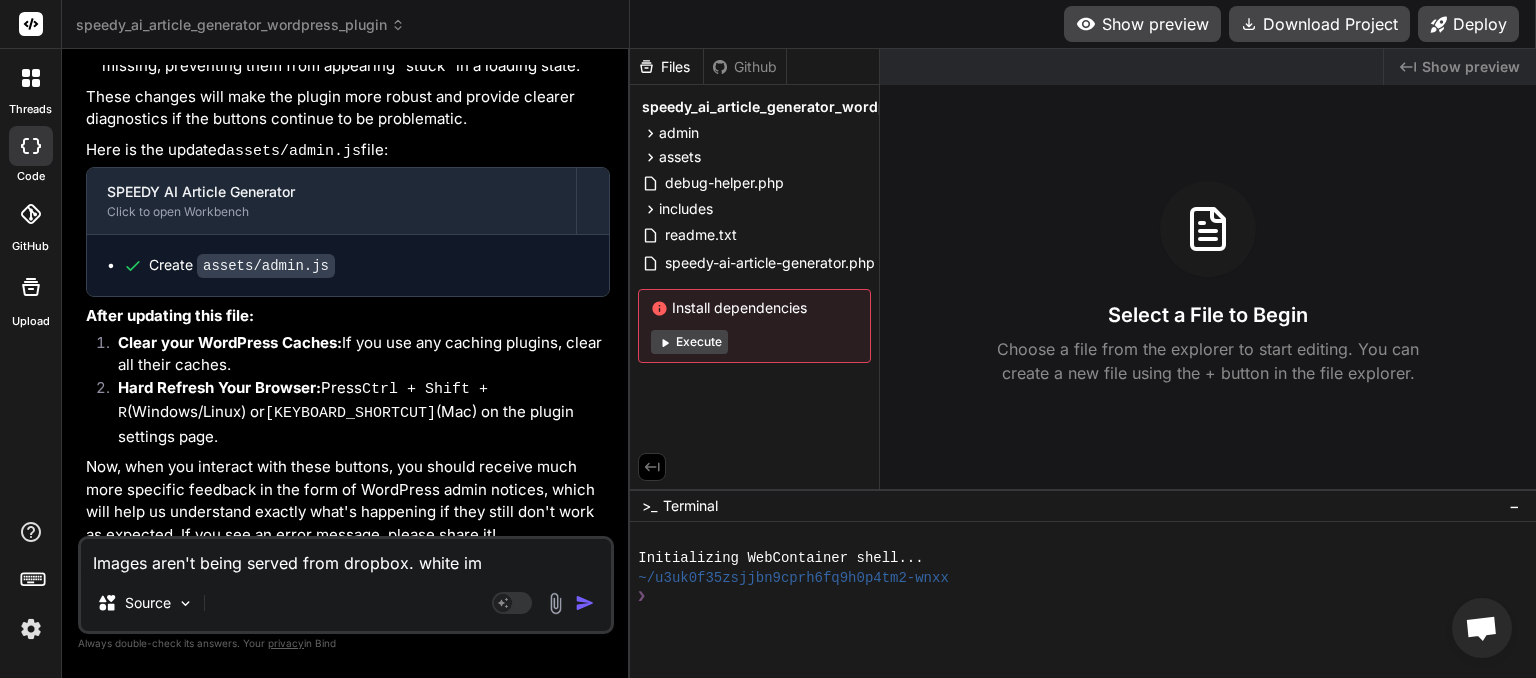 type on "Images aren't being served from dropbox. white ima" 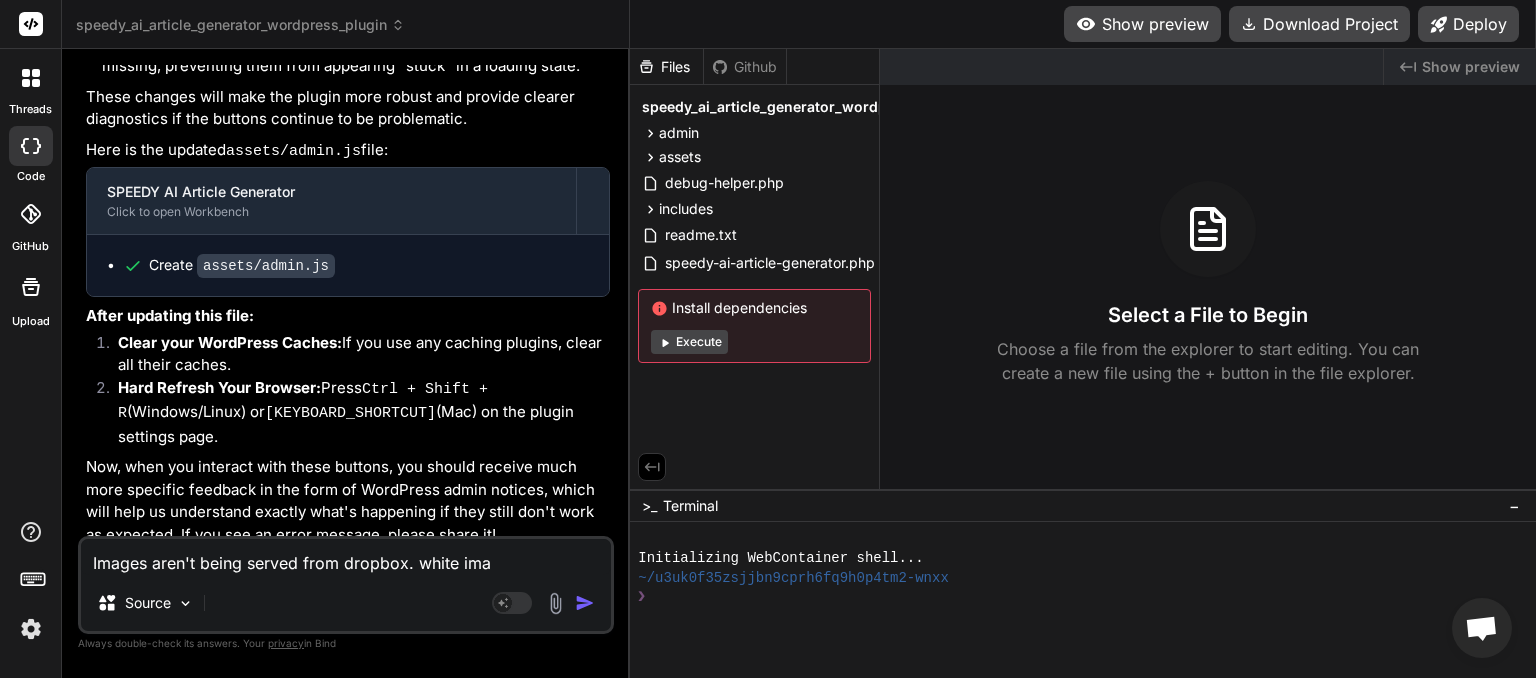 type on "Images arent being served from dropbox. white imag" 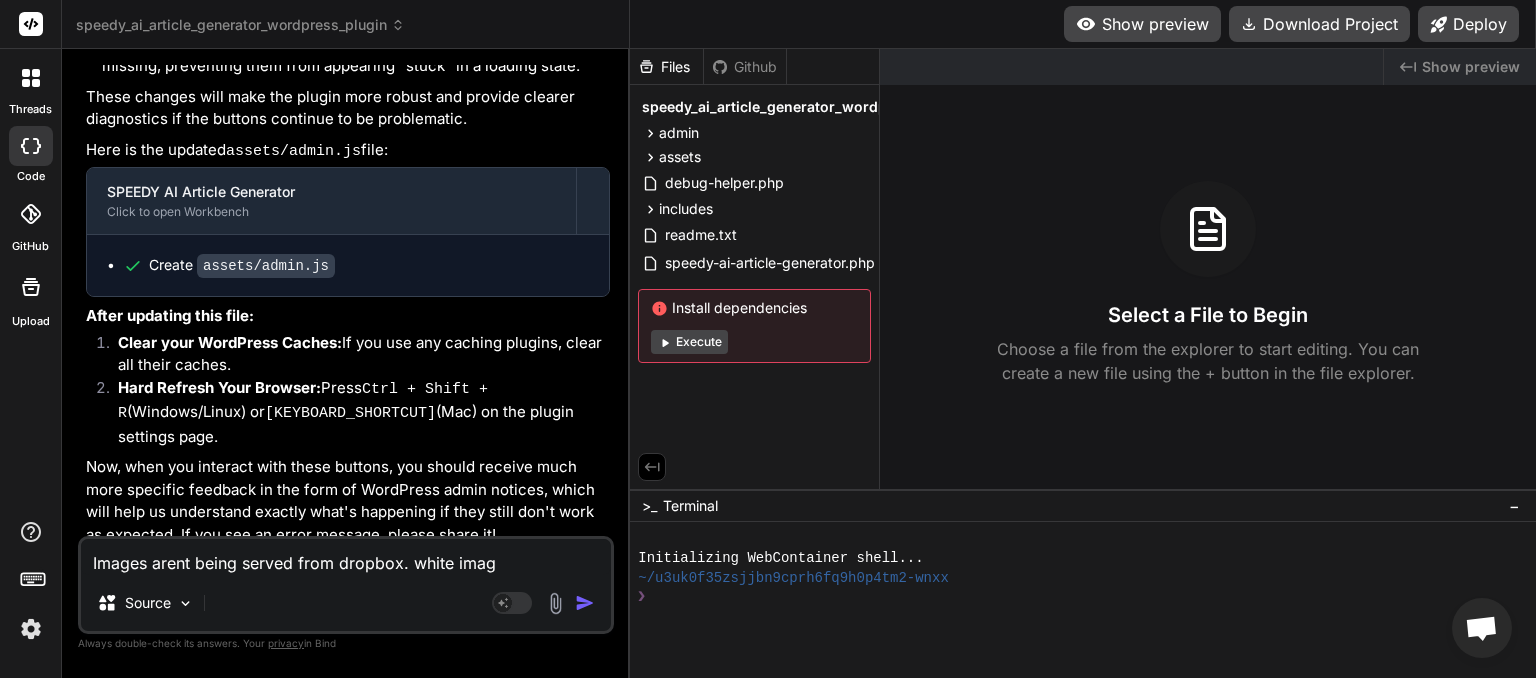 type on "Images arent being served from dropbox. white image" 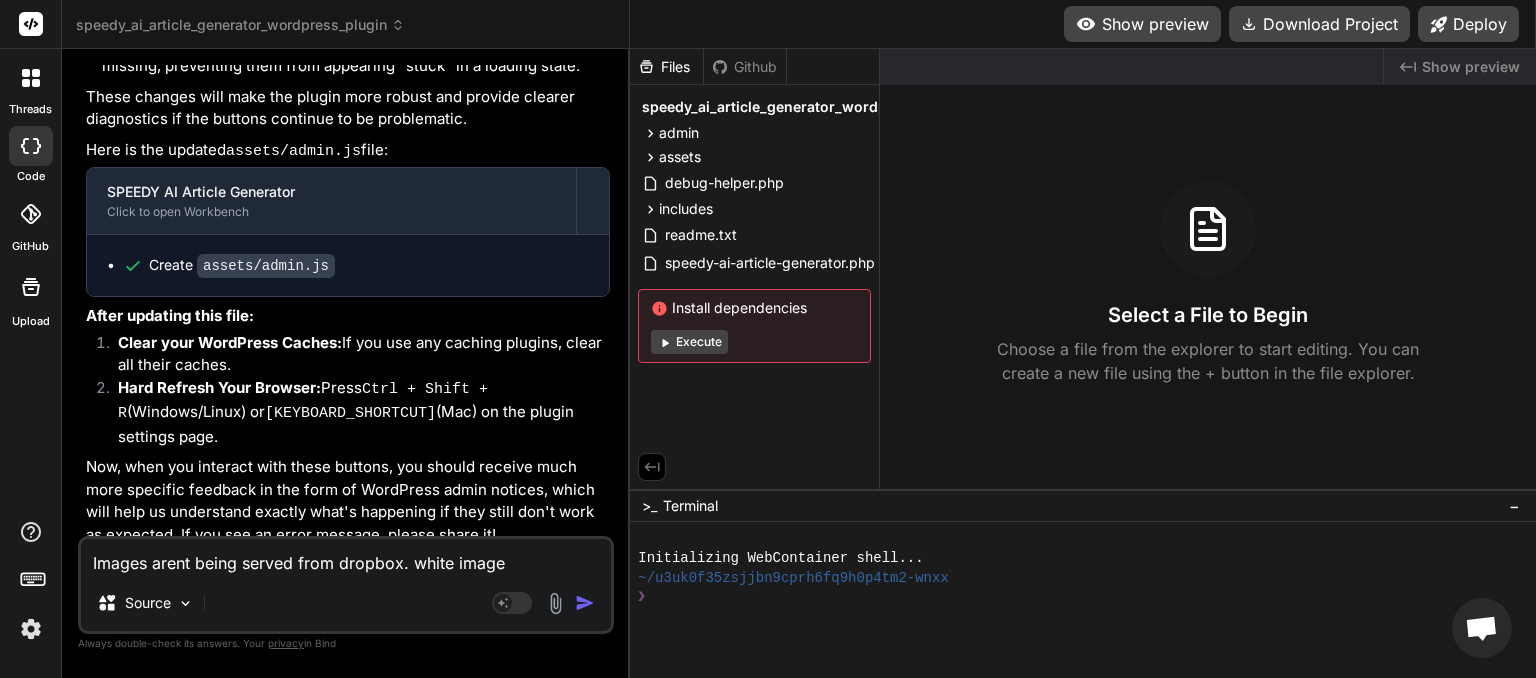 type on "Images arent being served from dropbox. white images" 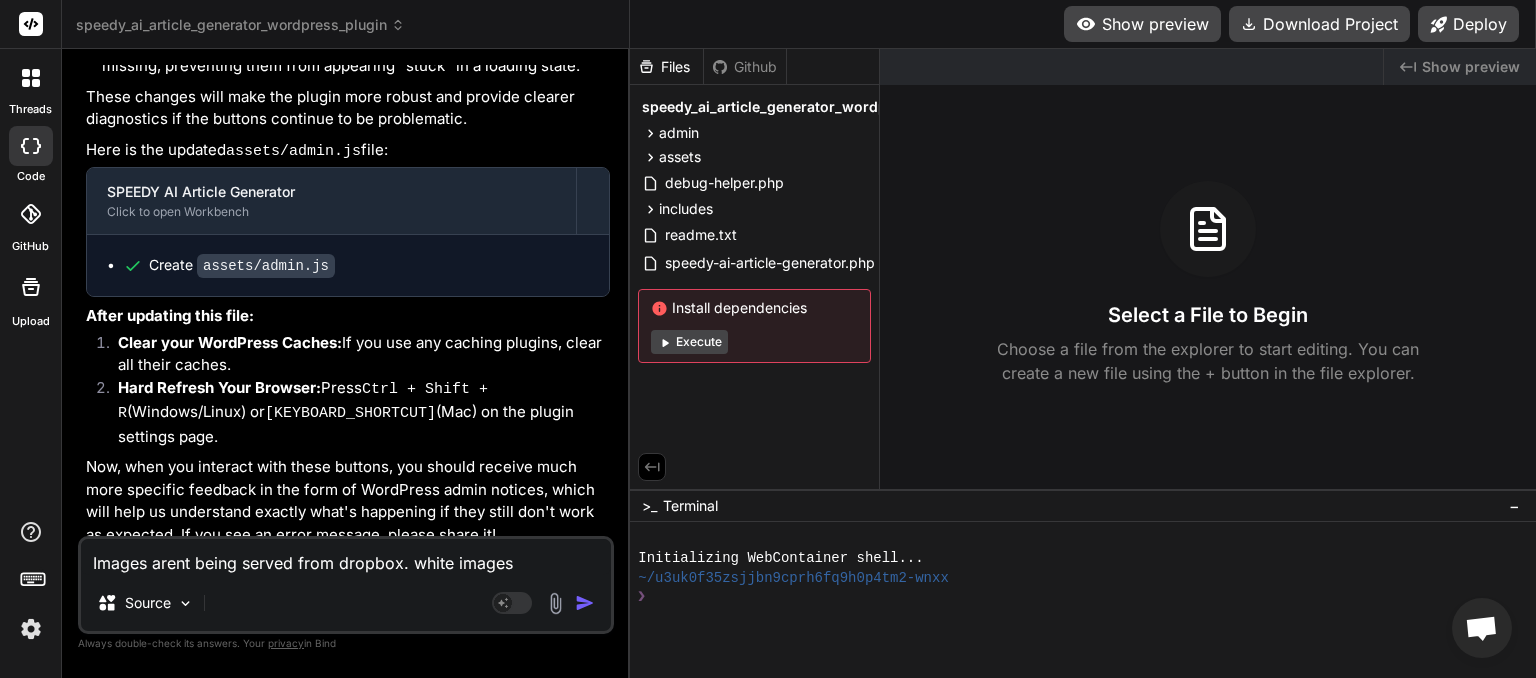 type on "Images arent being served from dropbox. white images" 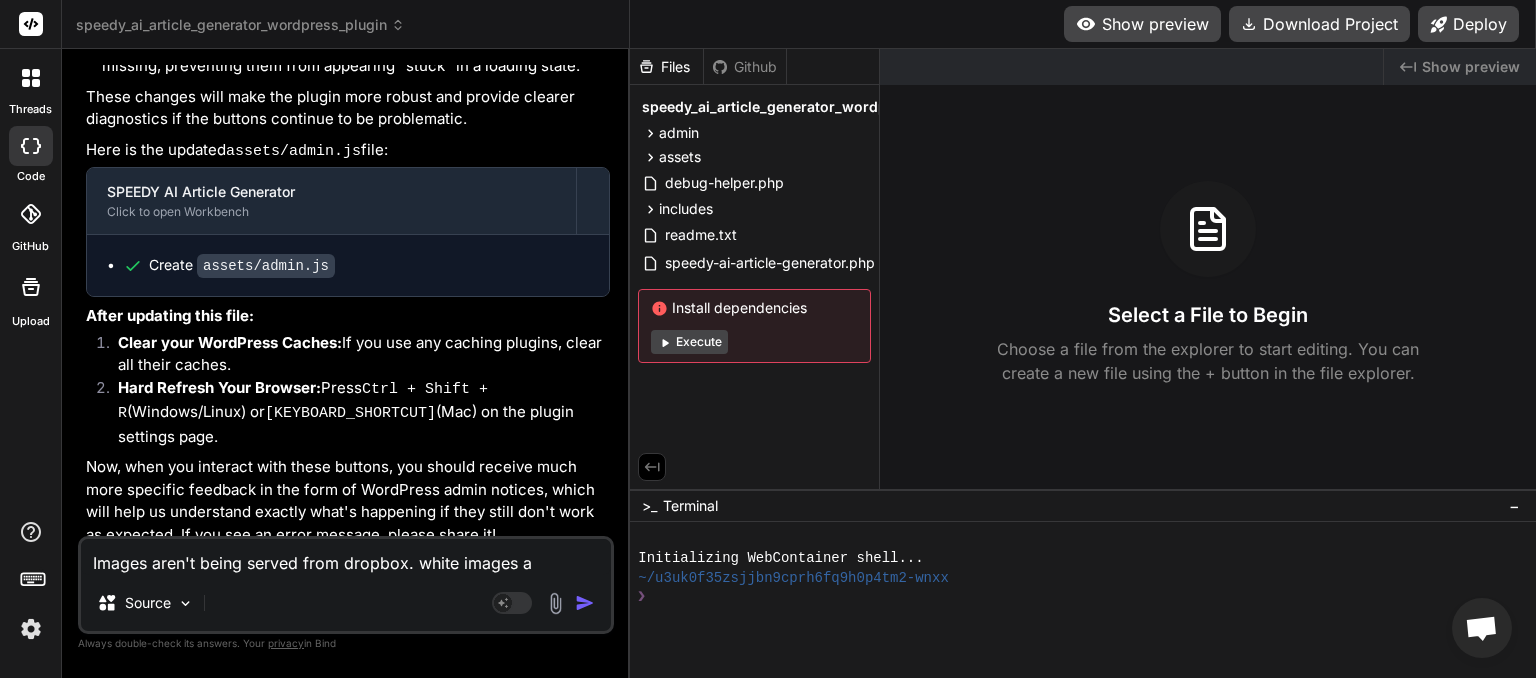 type on "Images aren't being served from dropbox. white images ar" 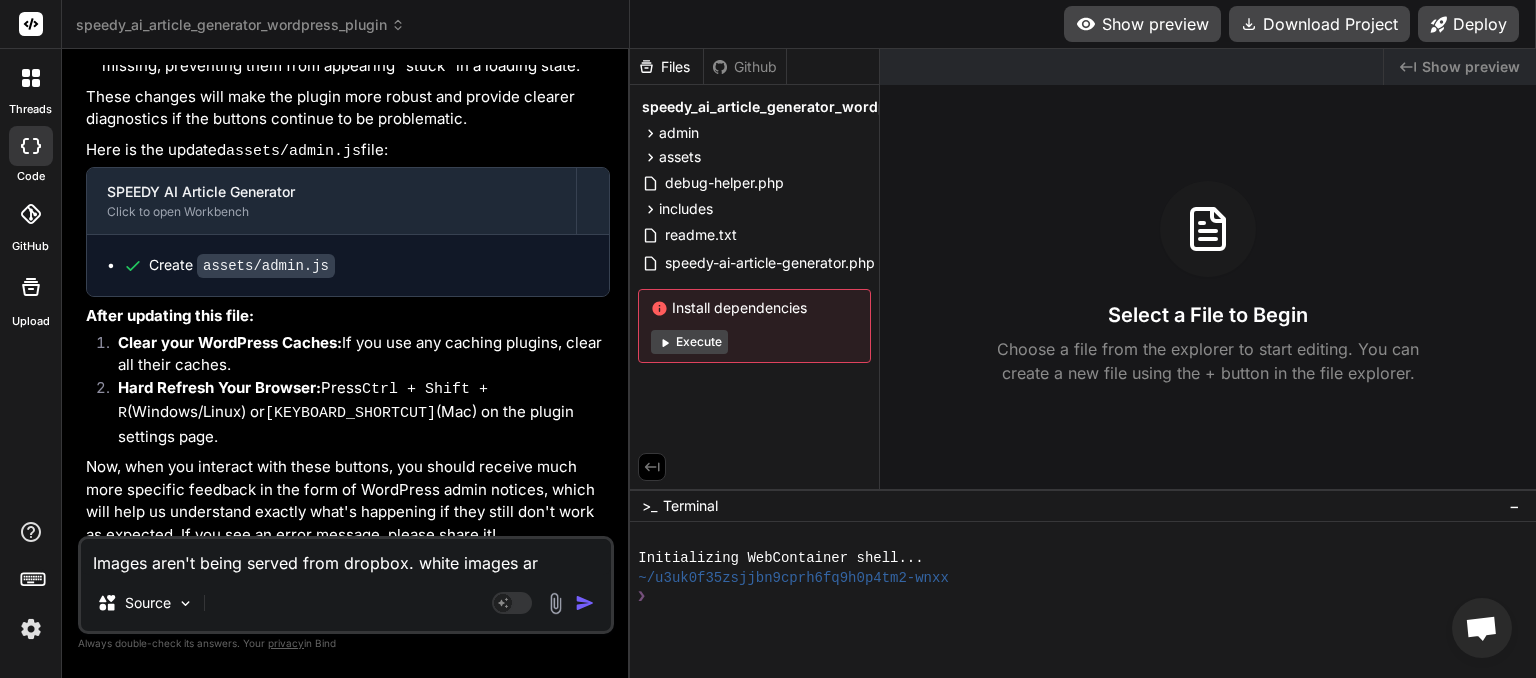 type on "Images arent being served from dropbox. white images are" 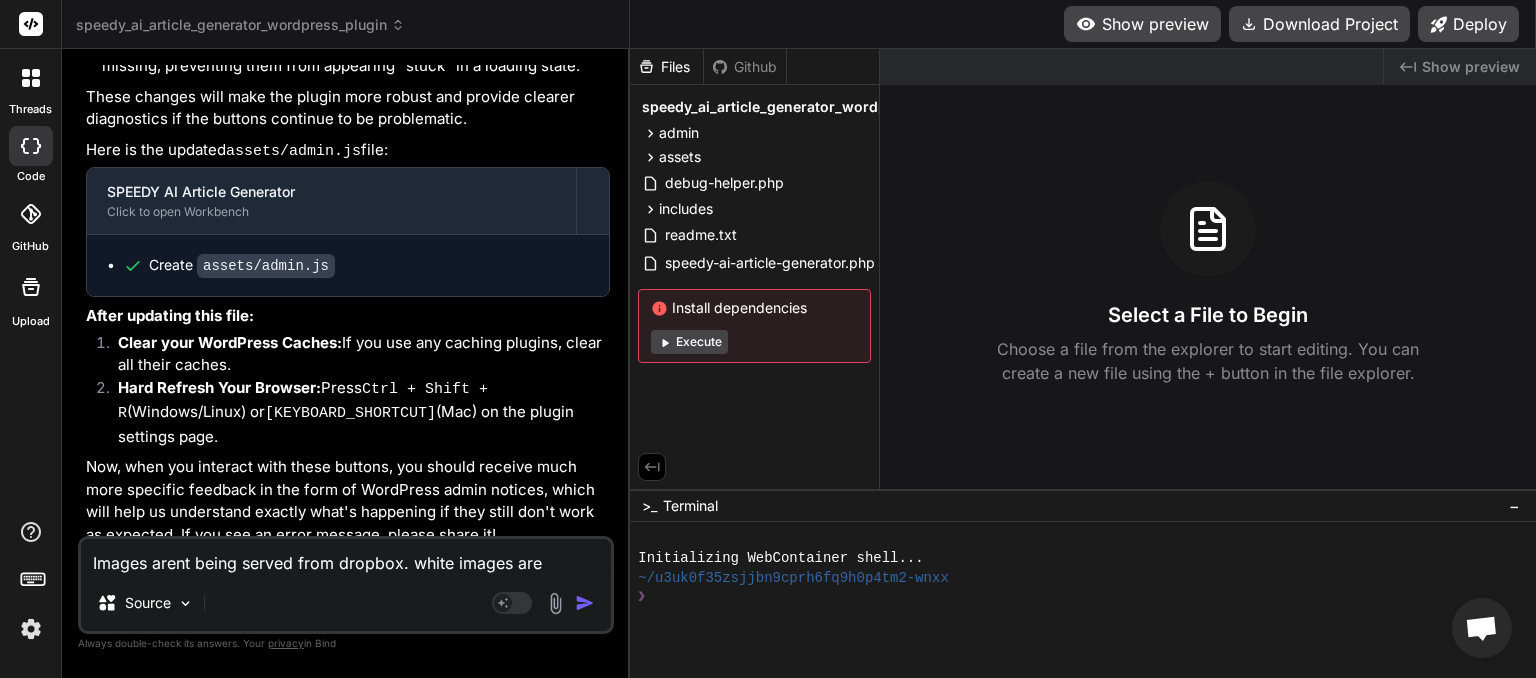 type on "Images arent being served from dropbox. white images are" 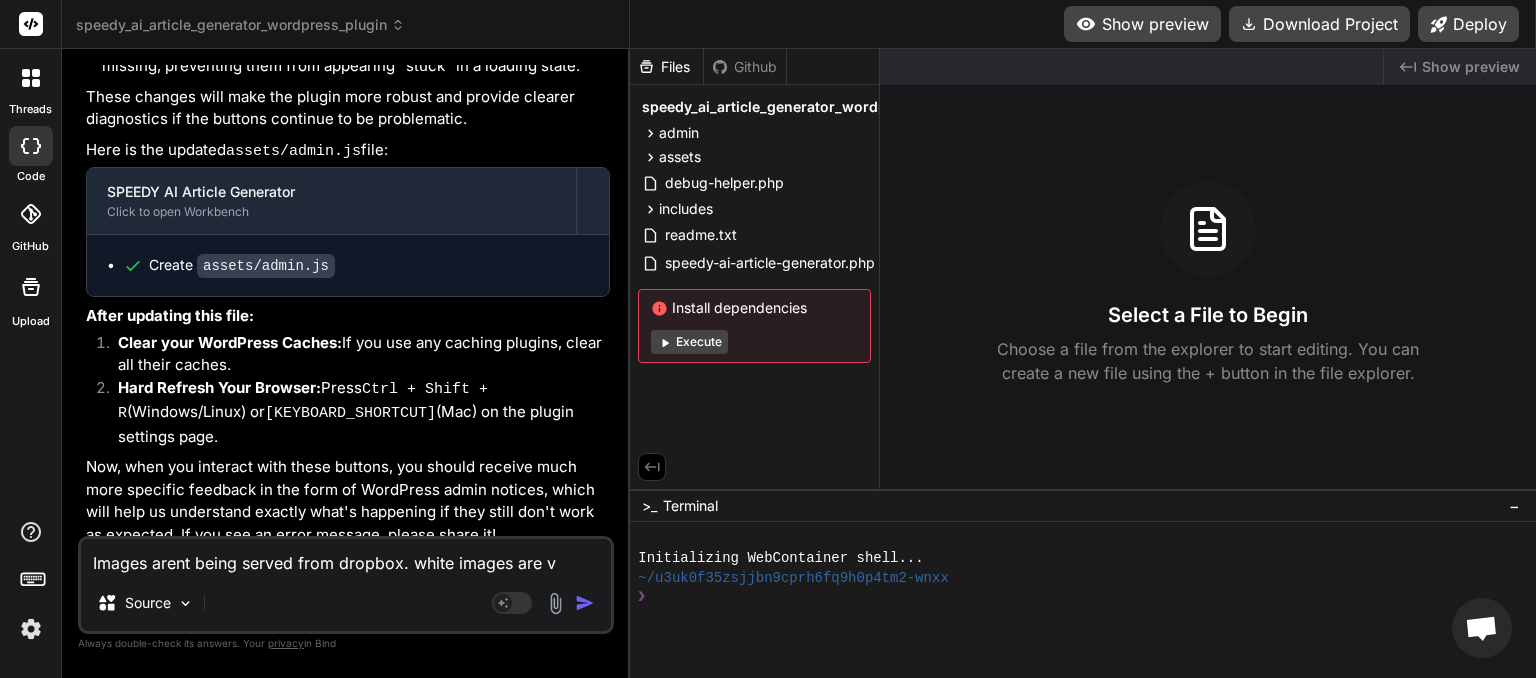 type on "x" 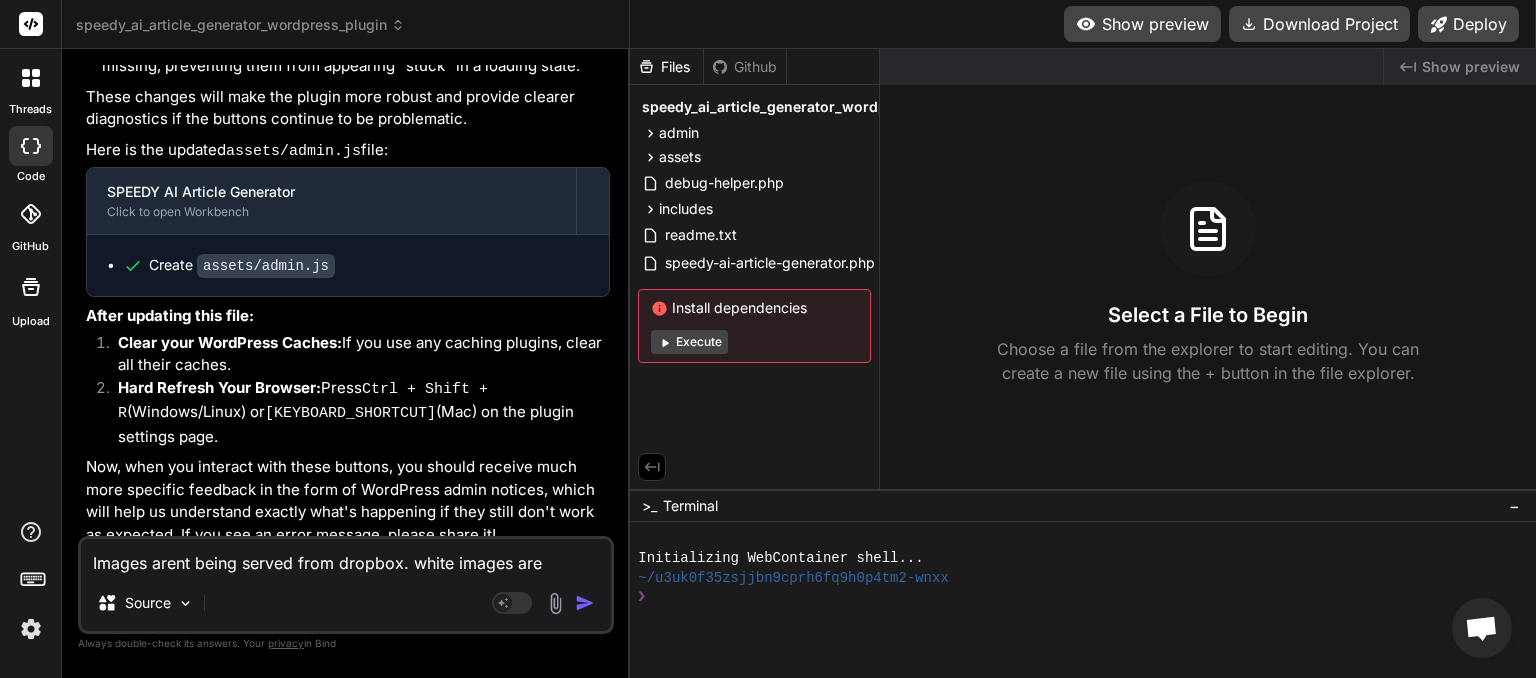 type on "Images arent being served from dropbox. white images are b" 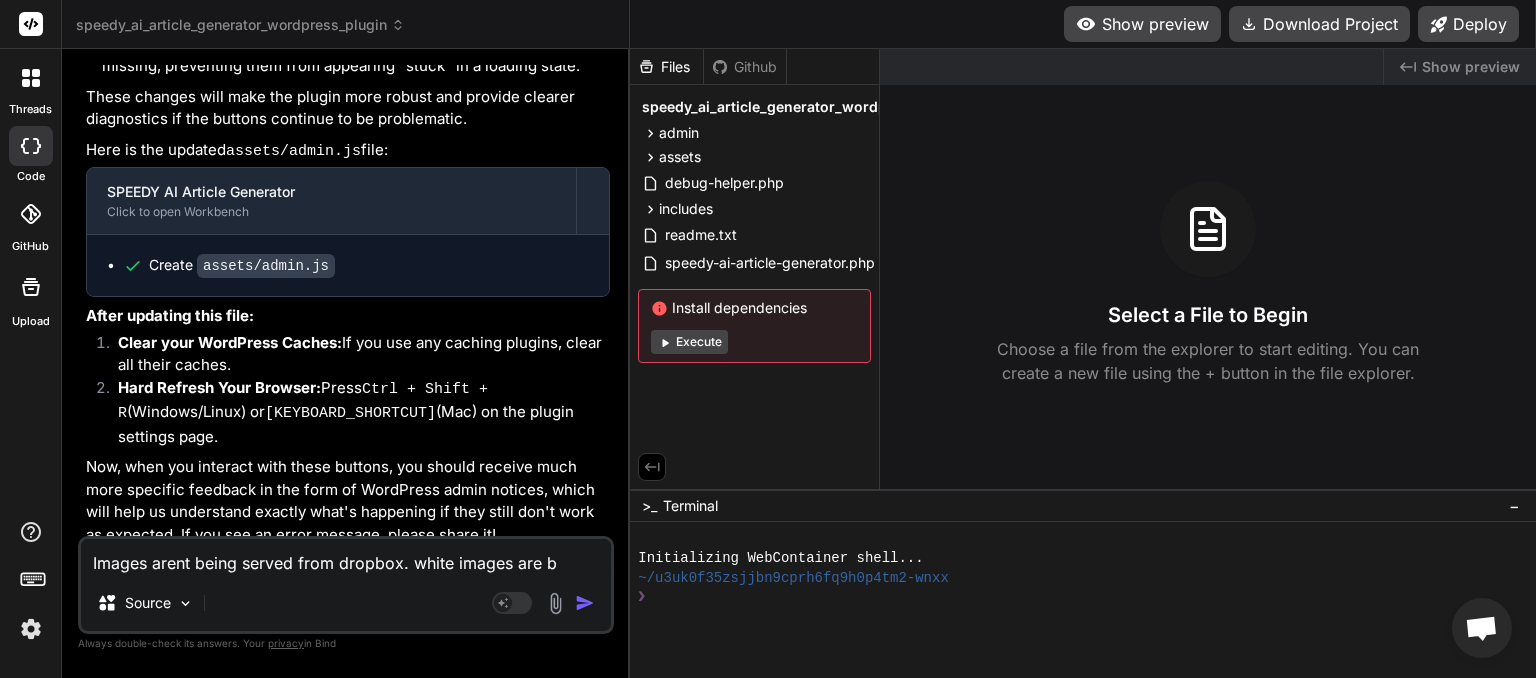 type on "Images aren't being served from dropbox. white images are be" 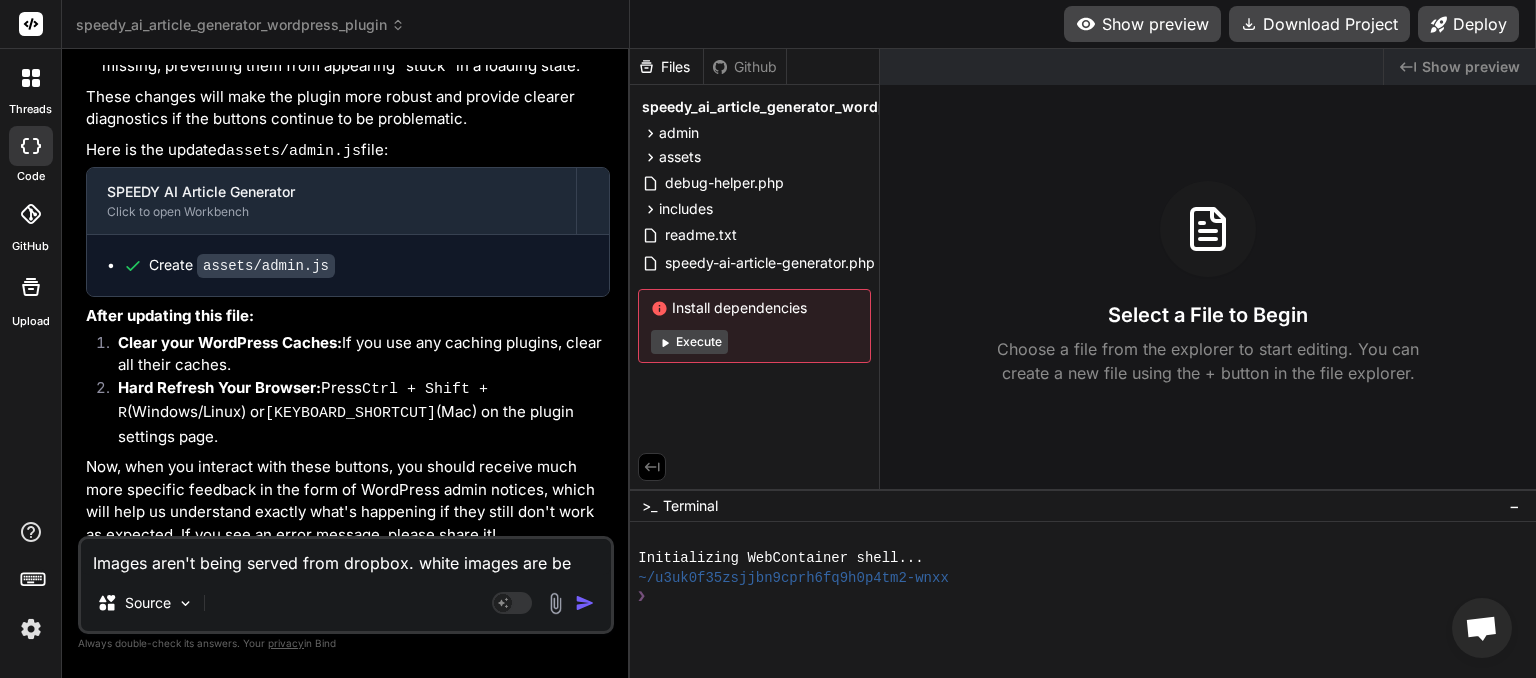 type on "Images aren't being served from dropbox. white images are bei" 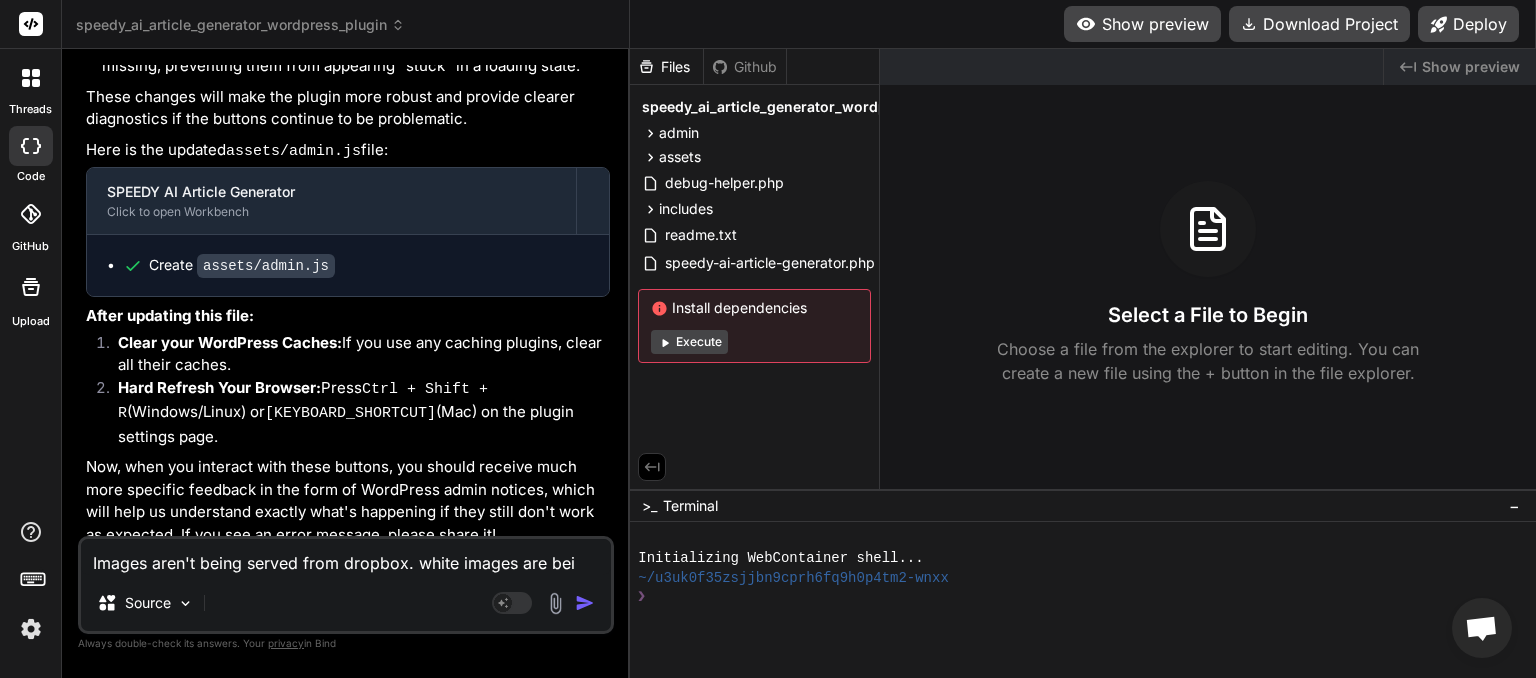 type on "Images arent being served from dropbox. white images are bein" 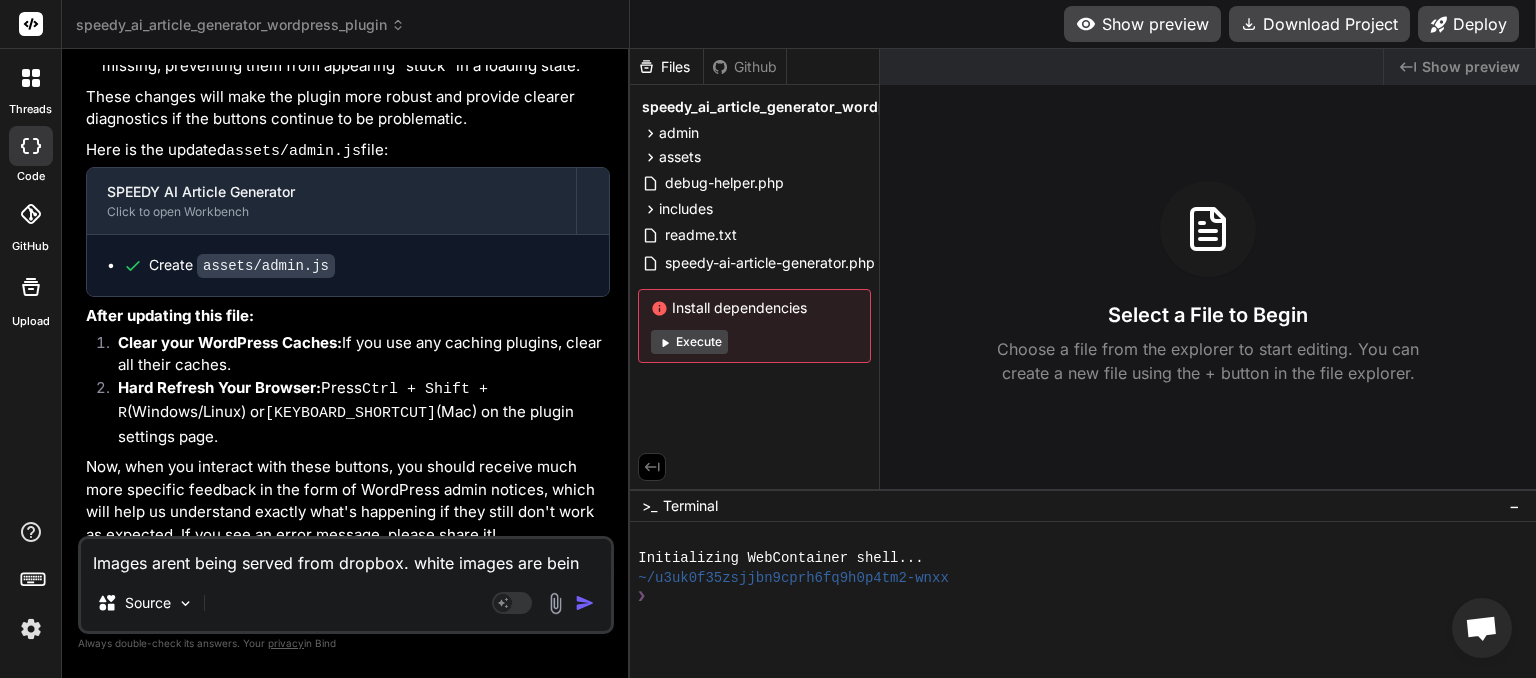 type on "Images arent being served from dropbox. white images are being" 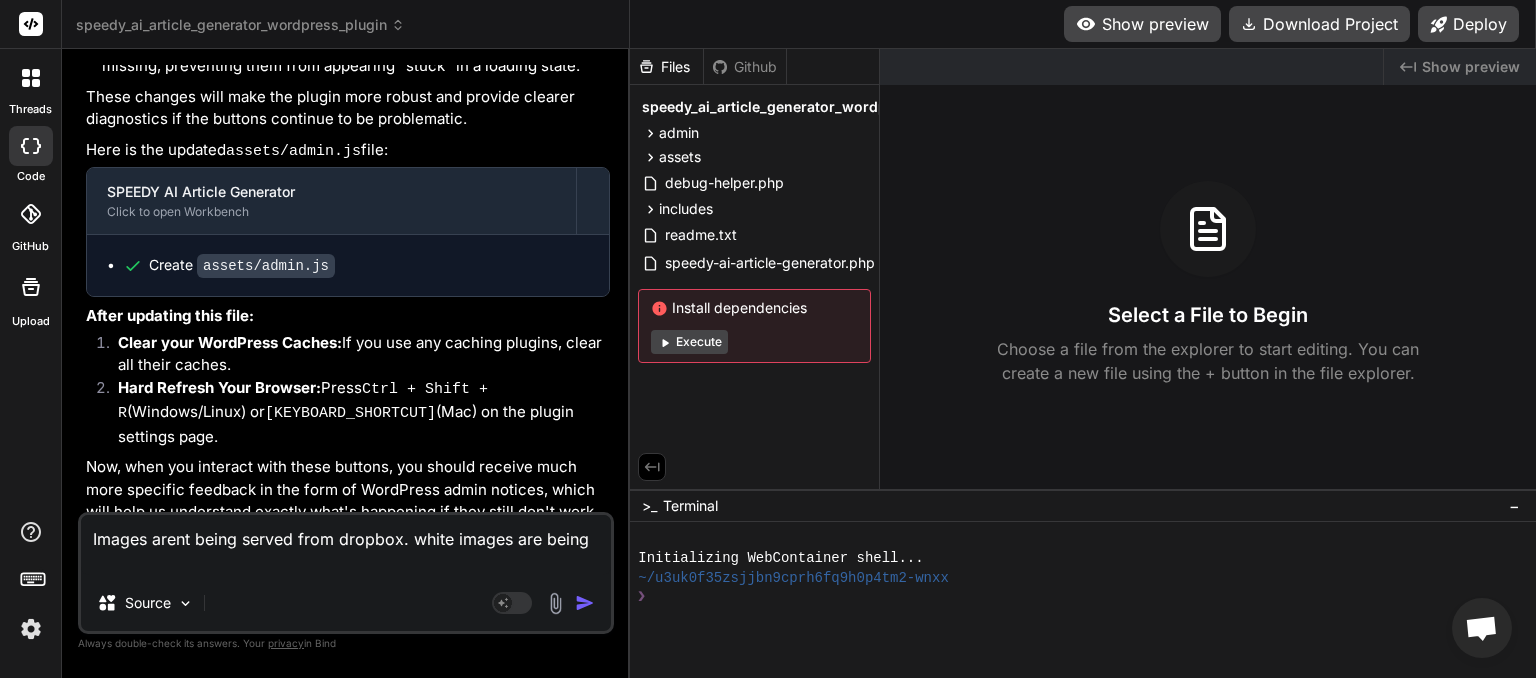 type on "Images arent being served from dropbox. white images are being" 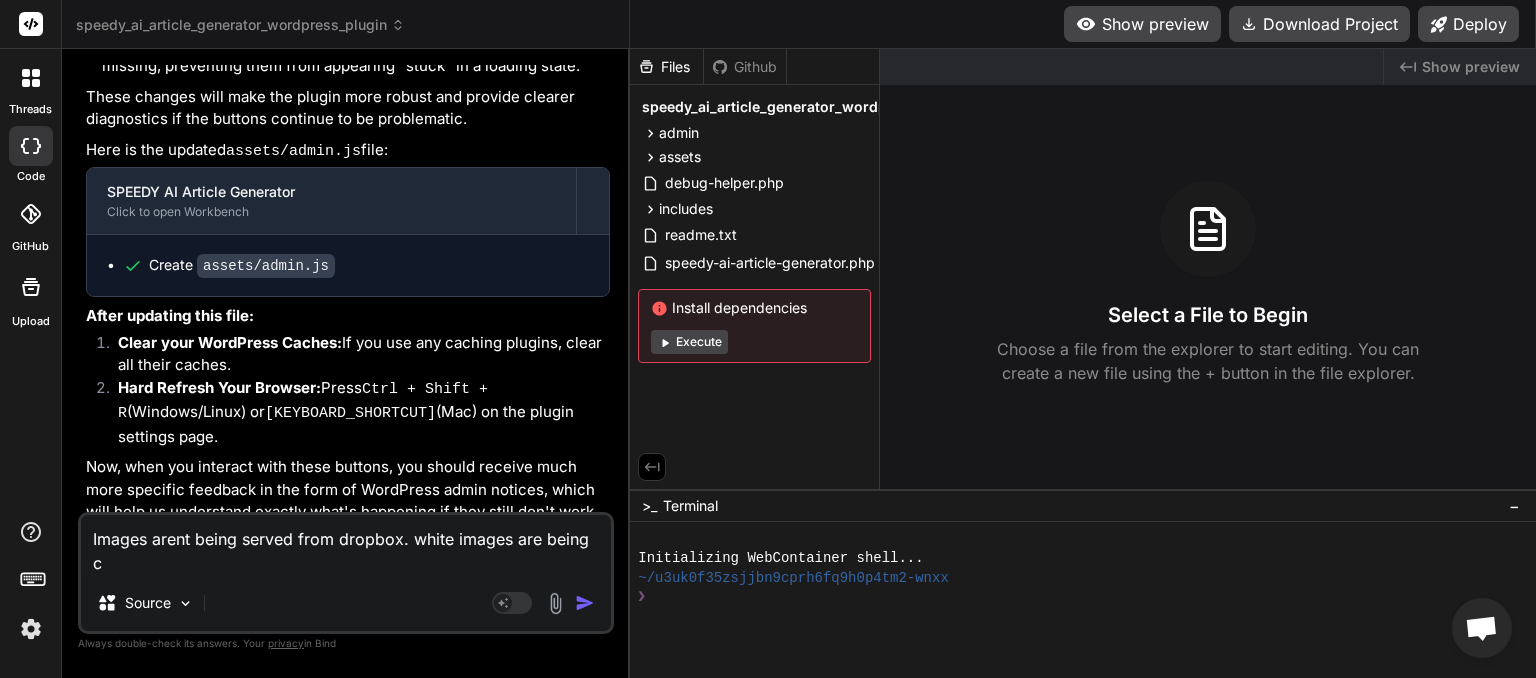 type on "Images arent being served from dropbox. white images are being cr" 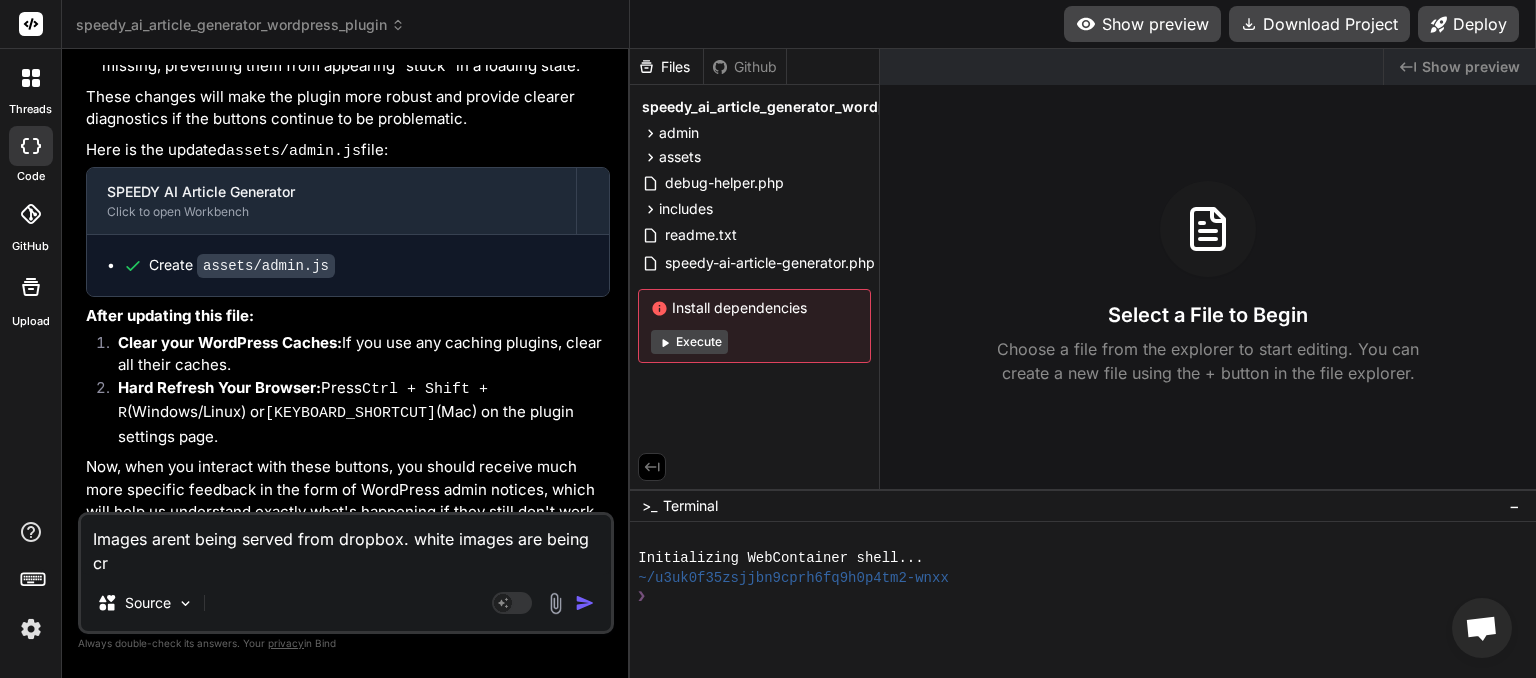 type on "Images arent being served from dropbox. white images are being cre" 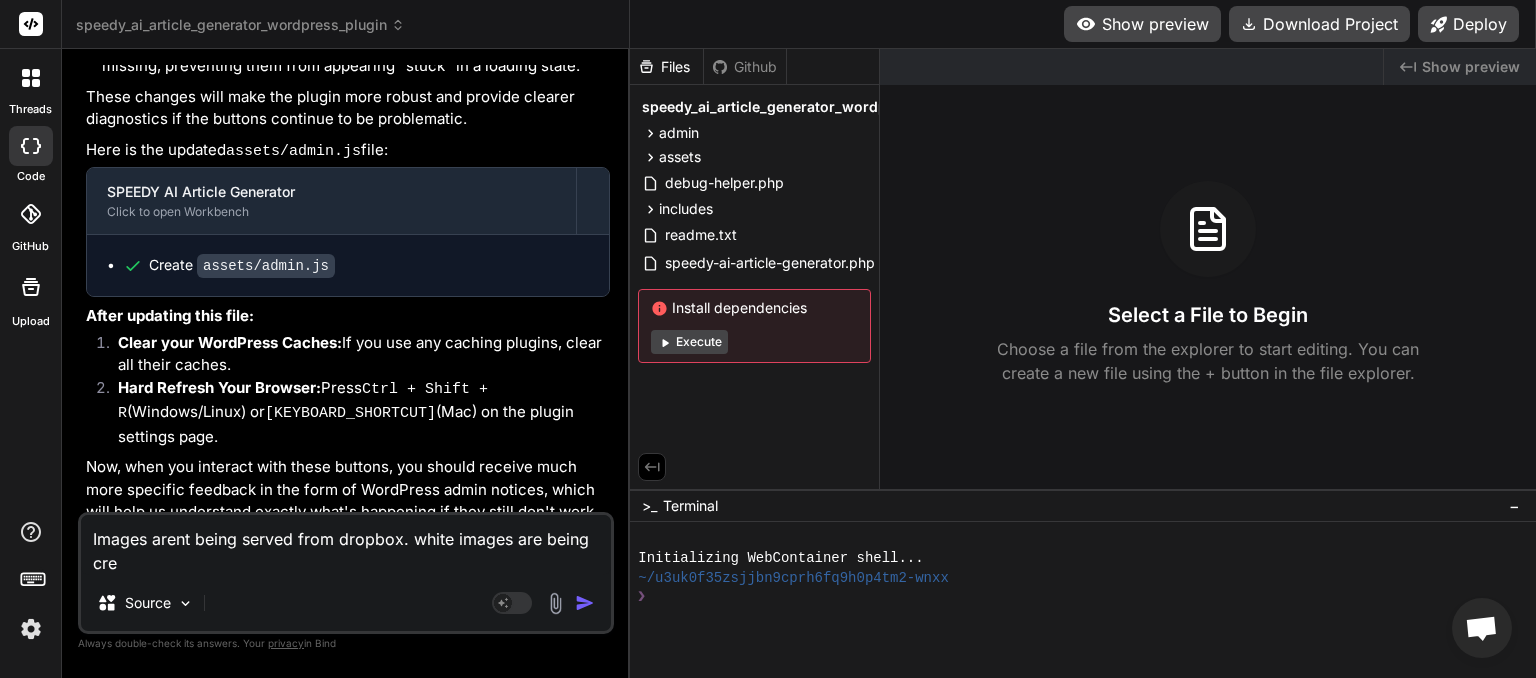type on "Images arent being served from dropbox. white images are being crea" 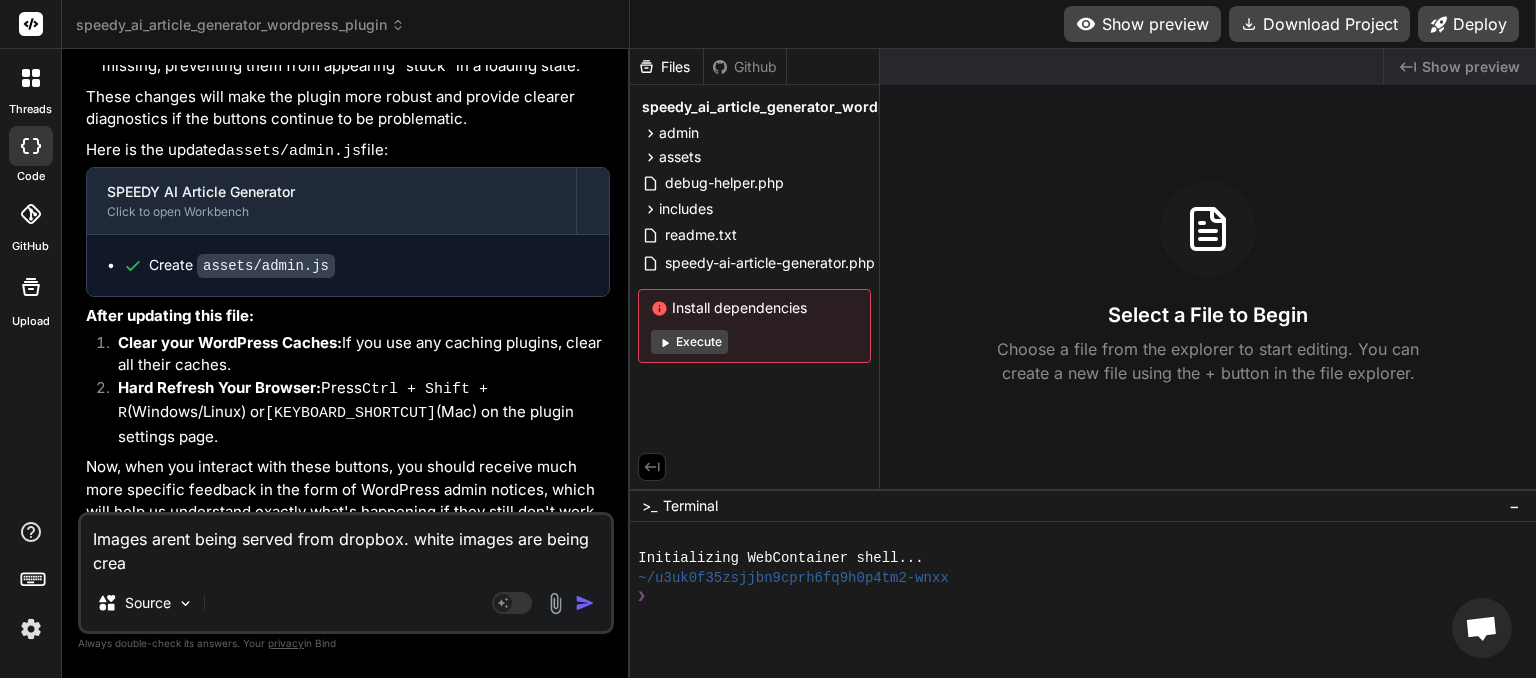 type on "Images aren't being served from dropbox. white images are being creat" 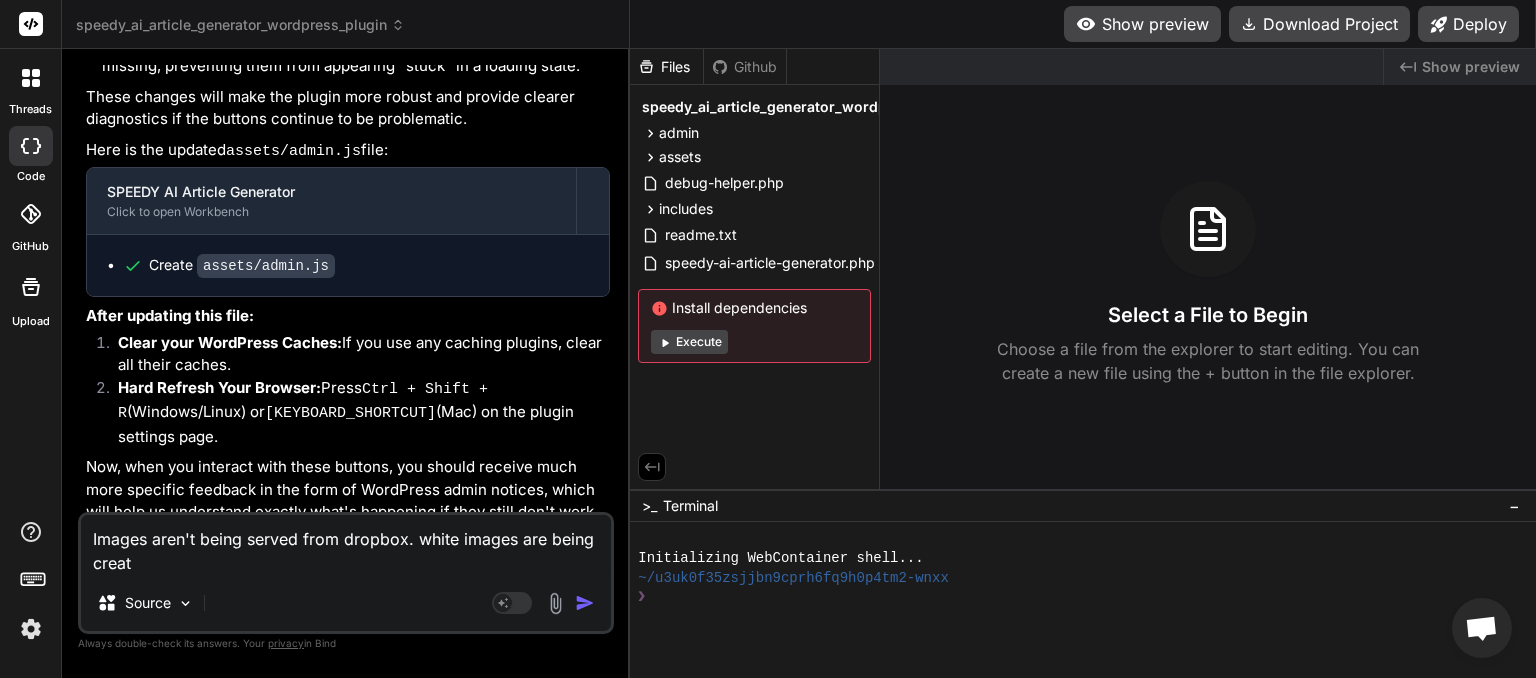 type on "Images arent being served from dropbox. white images are being create" 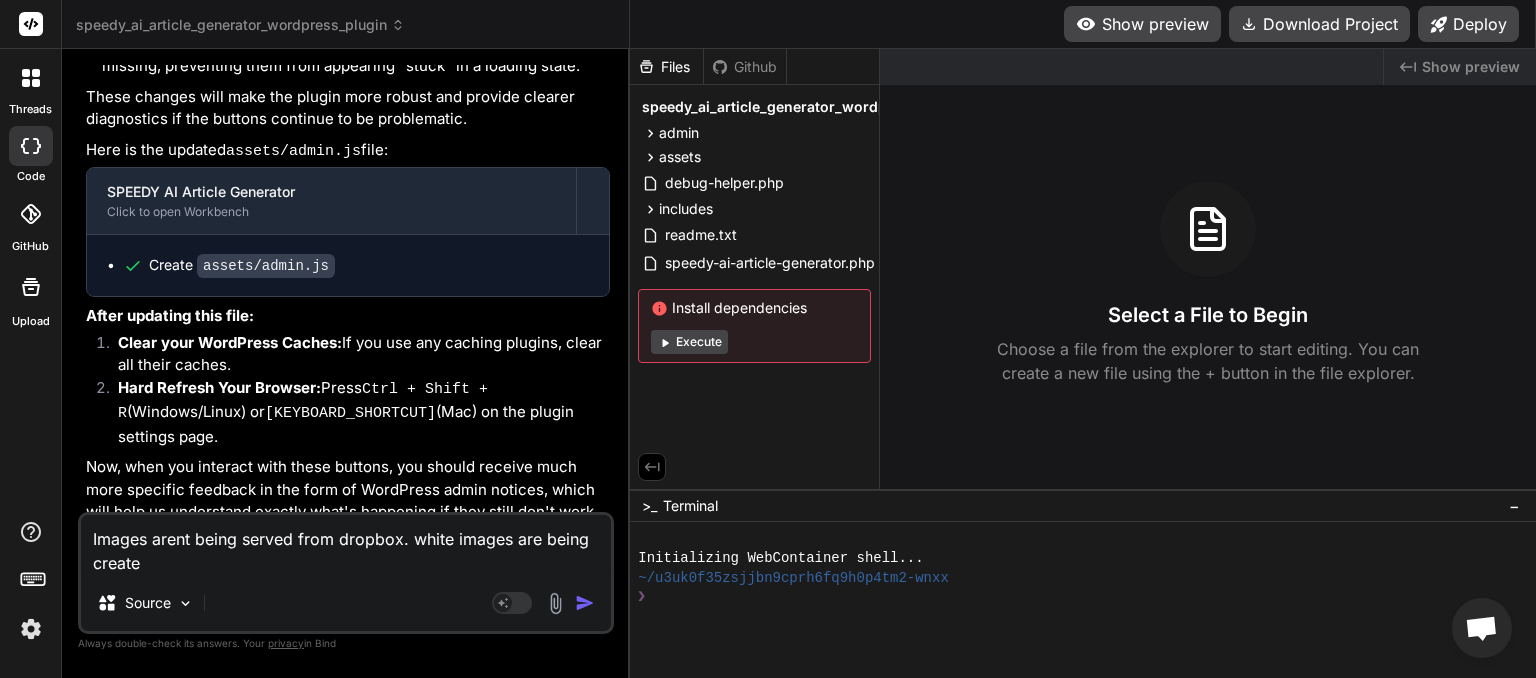 type on "Images arent being served from dropbox. white images are being created" 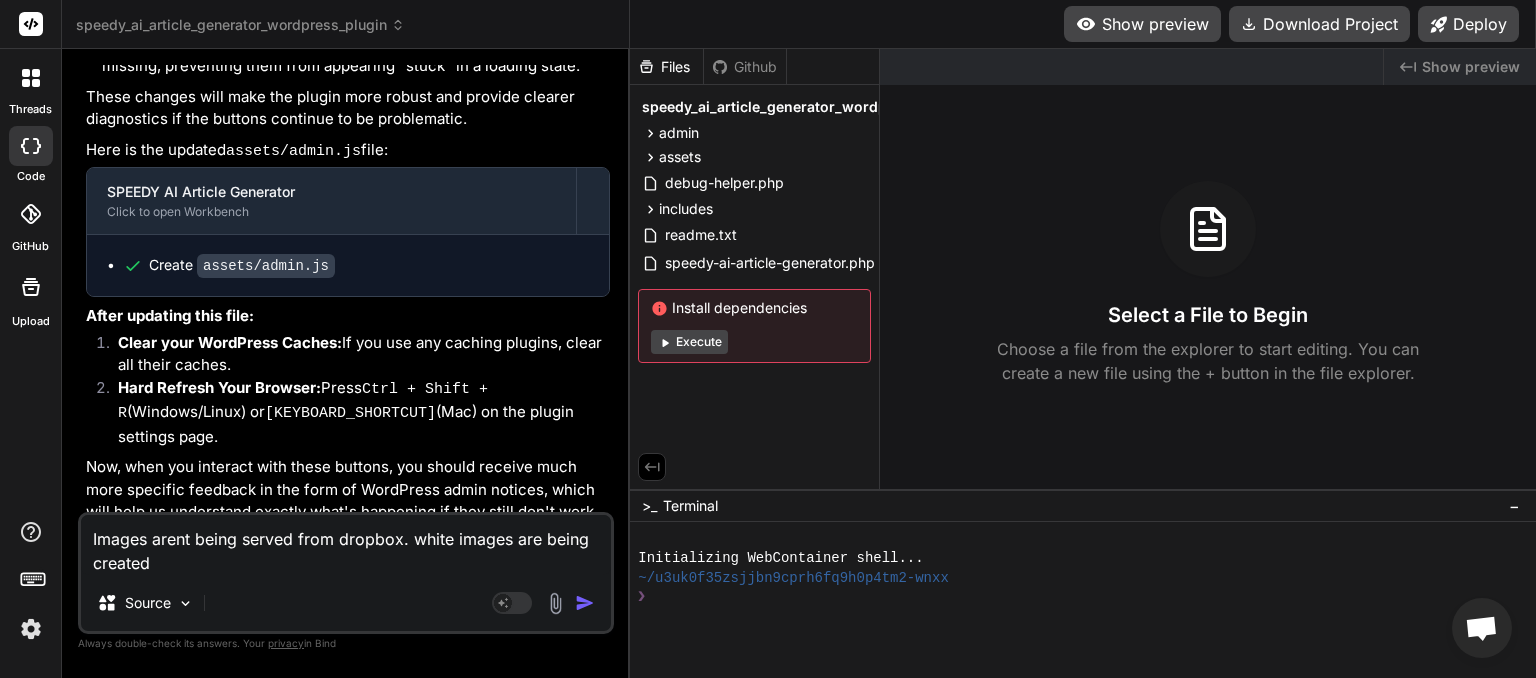 type on "Images arent being served from dropbox. white images are being created" 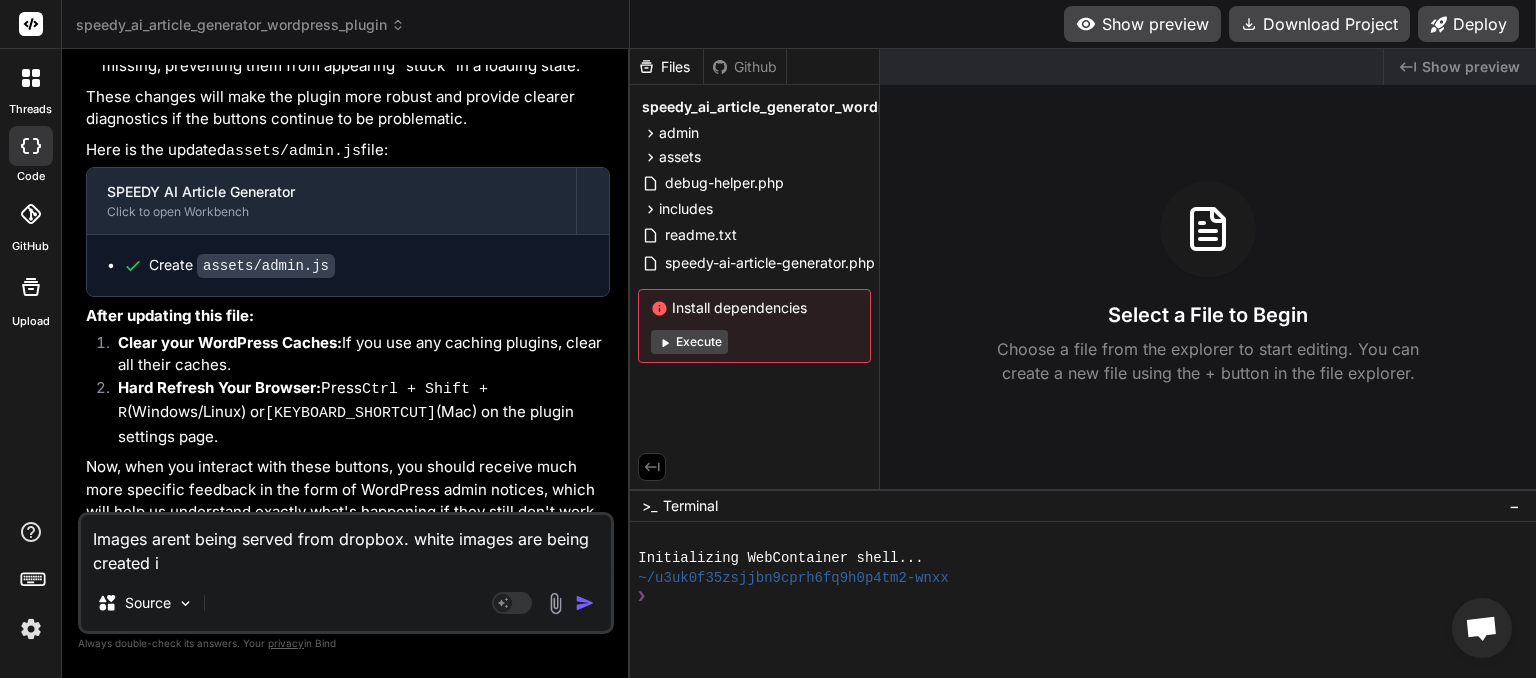 type on "Images arent being served from dropbox. white images are being created in" 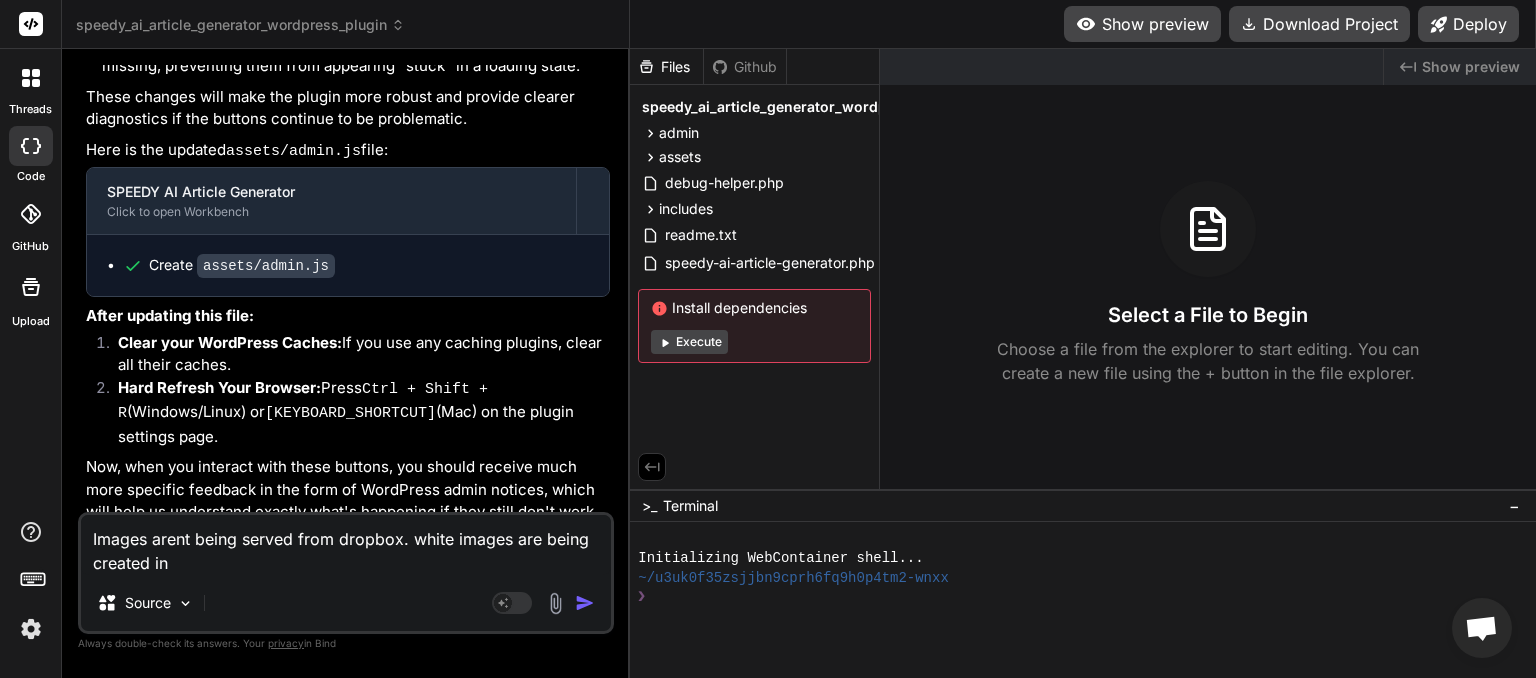 type on "Images arent being served from dropbox. white images are being created in" 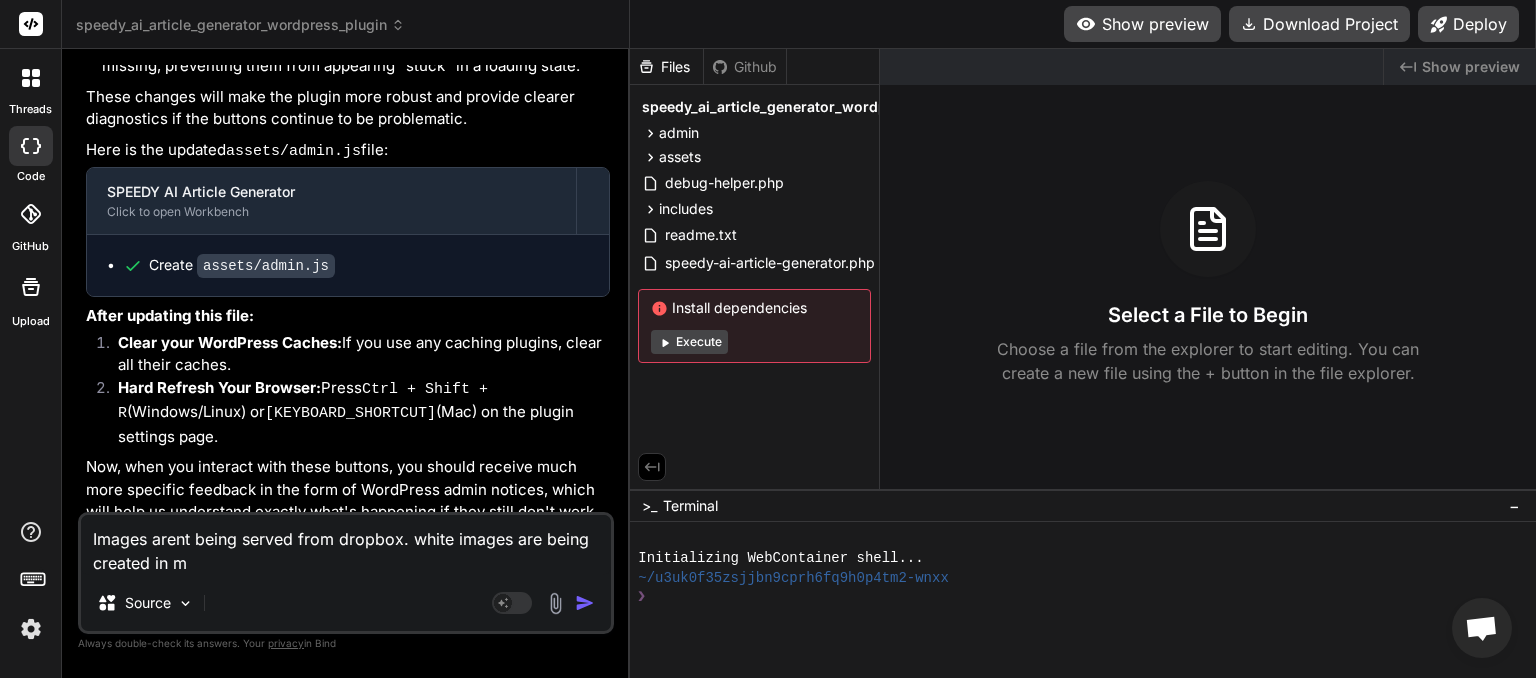 type on "Images arent being served from dropbox. white images are being created in me" 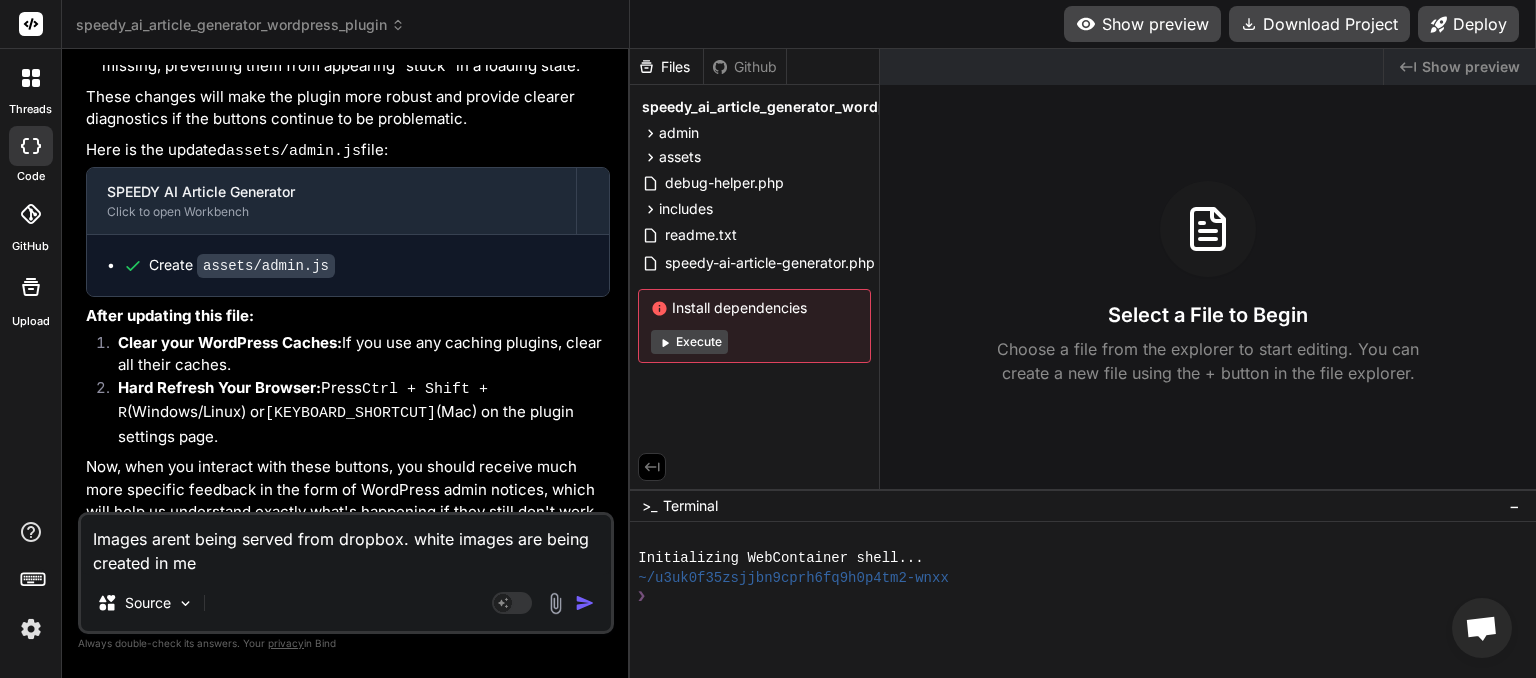type on "Images arent being served from dropbox. white images are being created in med" 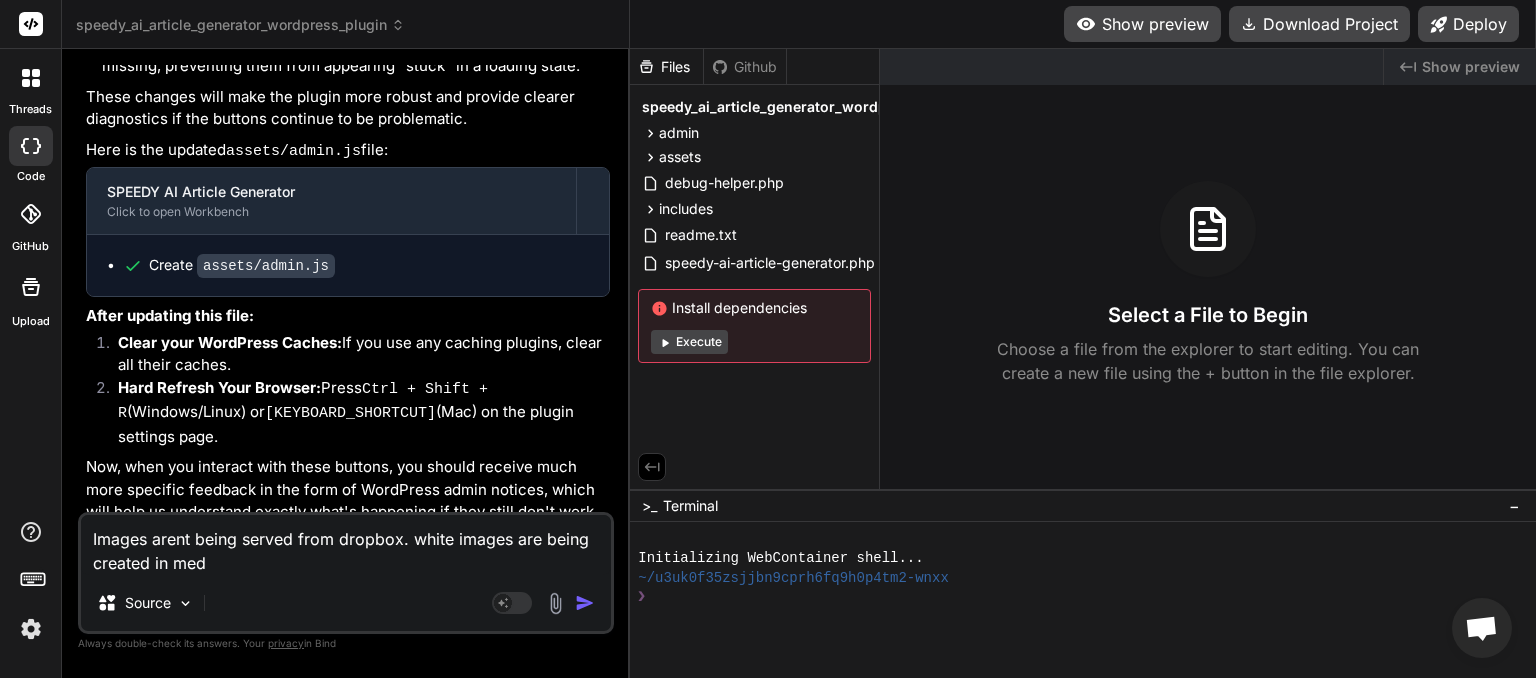 type on "Images arent being served from dropbox. white images are being created in medi" 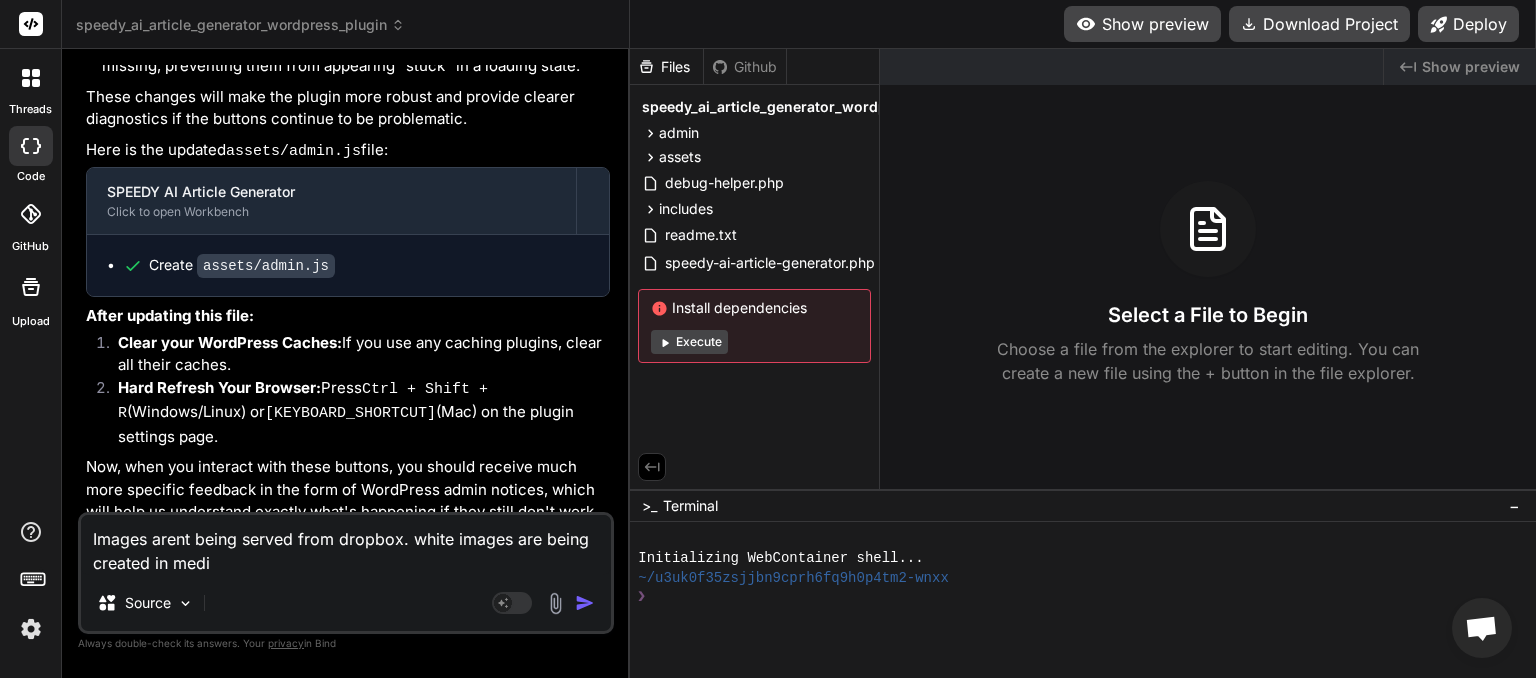 type on "Images aren't being served from dropbox. white images are being created in media" 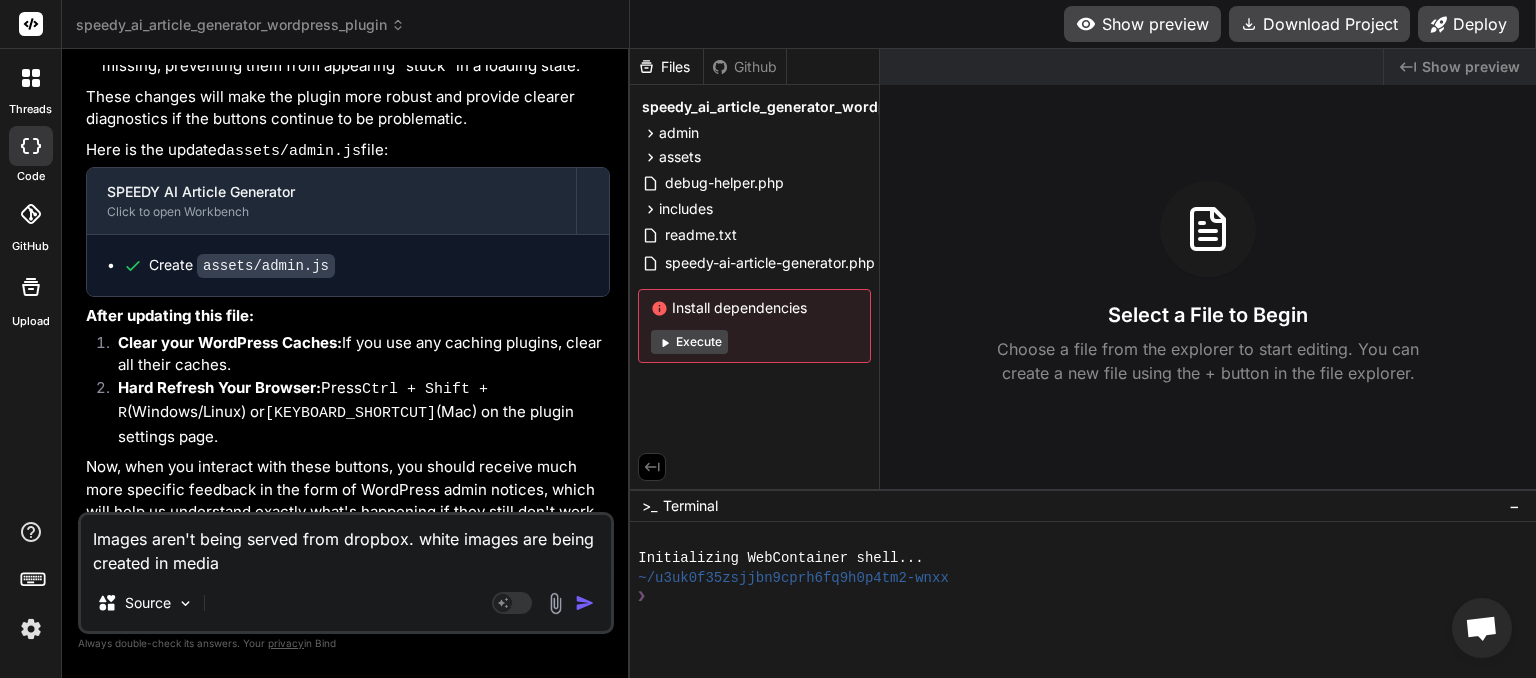 type on "Images aren't being served from dropbox. white images are being created in media" 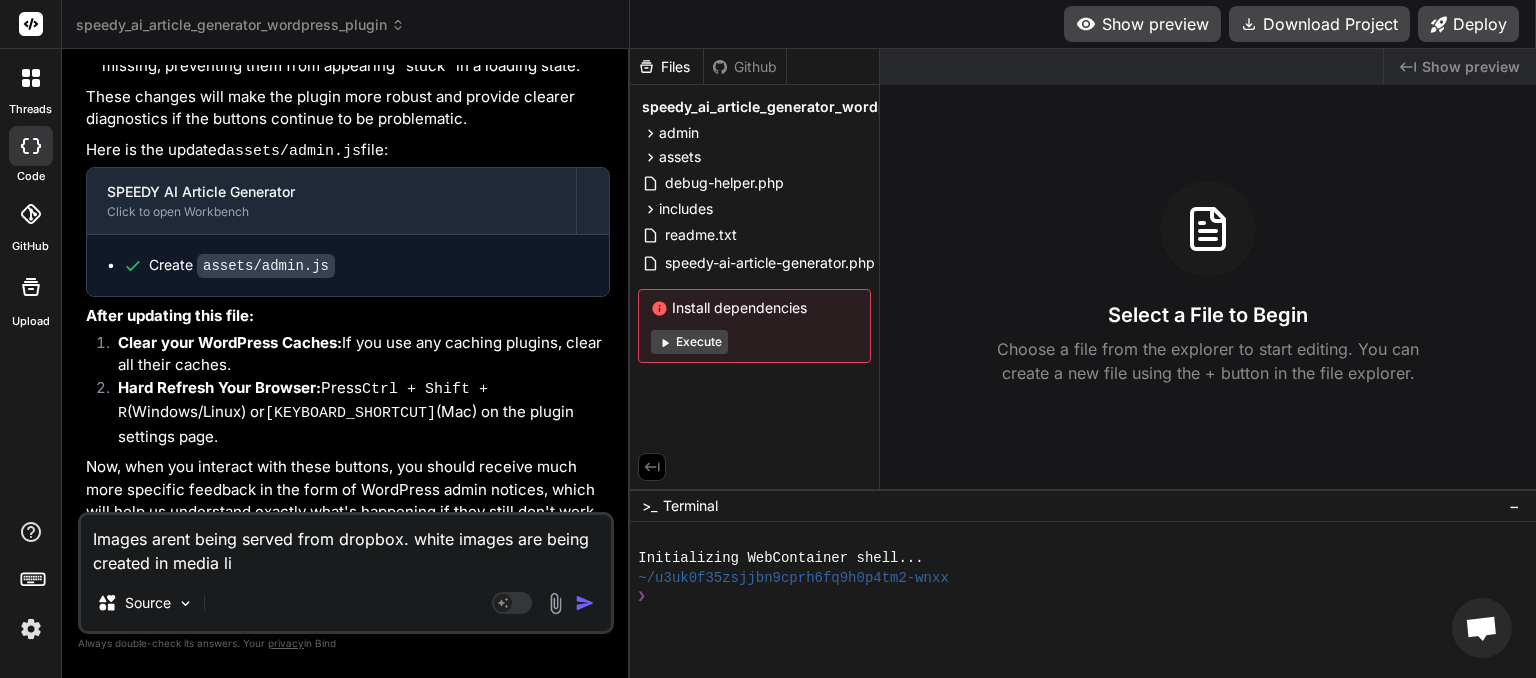 type on "Images arent being served from dropbox. white images are being created in media lio" 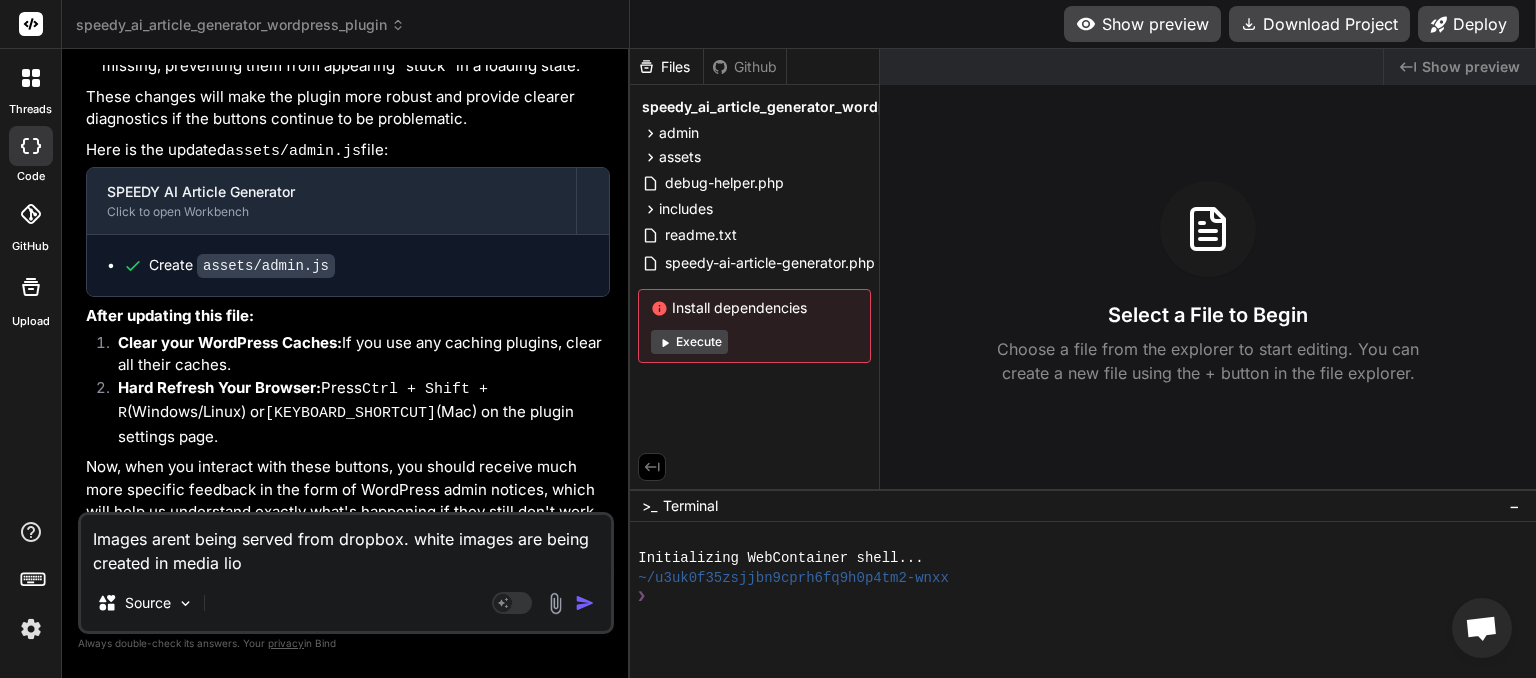 type on "Images arent being served from dropbox. white images are being created in media li" 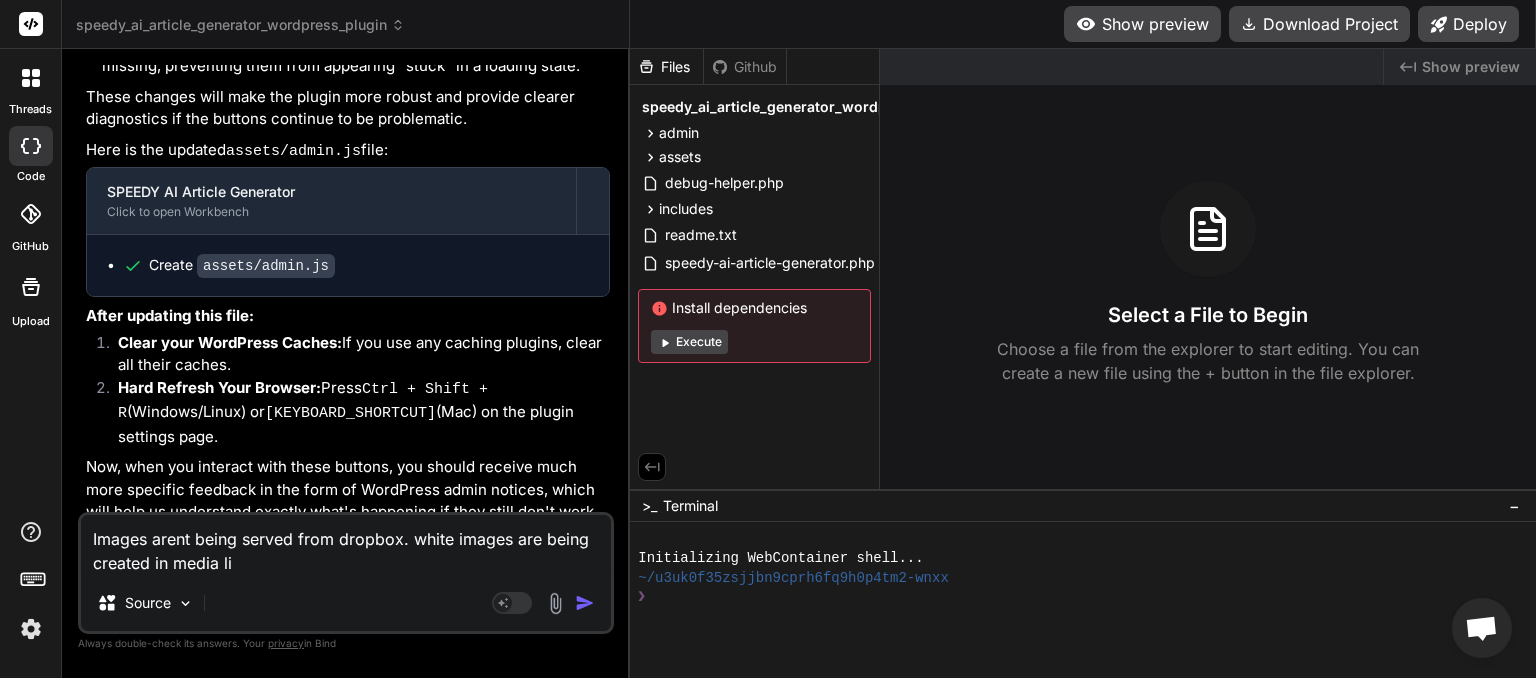 type on "Images arent being served from dropbox. white images are being created in media lib" 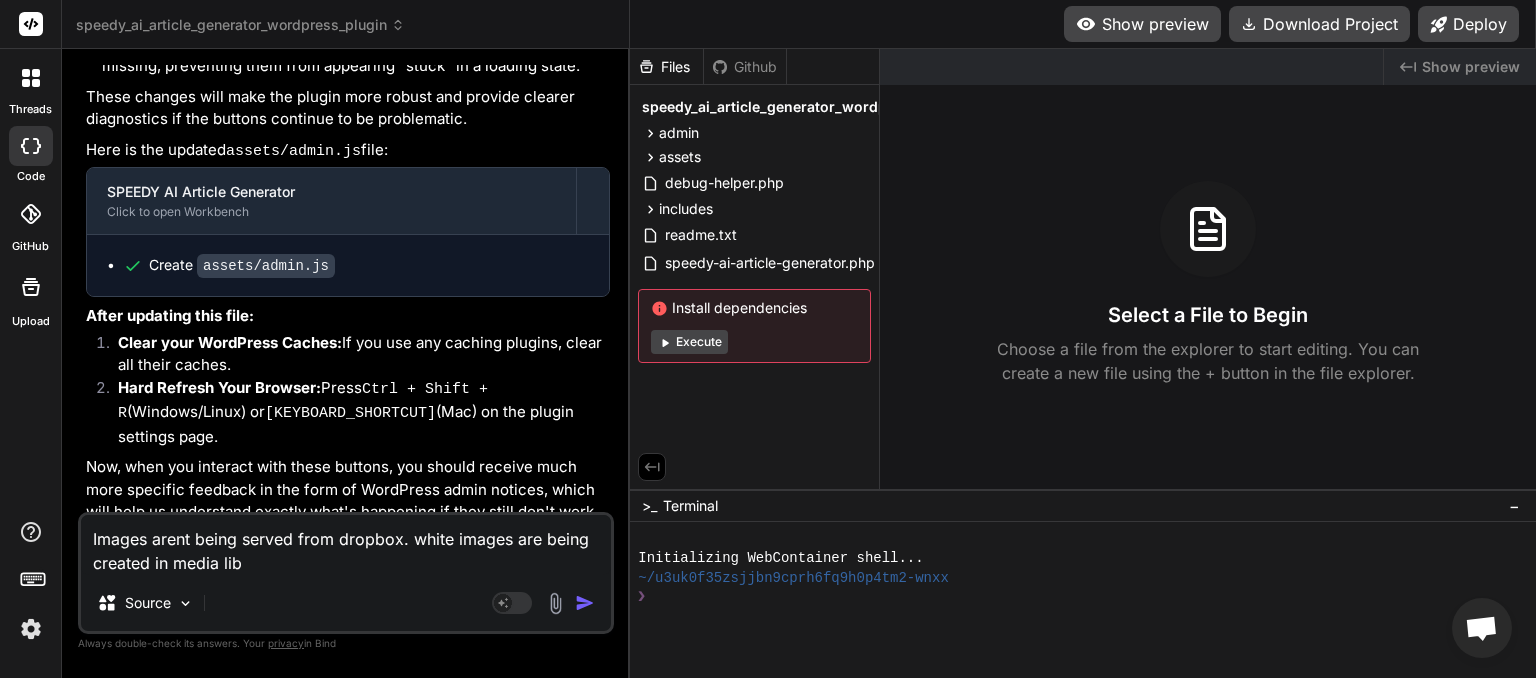 type on "Images arent being served from dropbox. white images are being created in media libr" 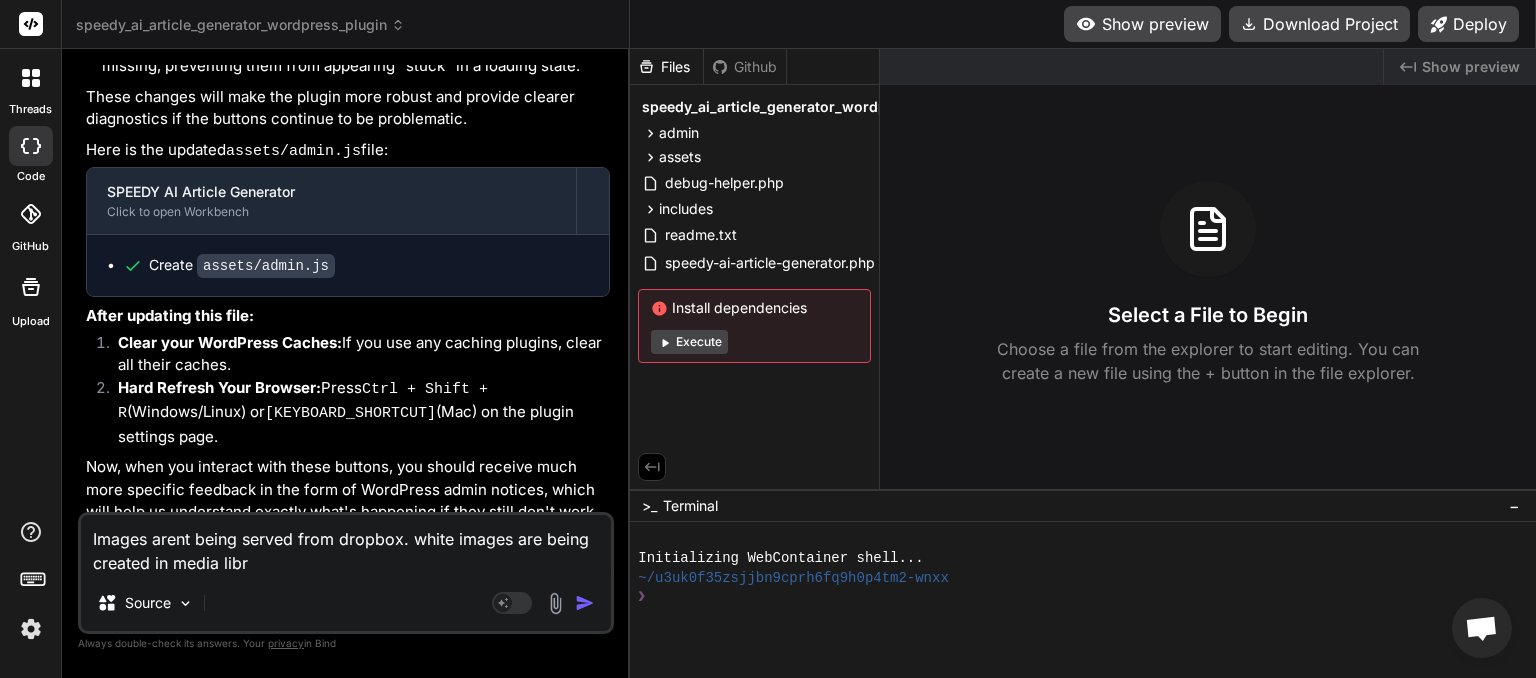 type on "Images aren't being served from dropbox. white images are being created in media libra" 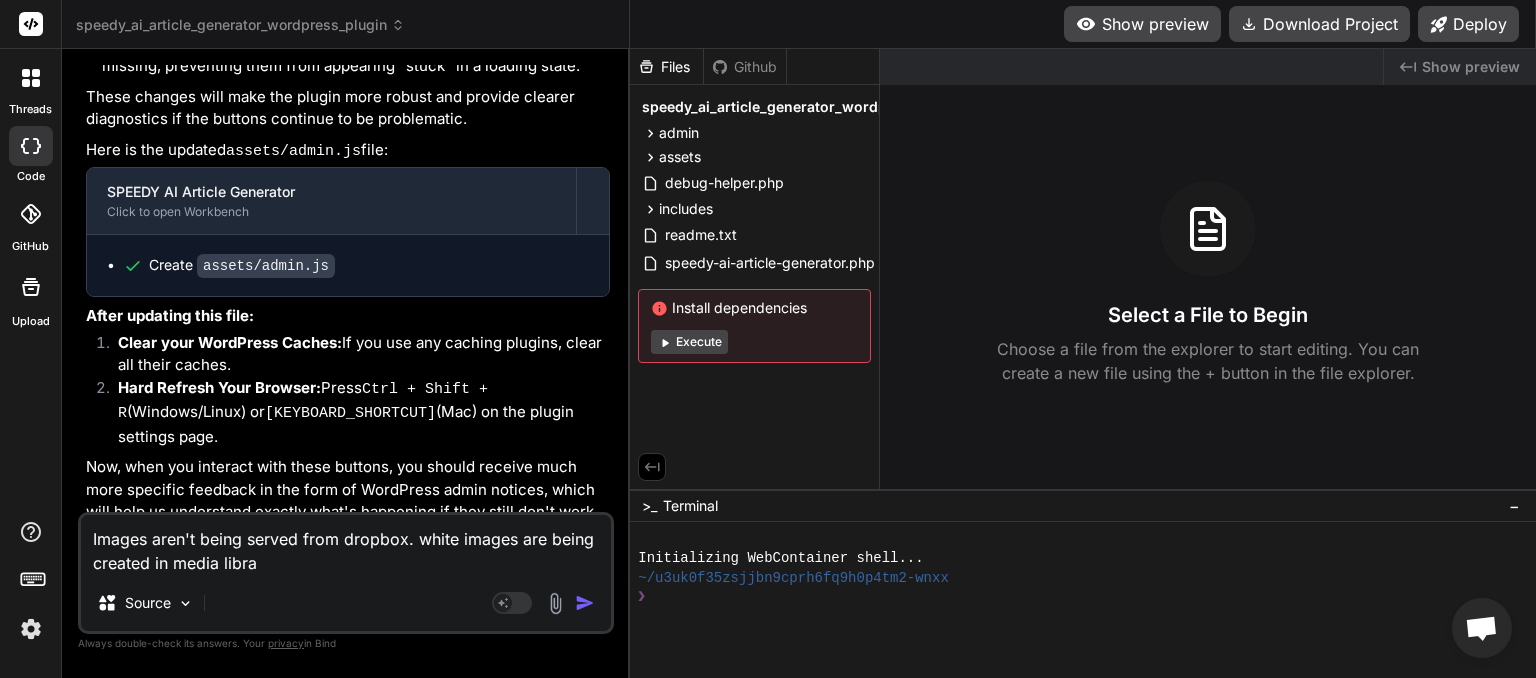 type on "Images aren't being served from dropbox. white images are being created in media librar" 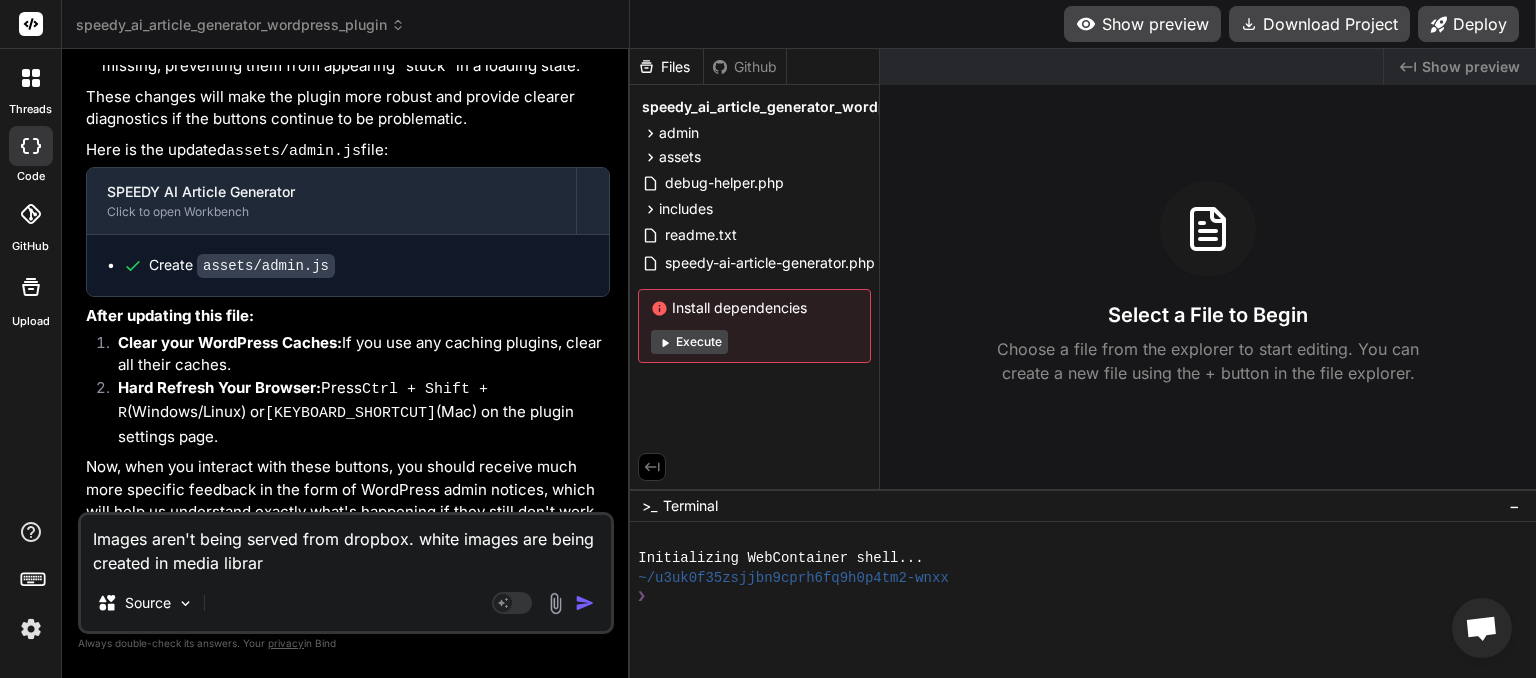type on "Images arent being served from dropbox. white images are being created in media library" 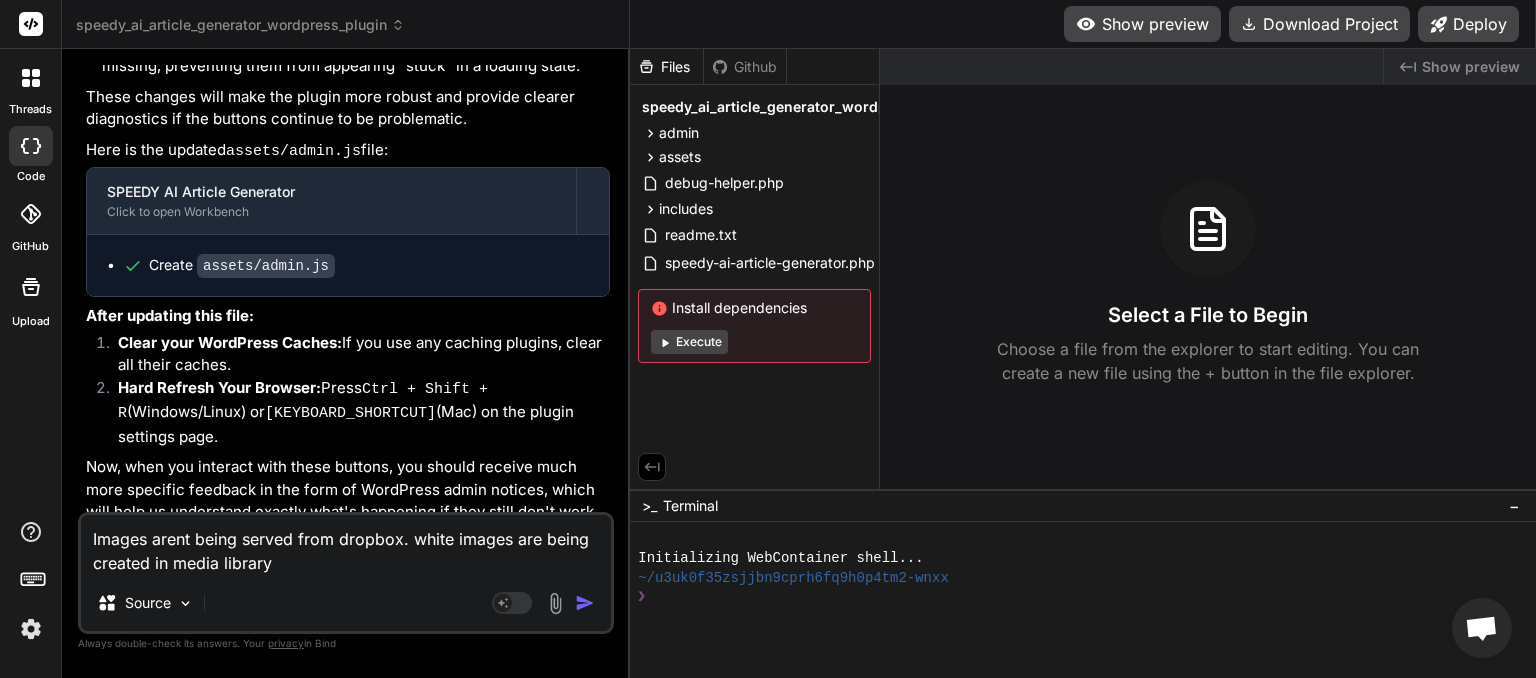 type on "x" 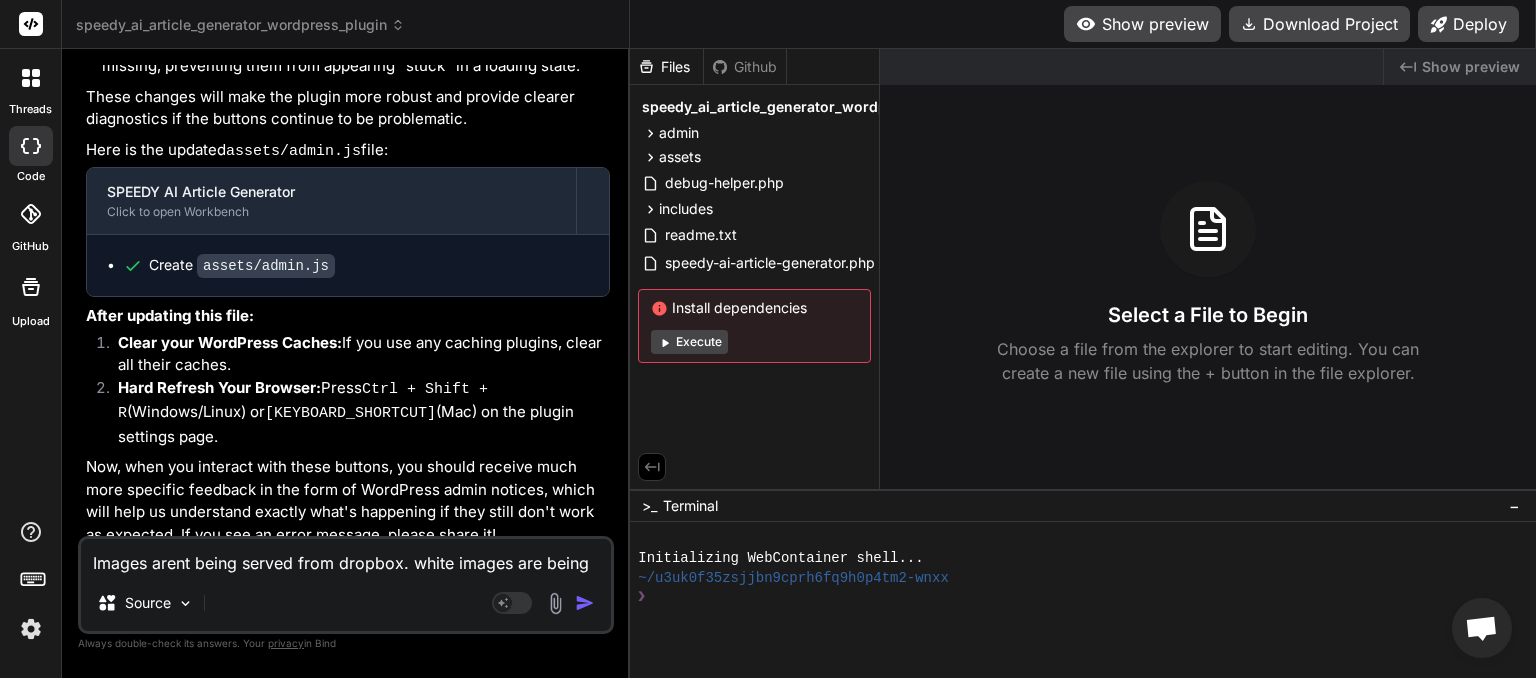 type 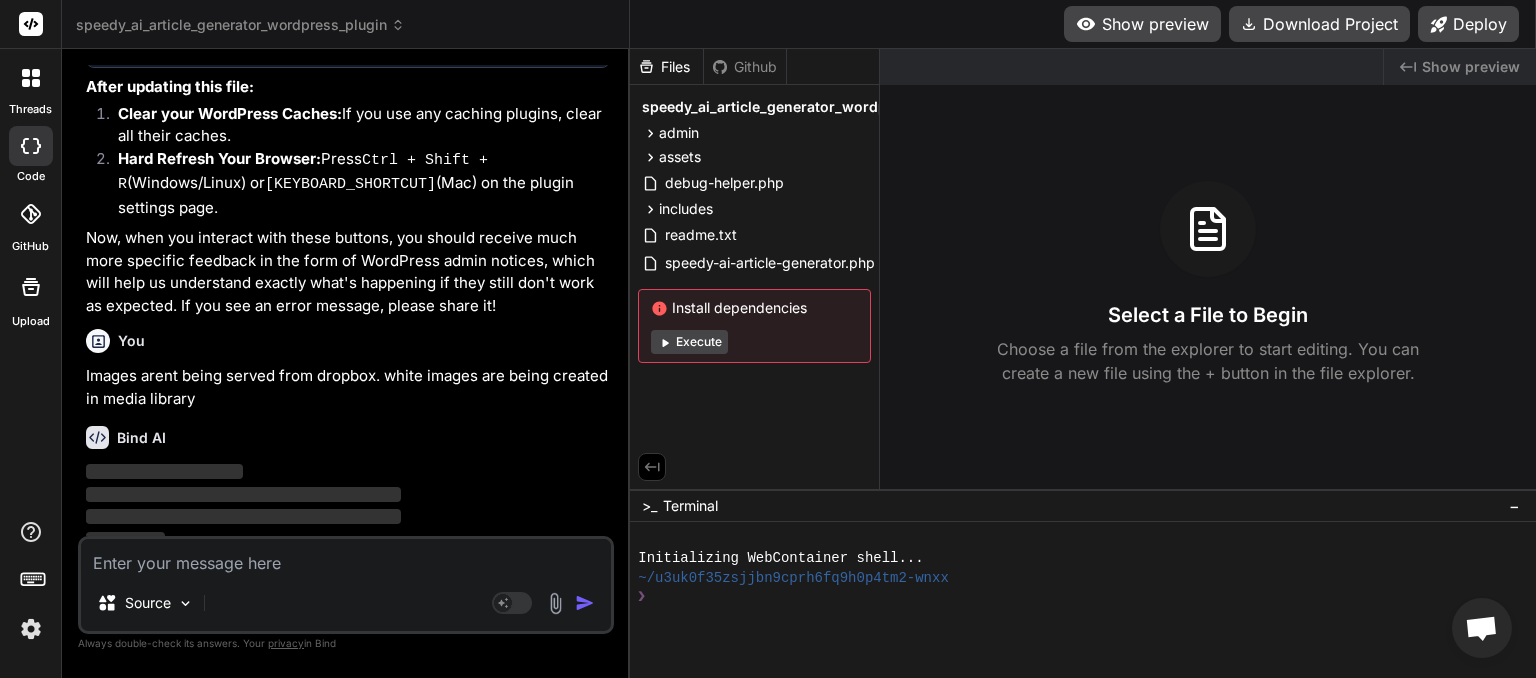 scroll, scrollTop: 5421, scrollLeft: 0, axis: vertical 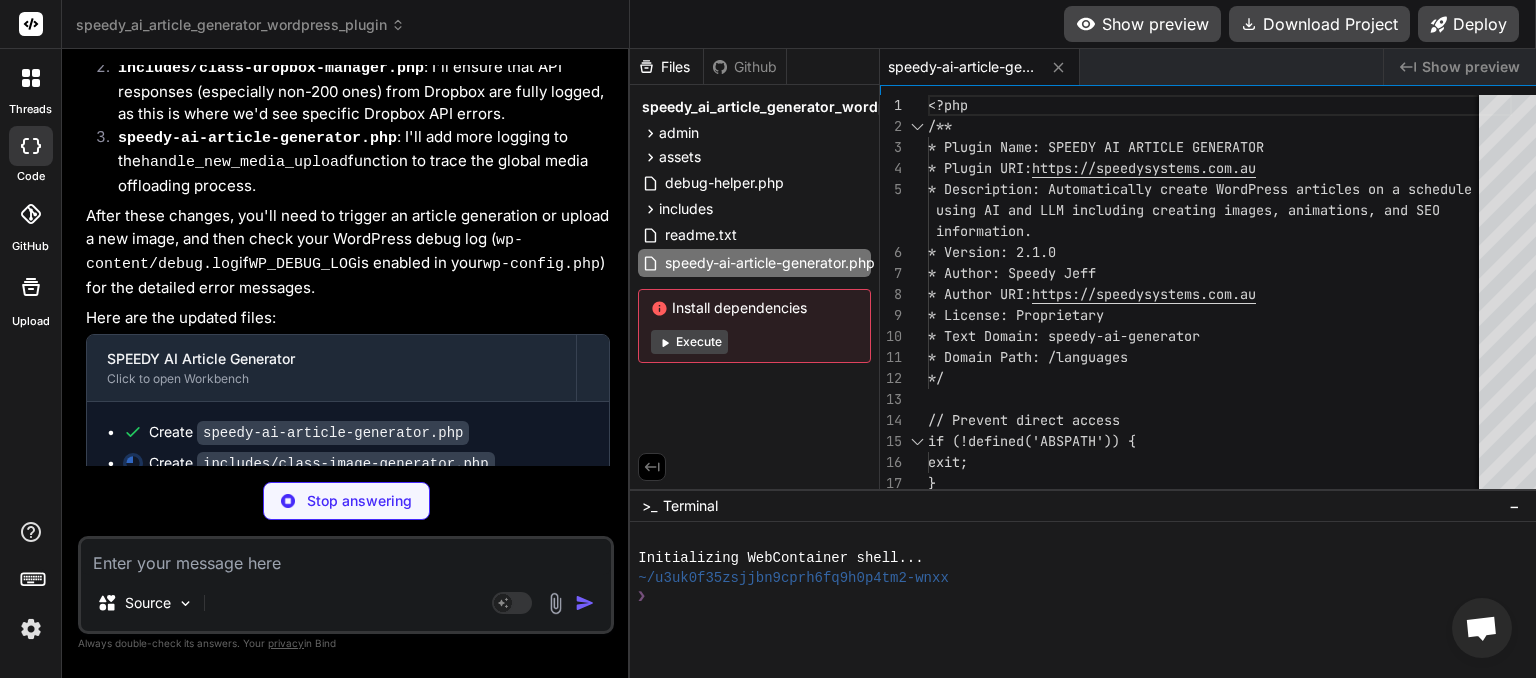 type on "x" 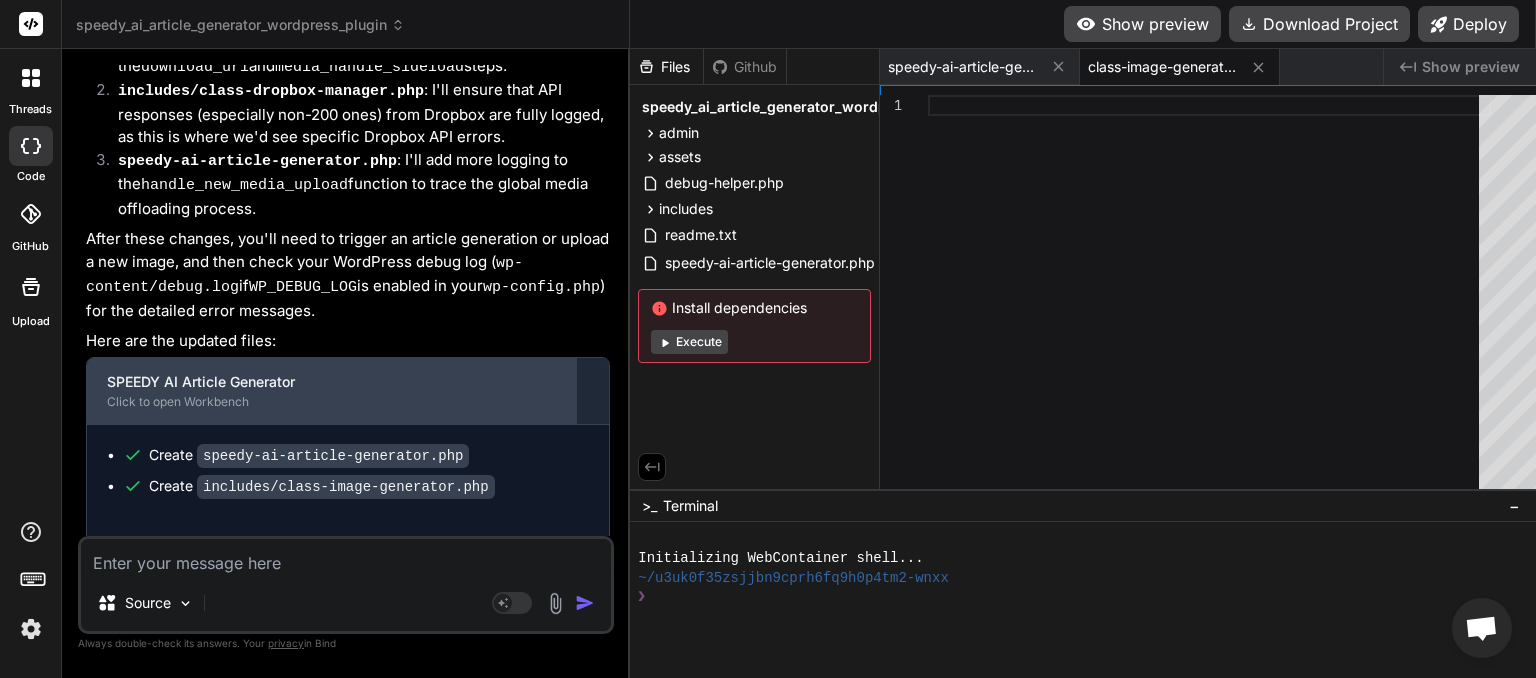scroll, scrollTop: 6316, scrollLeft: 0, axis: vertical 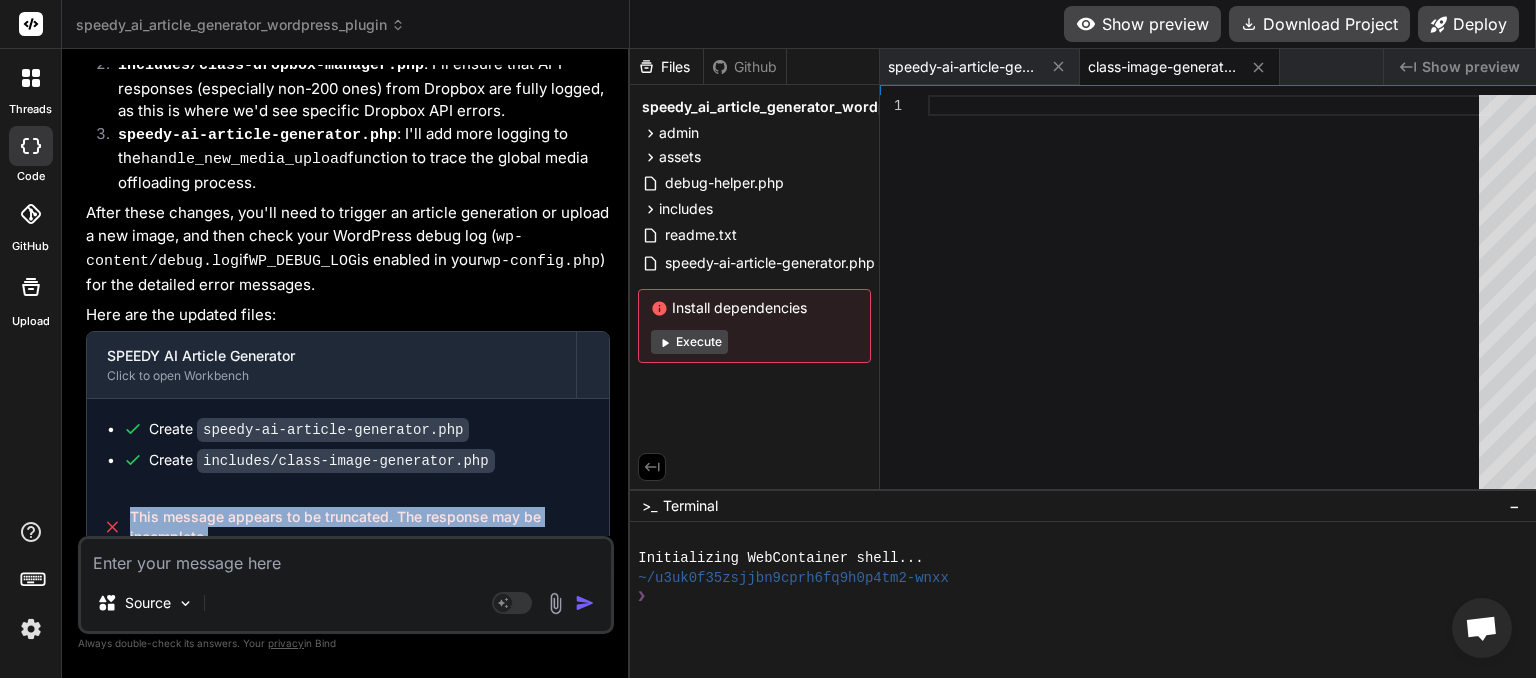 drag, startPoint x: 211, startPoint y: 514, endPoint x: 131, endPoint y: 487, distance: 84.4334 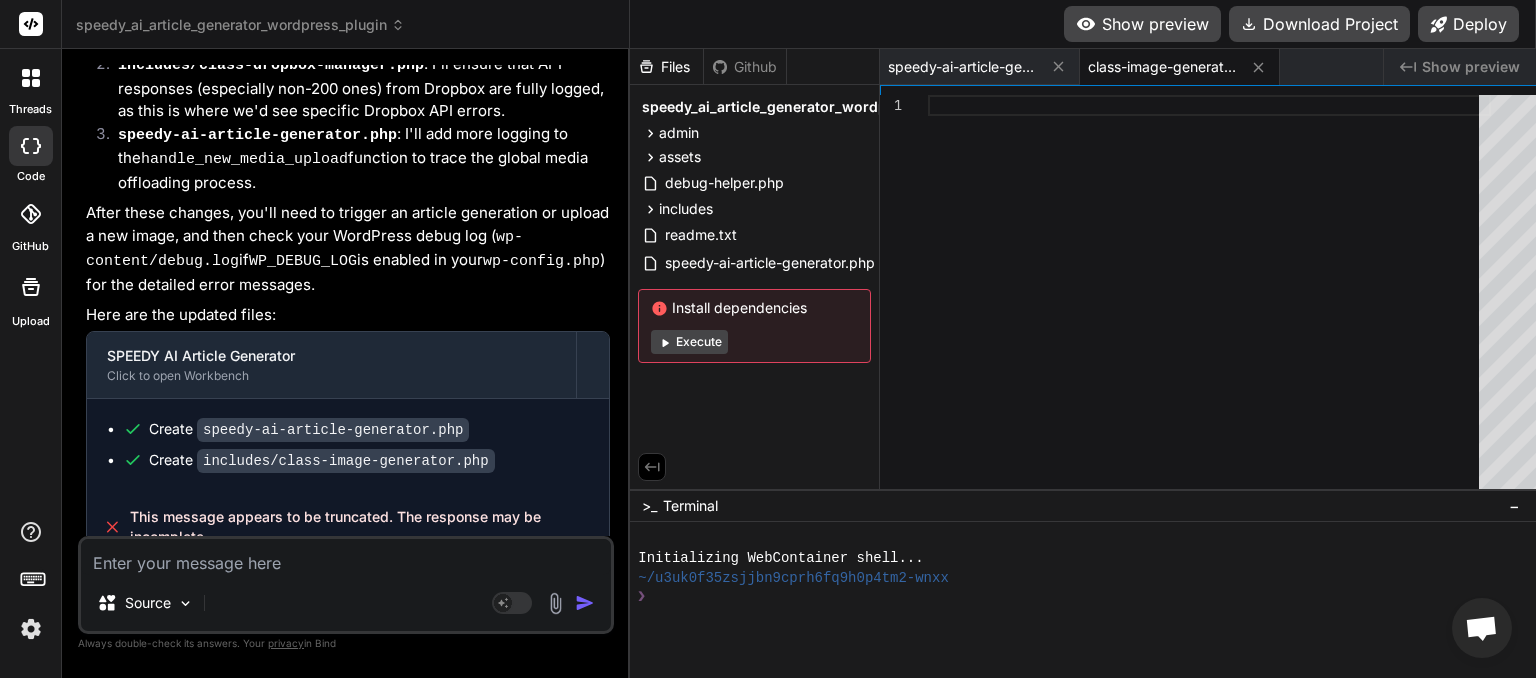 click at bounding box center [346, 557] 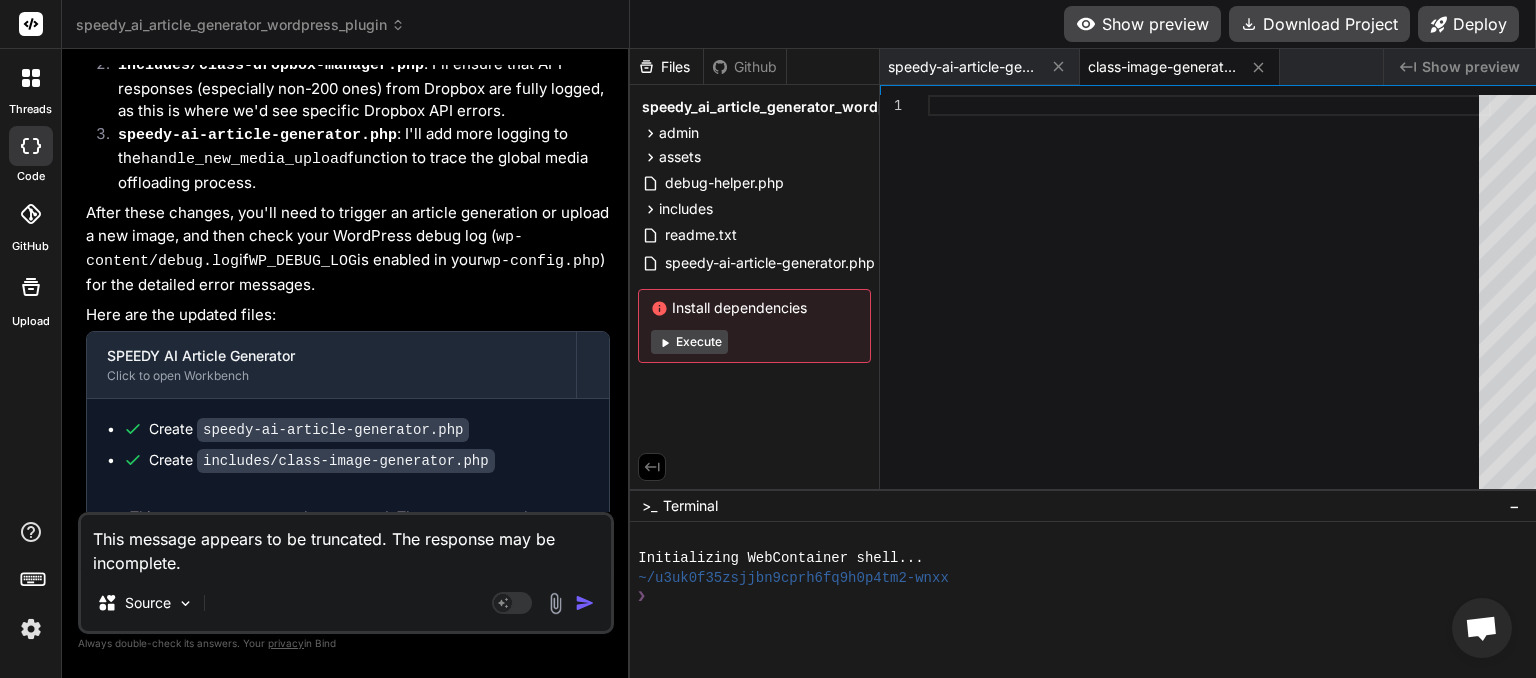 type on "This message appears to be truncated. The response may be incomplete." 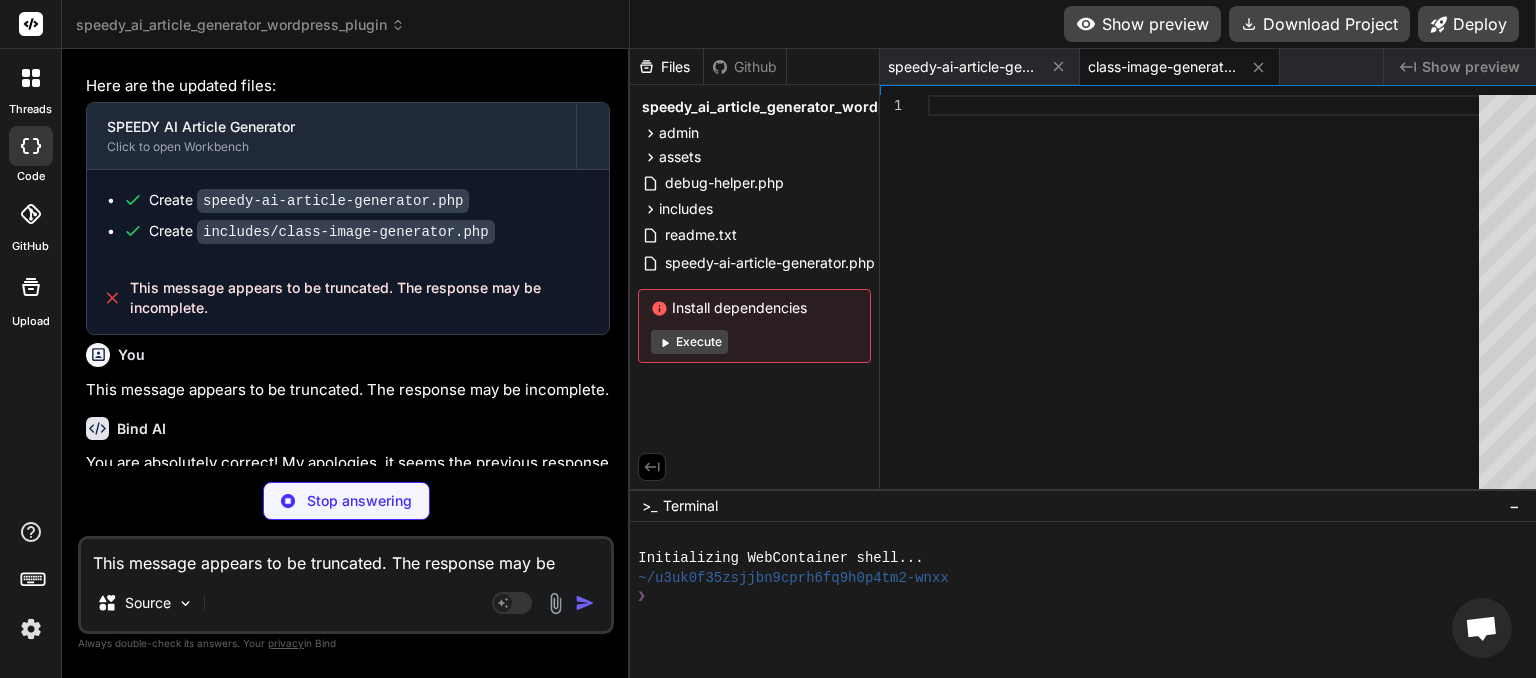 scroll, scrollTop: 6525, scrollLeft: 0, axis: vertical 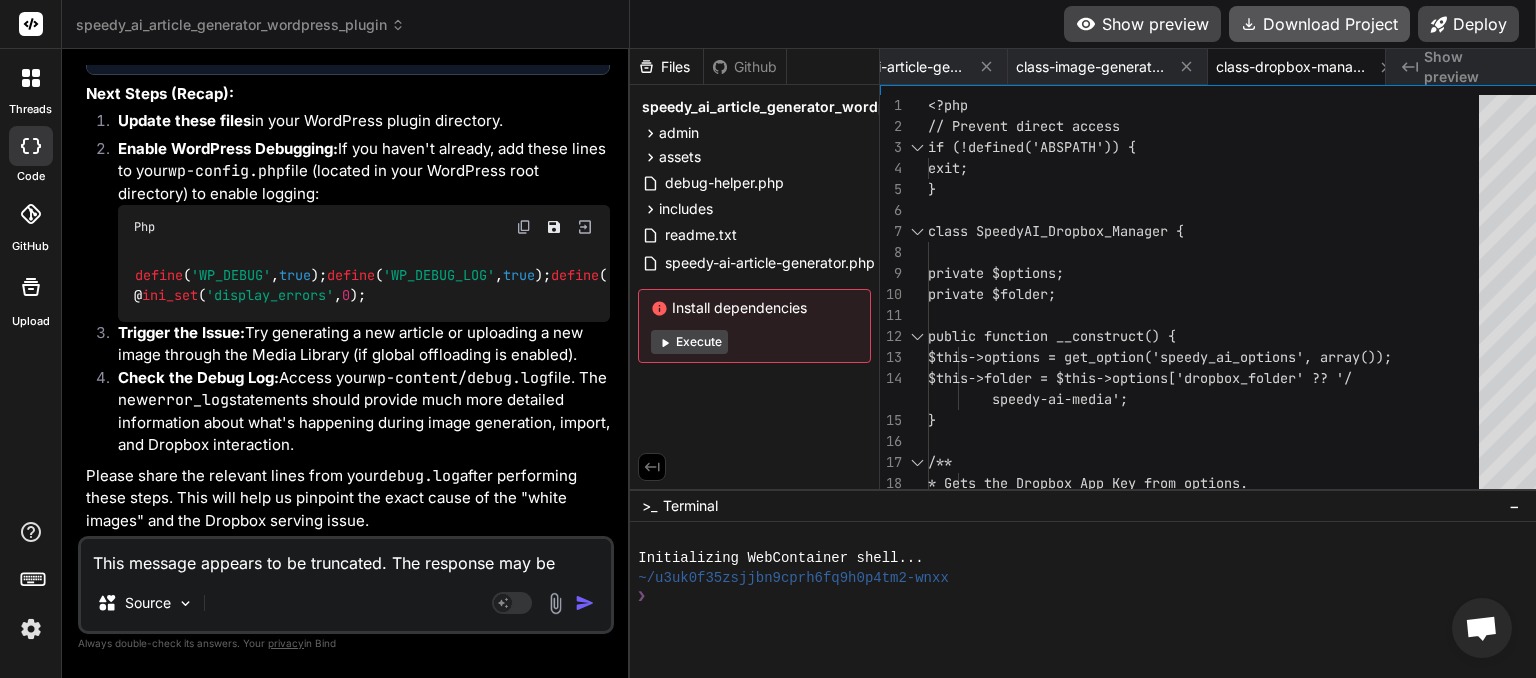 click on "Download Project" at bounding box center [1319, 24] 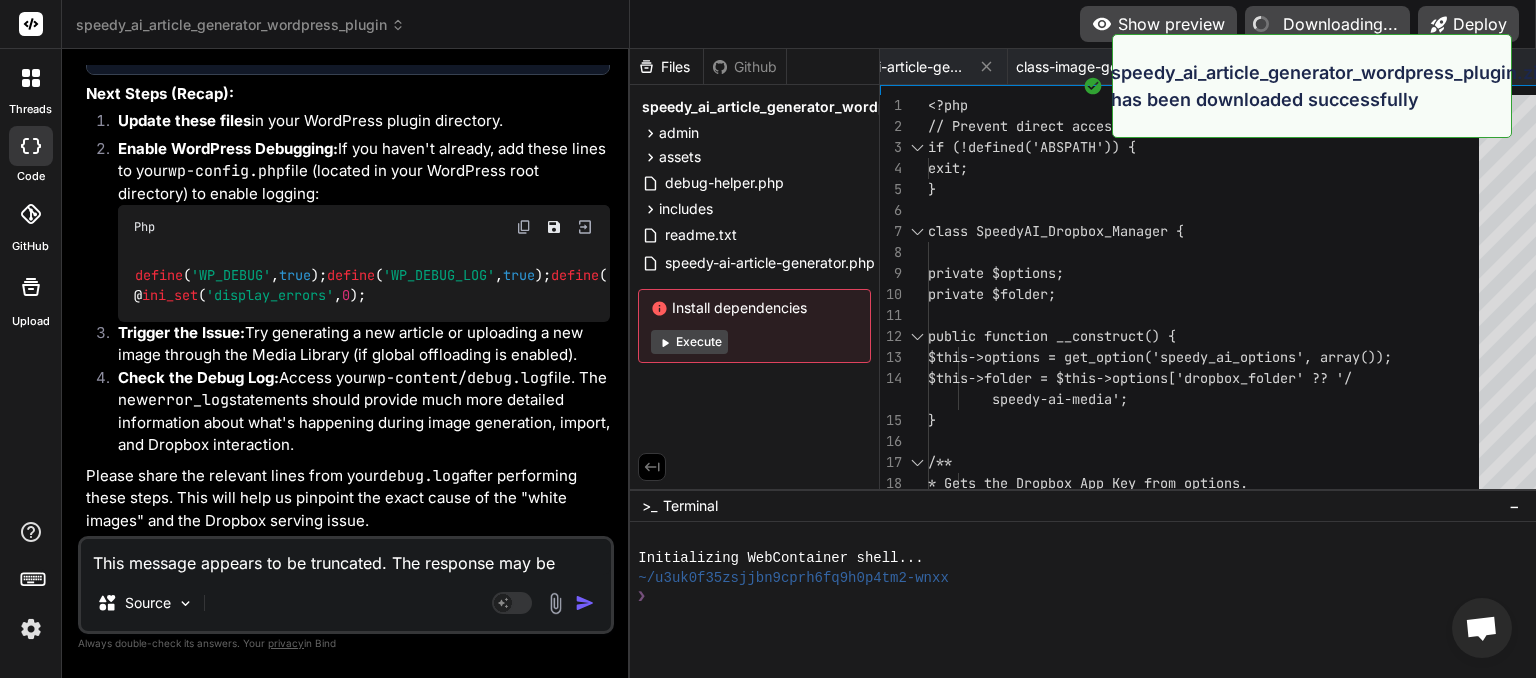 type on "x" 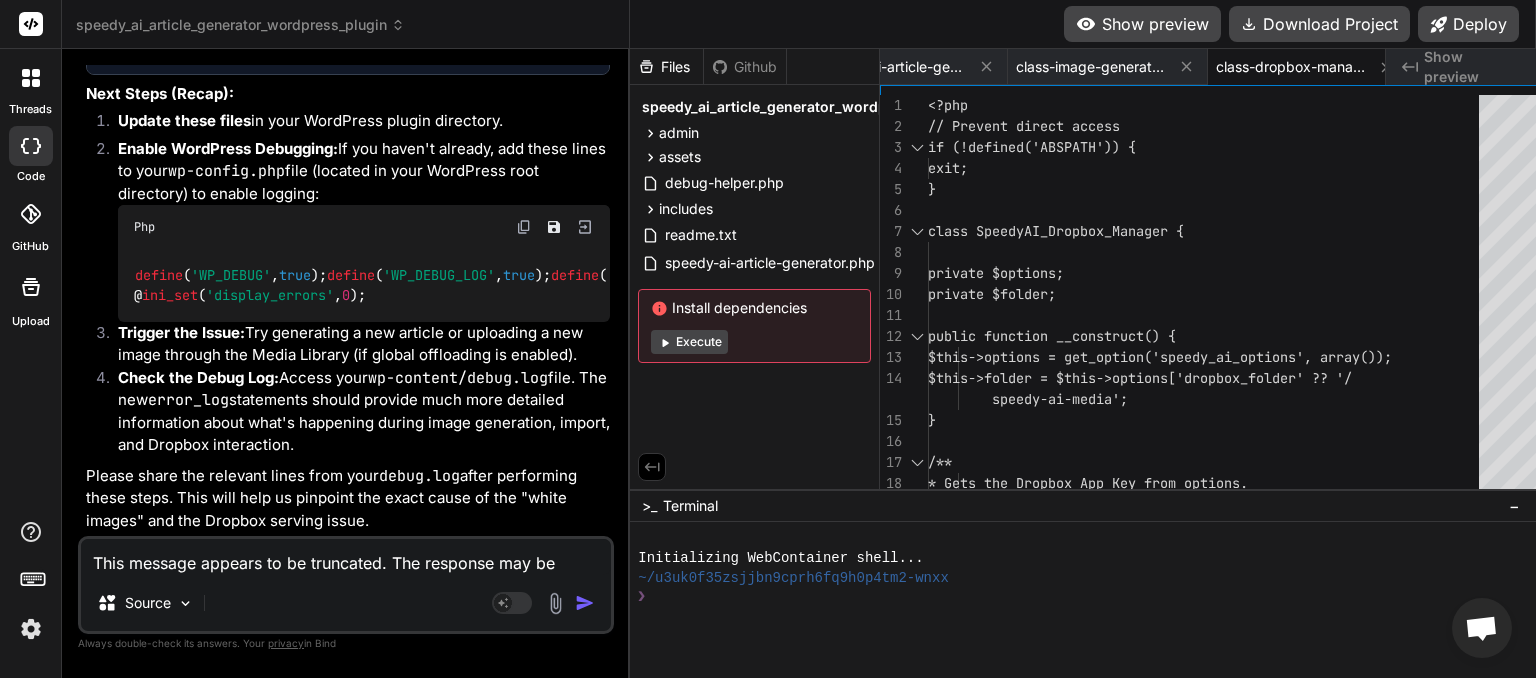 click at bounding box center (524, 227) 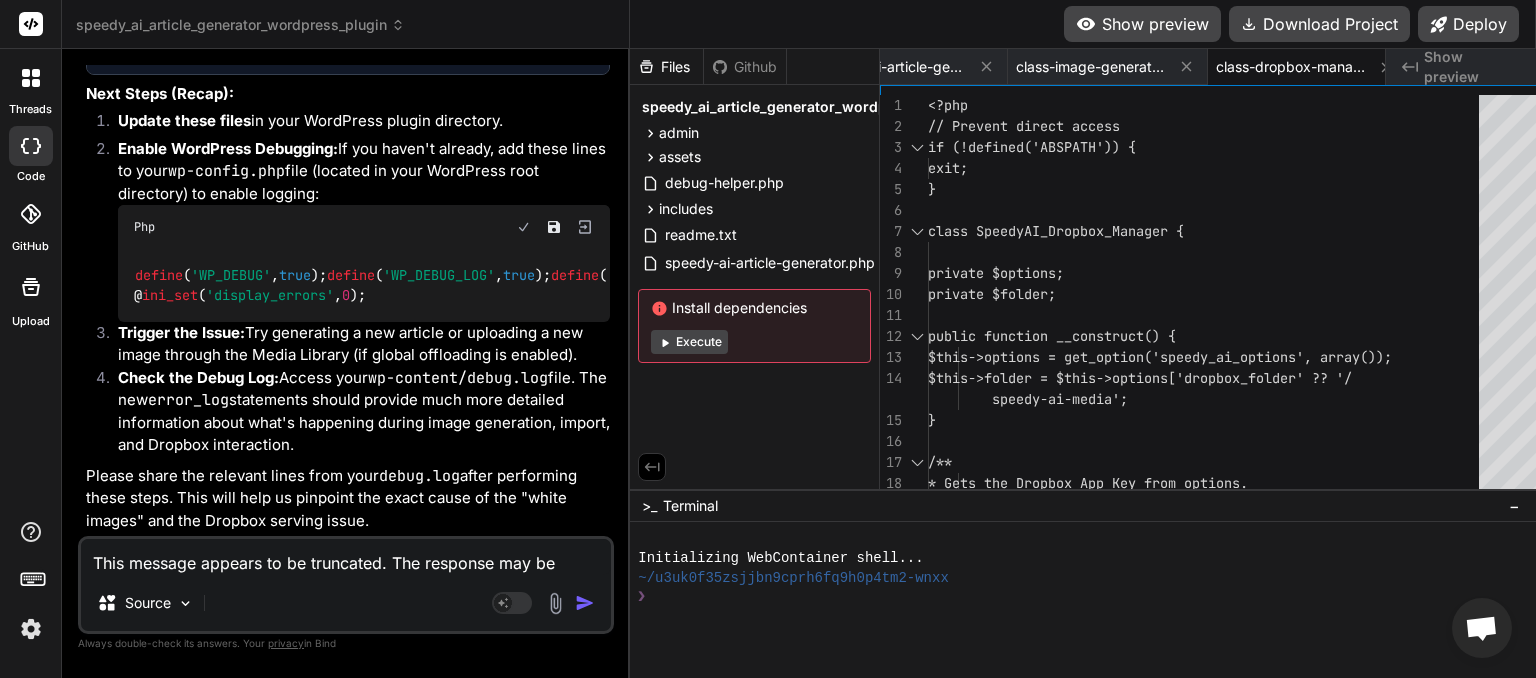 click at bounding box center (524, 227) 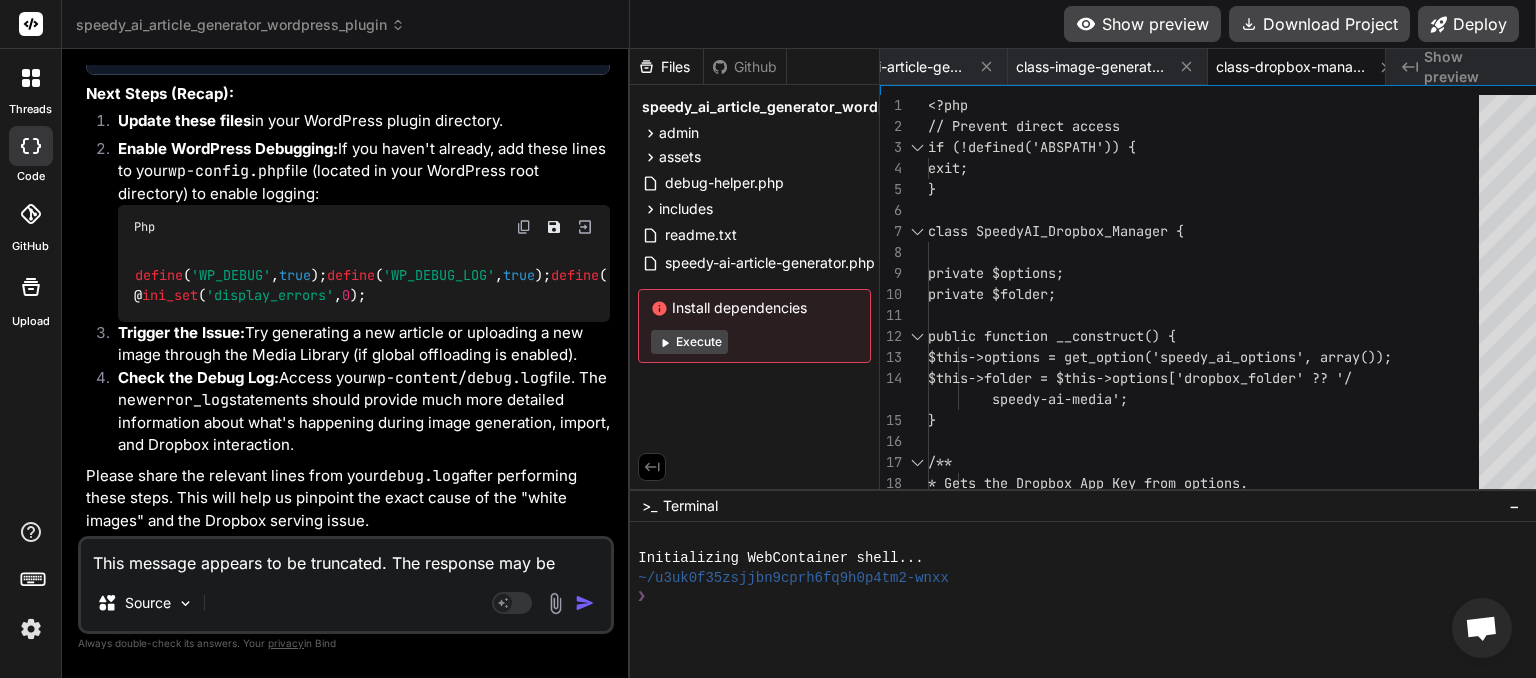 click on "This message appears to be truncated. The response may be incomplete." at bounding box center (346, 557) 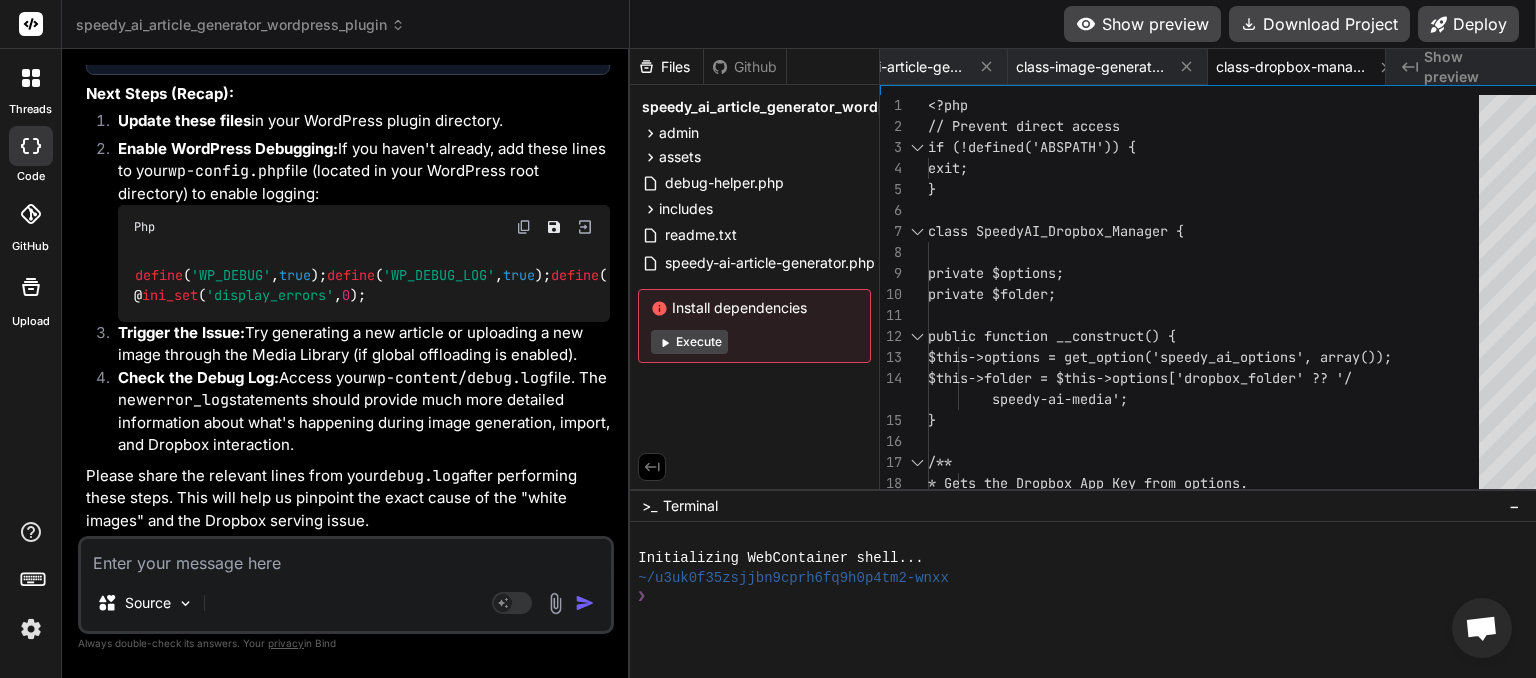 type on "I" 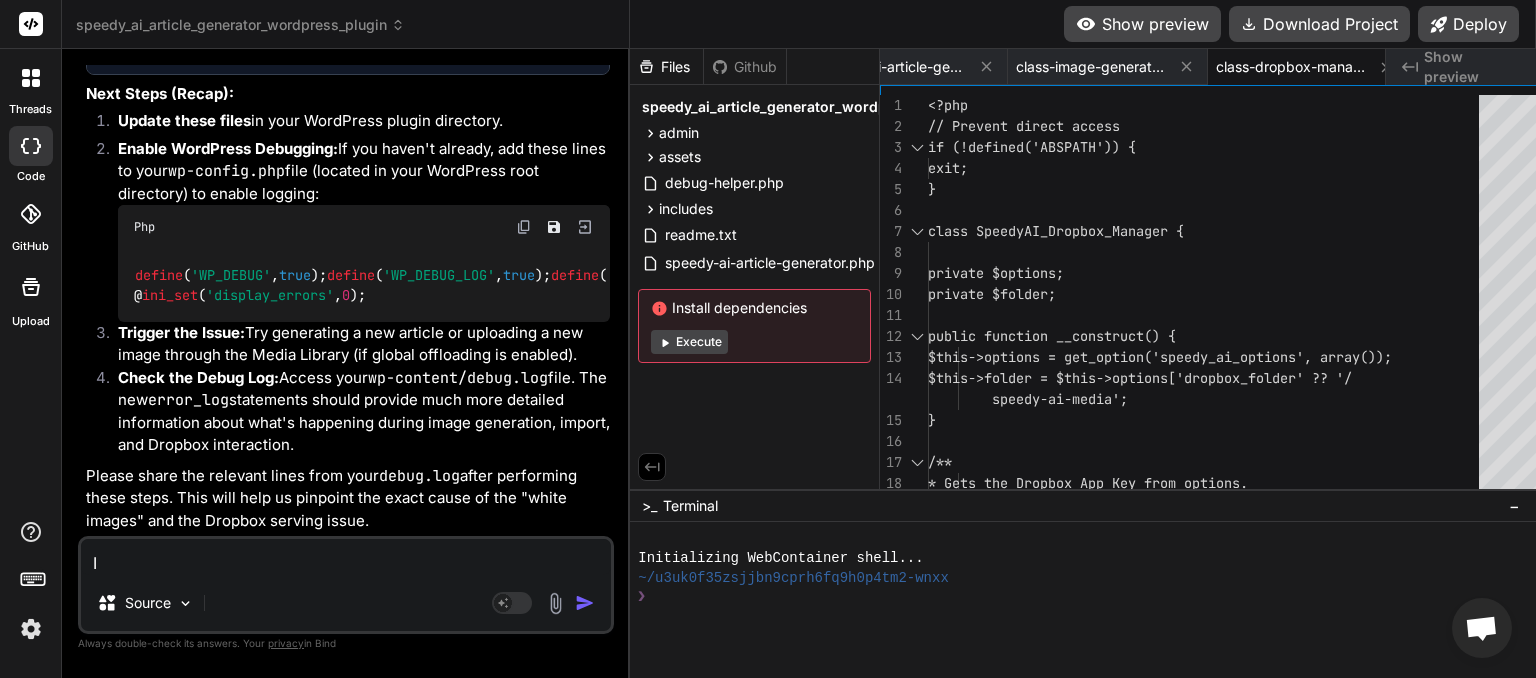 type on "Im" 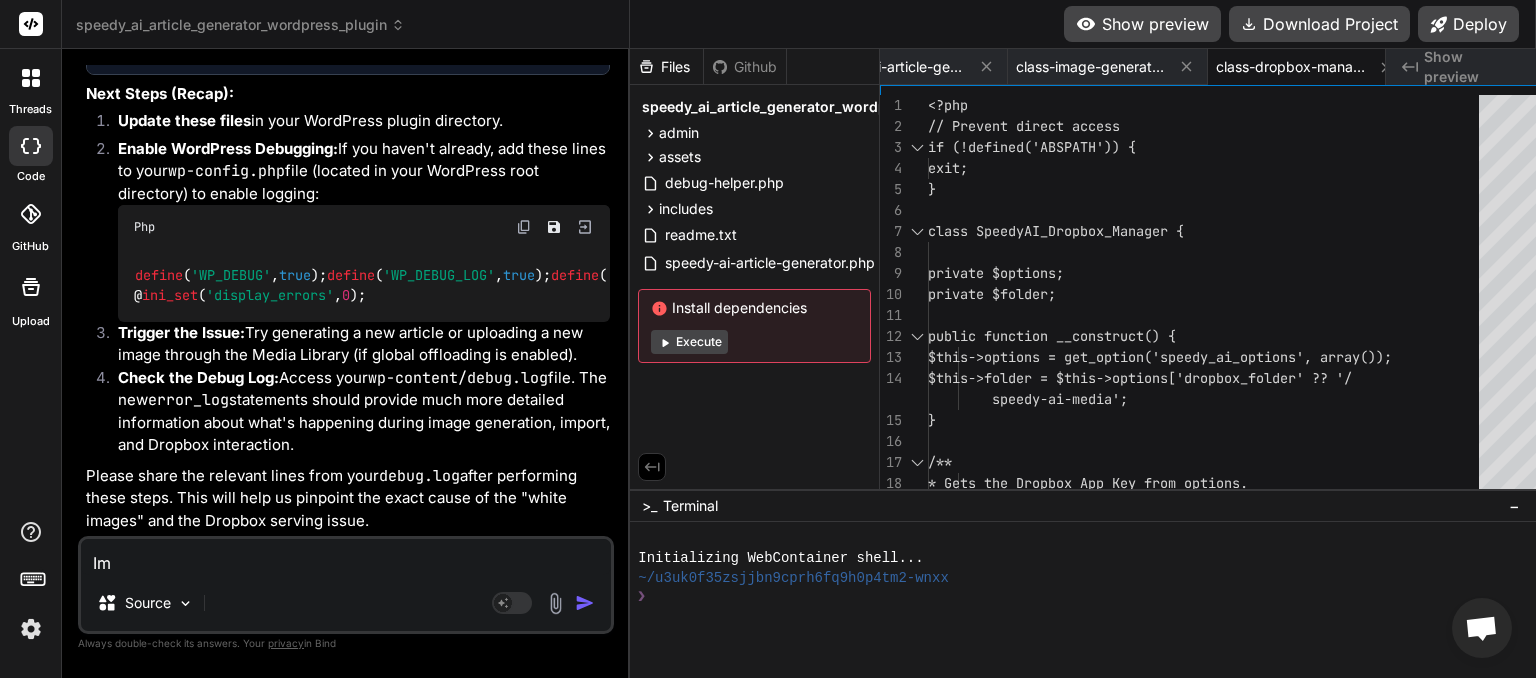 type on "Ima" 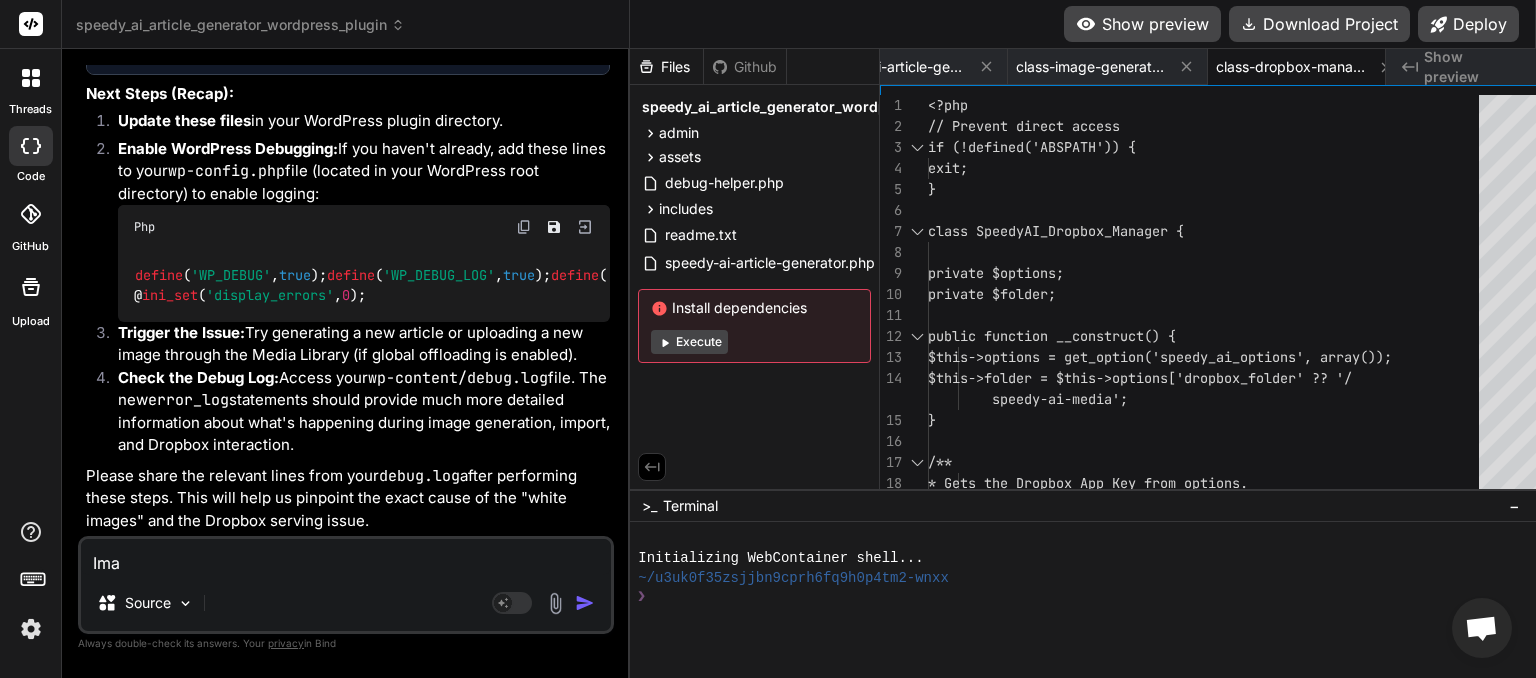 type on "Imag" 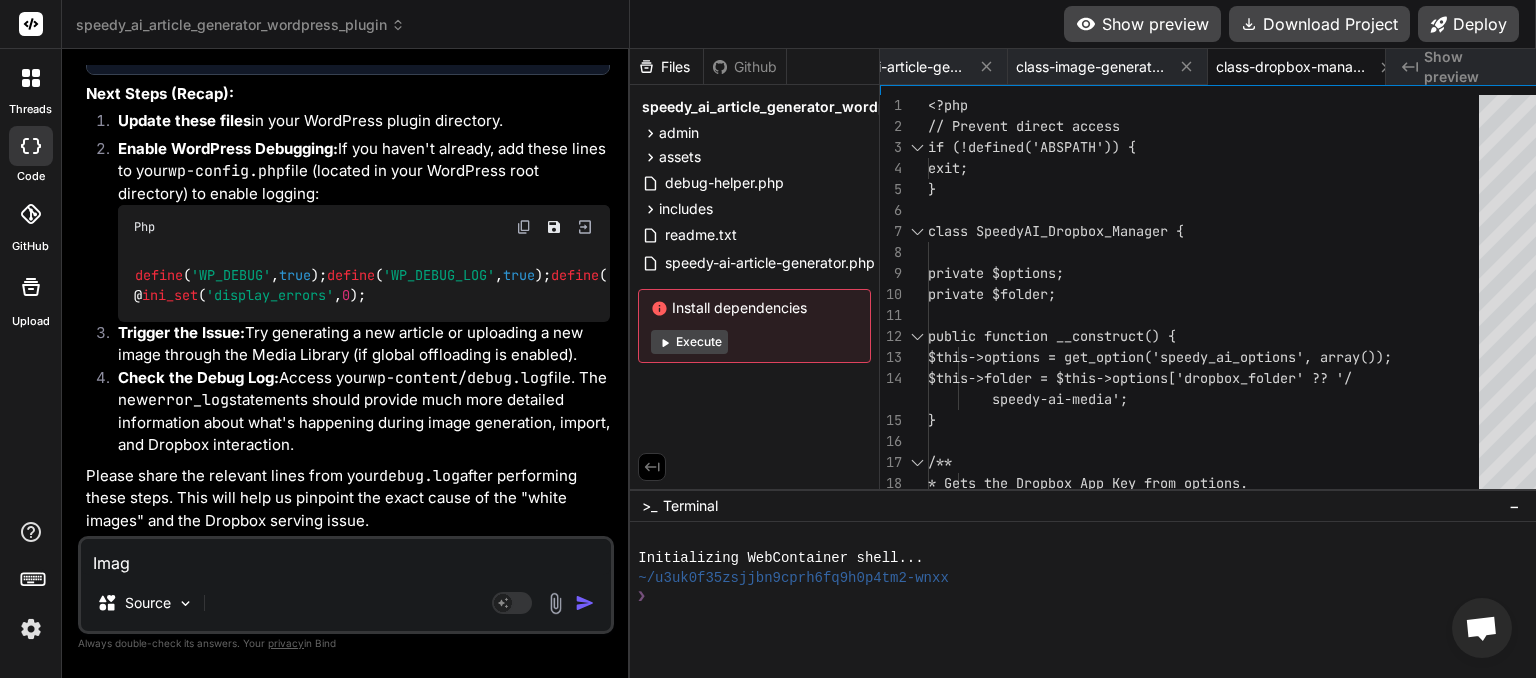 type on "Imagh" 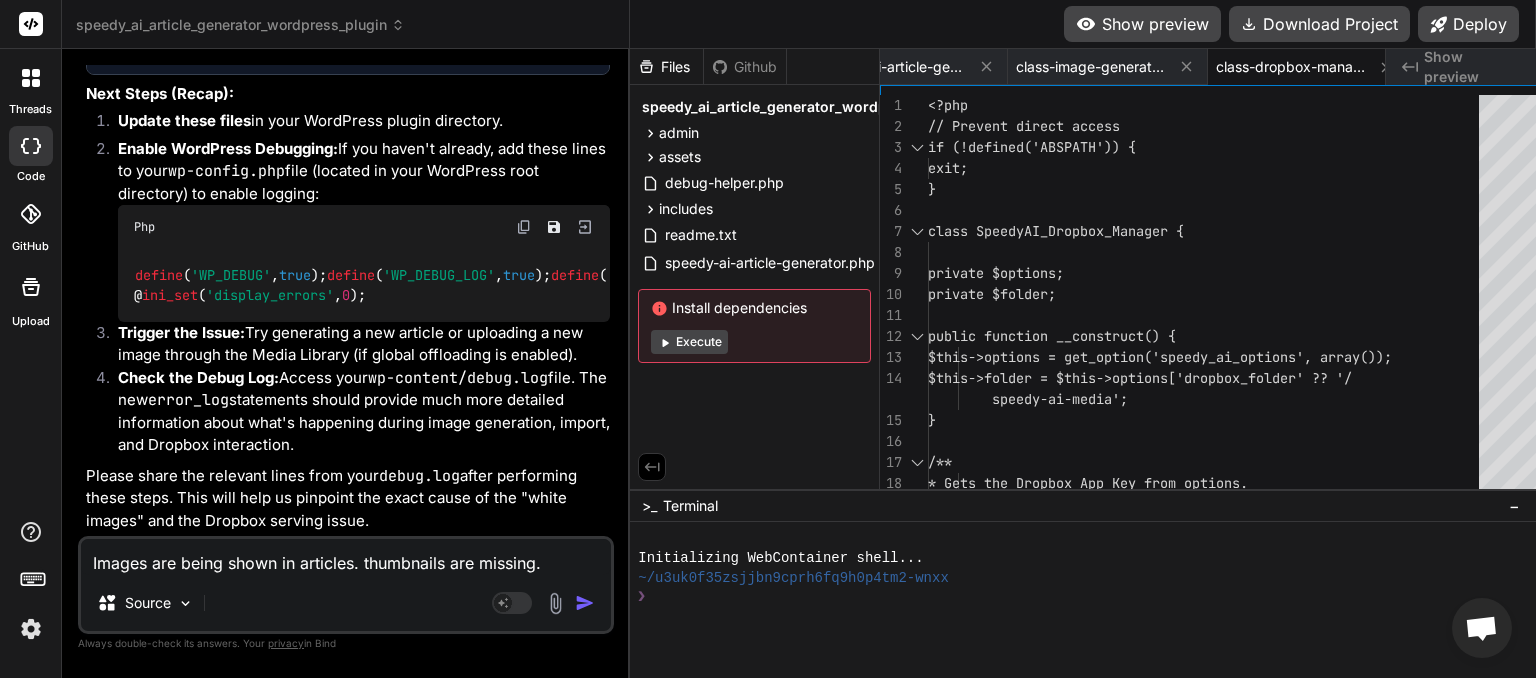 click on "Images are being shown in articles. thumbnails are missing." at bounding box center [346, 557] 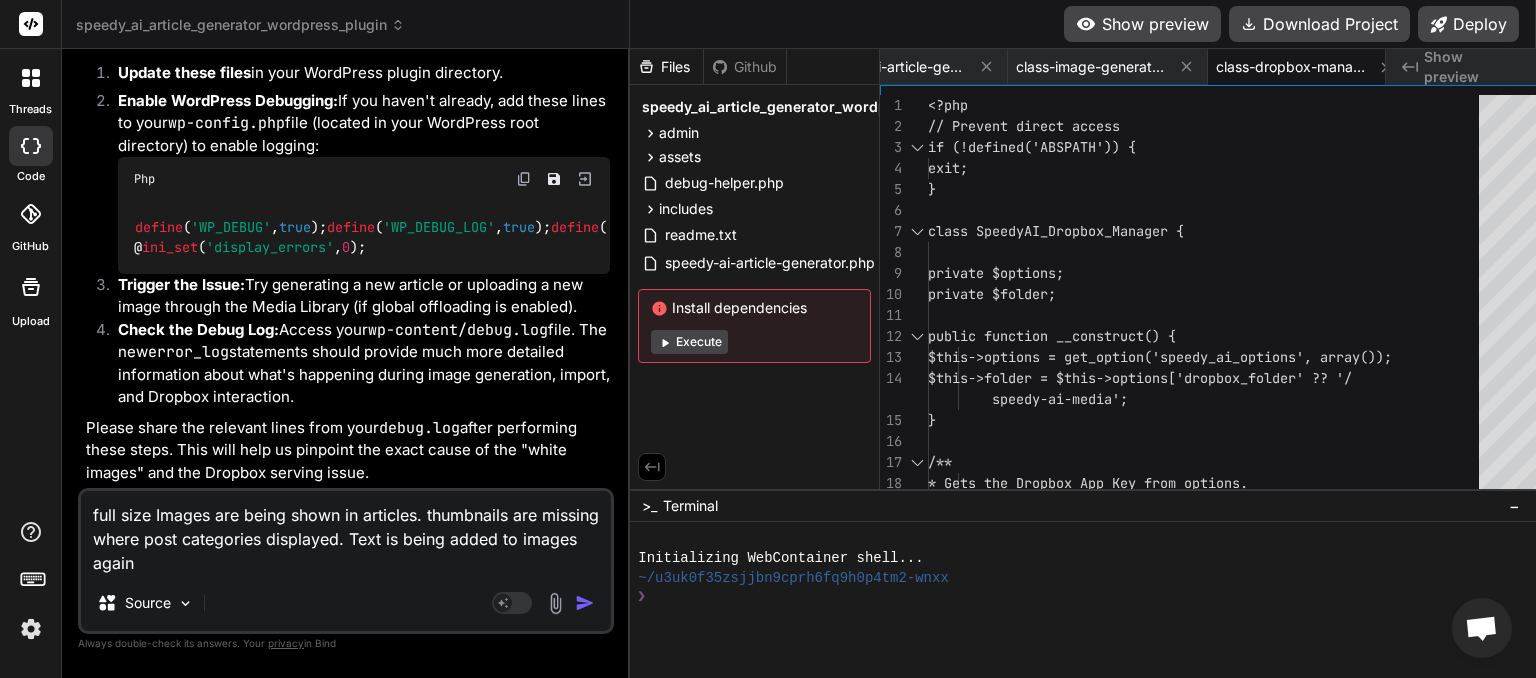scroll, scrollTop: 7410, scrollLeft: 0, axis: vertical 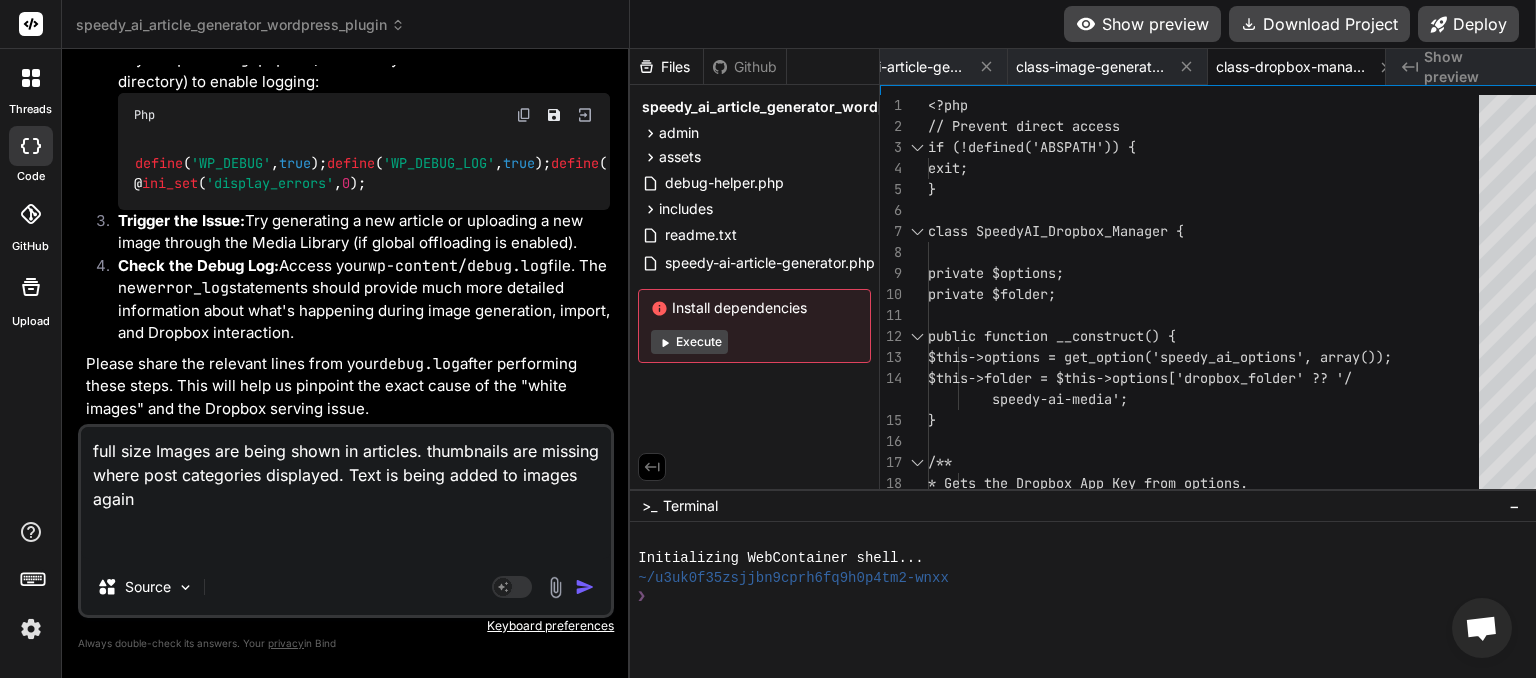 paste on "[DATE] [TIME] [TIMEZONE] Speedy AI Filter: No Dropbox URL found for attachment ID [ID]. Serving local: [URL]
[DATE] [TIME] [TIMEZONE] Speedy AI Filter: No Dropbox URL found for attachment ID [ID]. Serving local: [URL]
[DATE] [TIME] [TIMEZONE] Speedy AI Filter: No Dropbox URL found for attachment ID [ID]. Serving local: [URL]
[DATE] [TIME] [TIMEZONE] Speedy AI Filter: No Dropbox URL found for attachment ID [ID]. Serving local: [URL]
[DATE] [TIME] [TIMEZONE] Speedy AI Filter: No Dropbox URL found for attachment ID [ID]. Serving local: [URL]..." 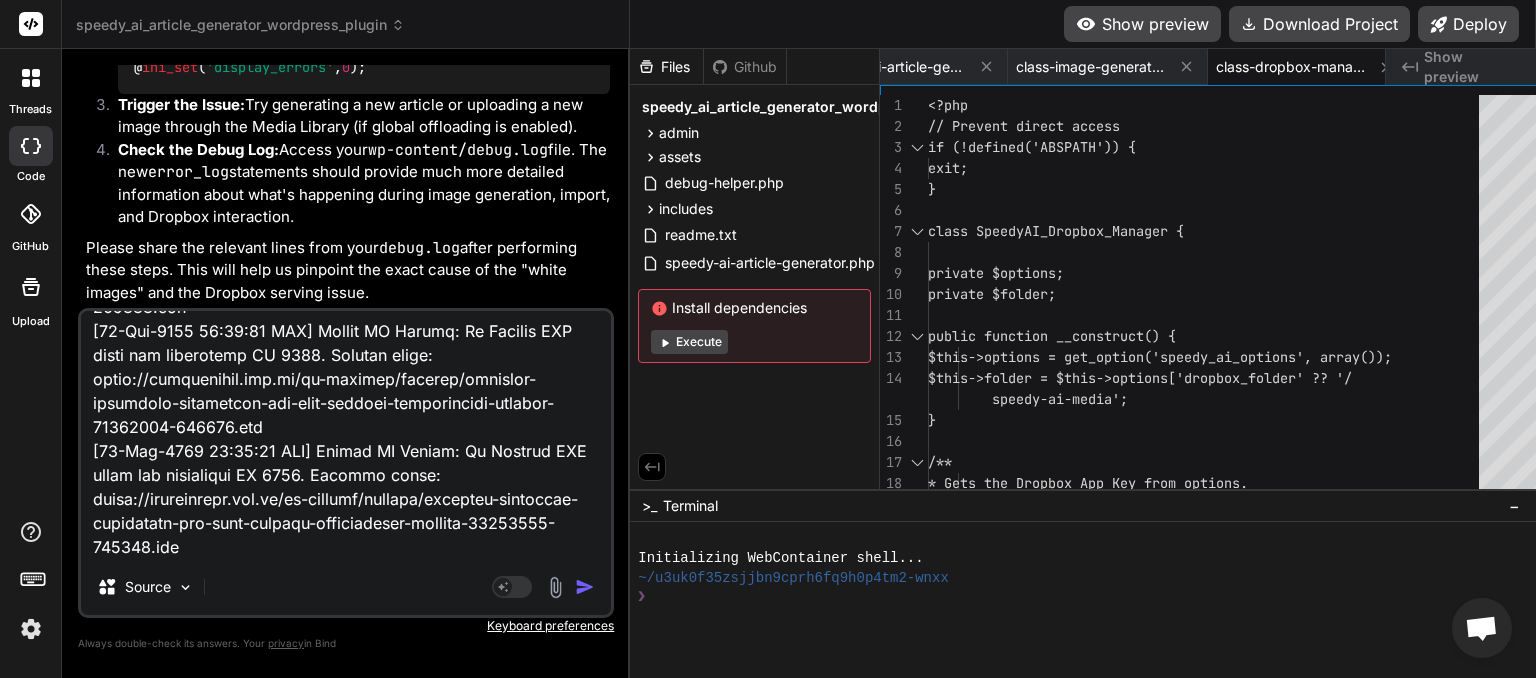 scroll, scrollTop: 36359, scrollLeft: 0, axis: vertical 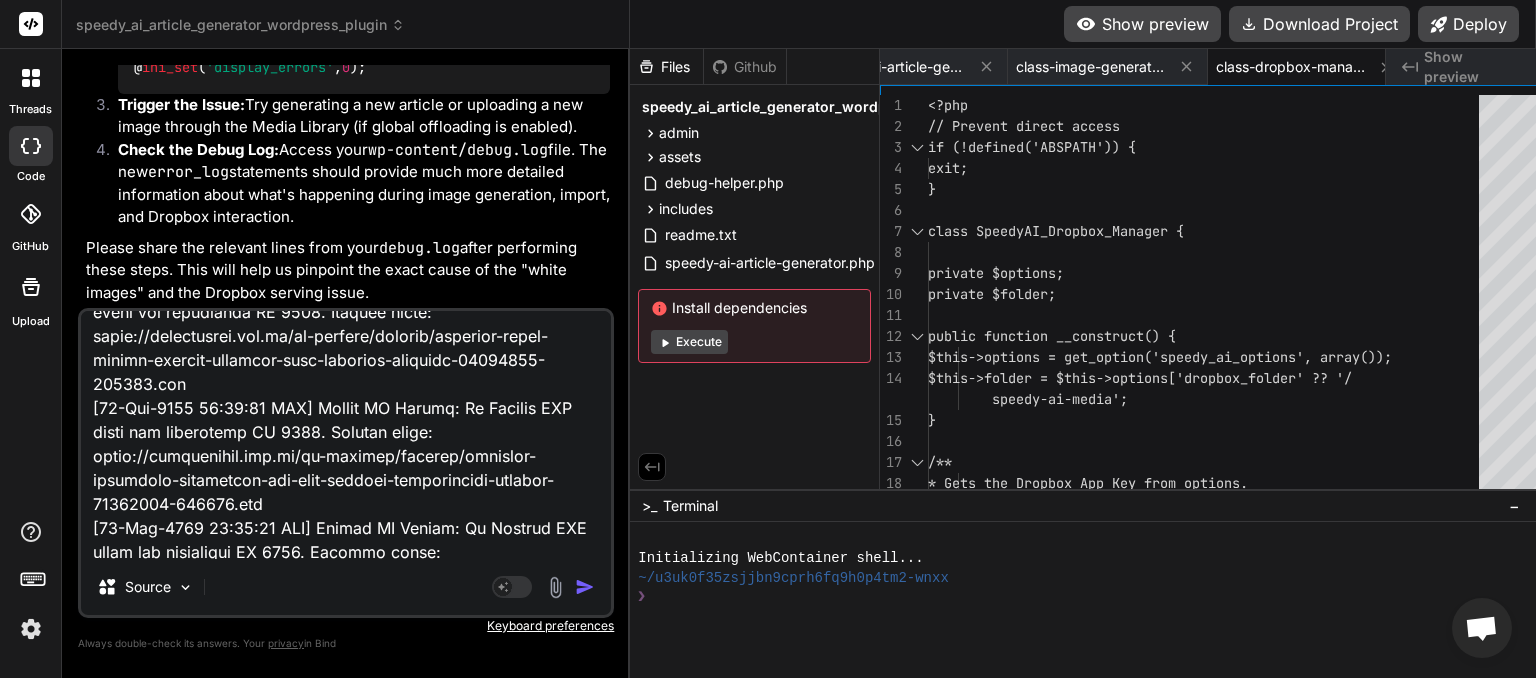 click at bounding box center (585, 587) 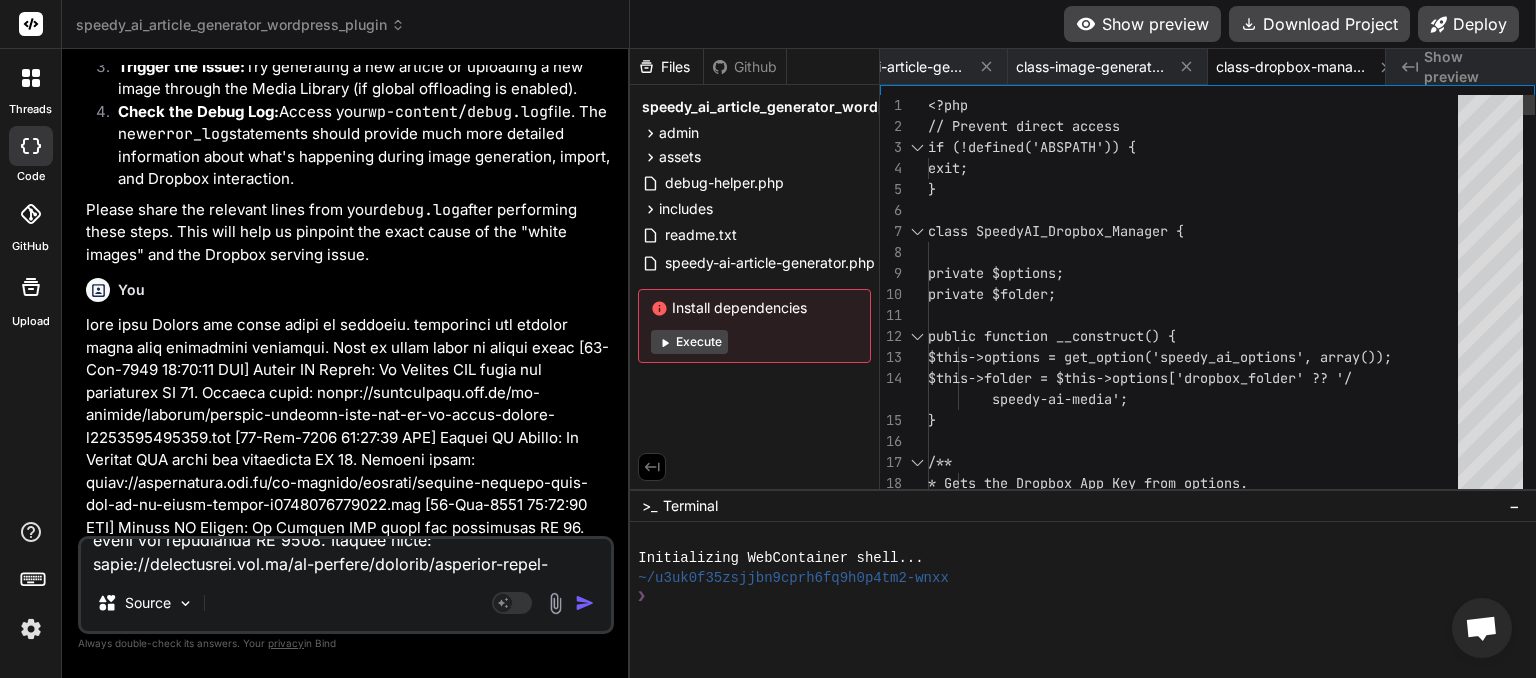 scroll, scrollTop: 7195, scrollLeft: 0, axis: vertical 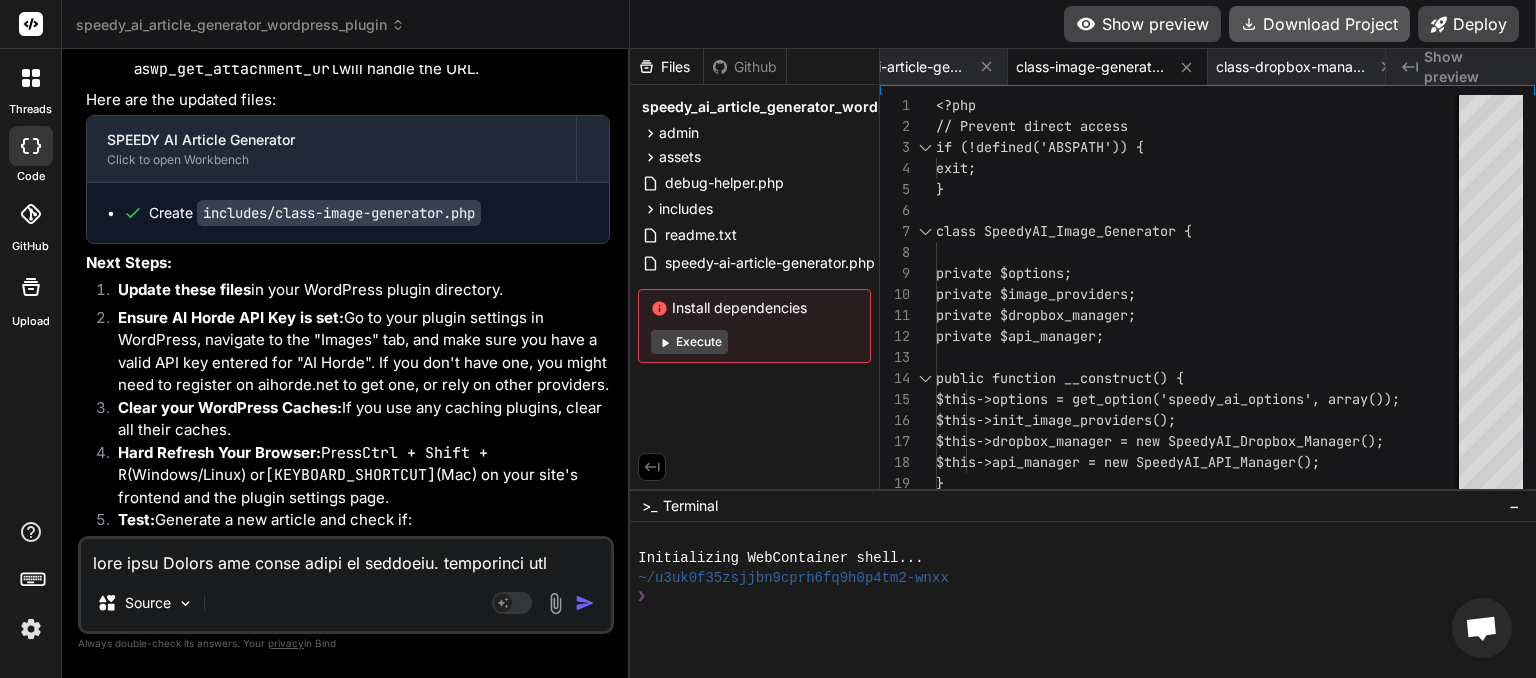 click on "Download Project" at bounding box center [1319, 24] 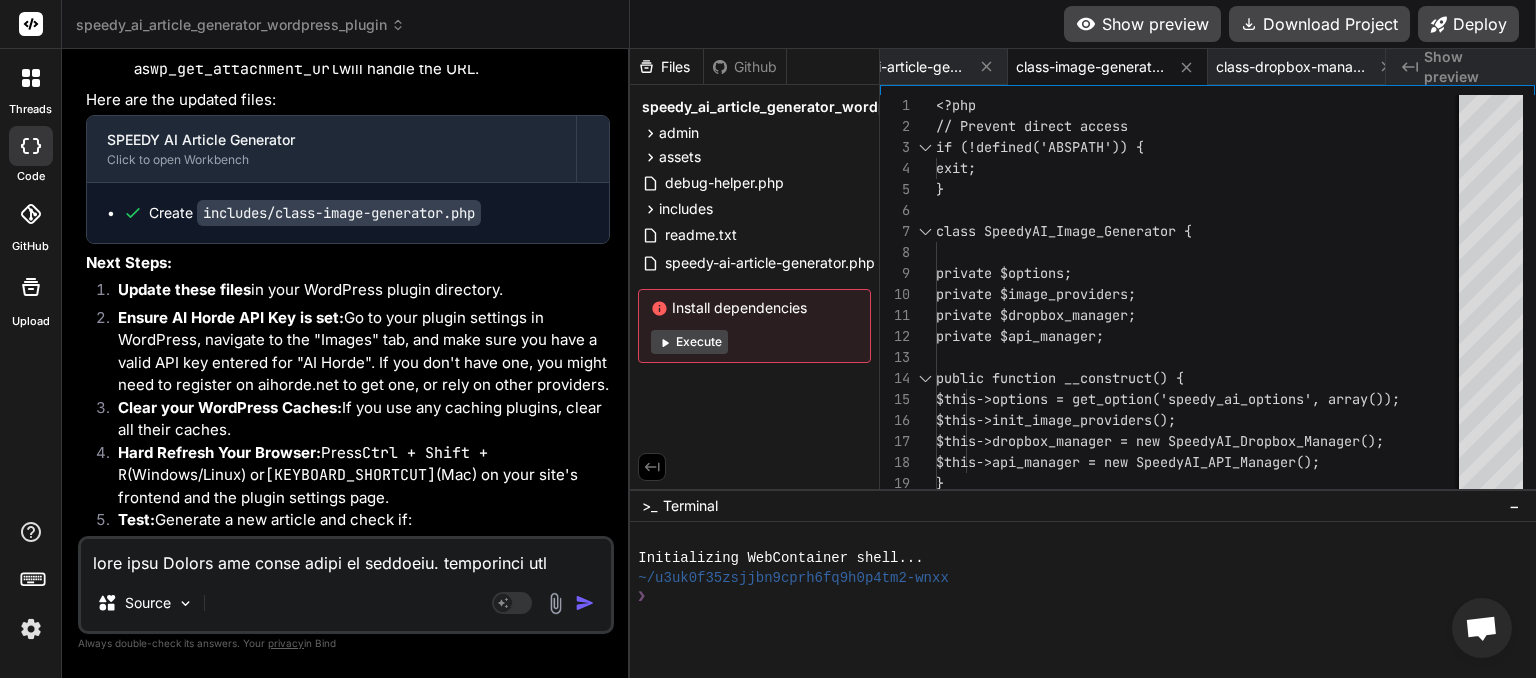 paste on "[DATE] [TIME] [TIMEZONE] Speedy AI Filter: Rewriting attachment ID [ID] from [URL] to Dropbox URL: [URL]
[DATE] [TIME] [TIMEZONE] Speedy AI Filter: Rewriting attachment ID [ID] from [URL] to Dropbox URL: [URL]
[DATE] [TIME] [TIMEZONE] Speedy AI Filter: Rewriting attachment ID [ID] from [URL] to Dropbox URL: [URL]
[DATE] [TIME] [TIMEZONE] Speedy AI Filter: Rewriting attachment ID [ID] from [URL] to Dropbox URL: [URL]..." 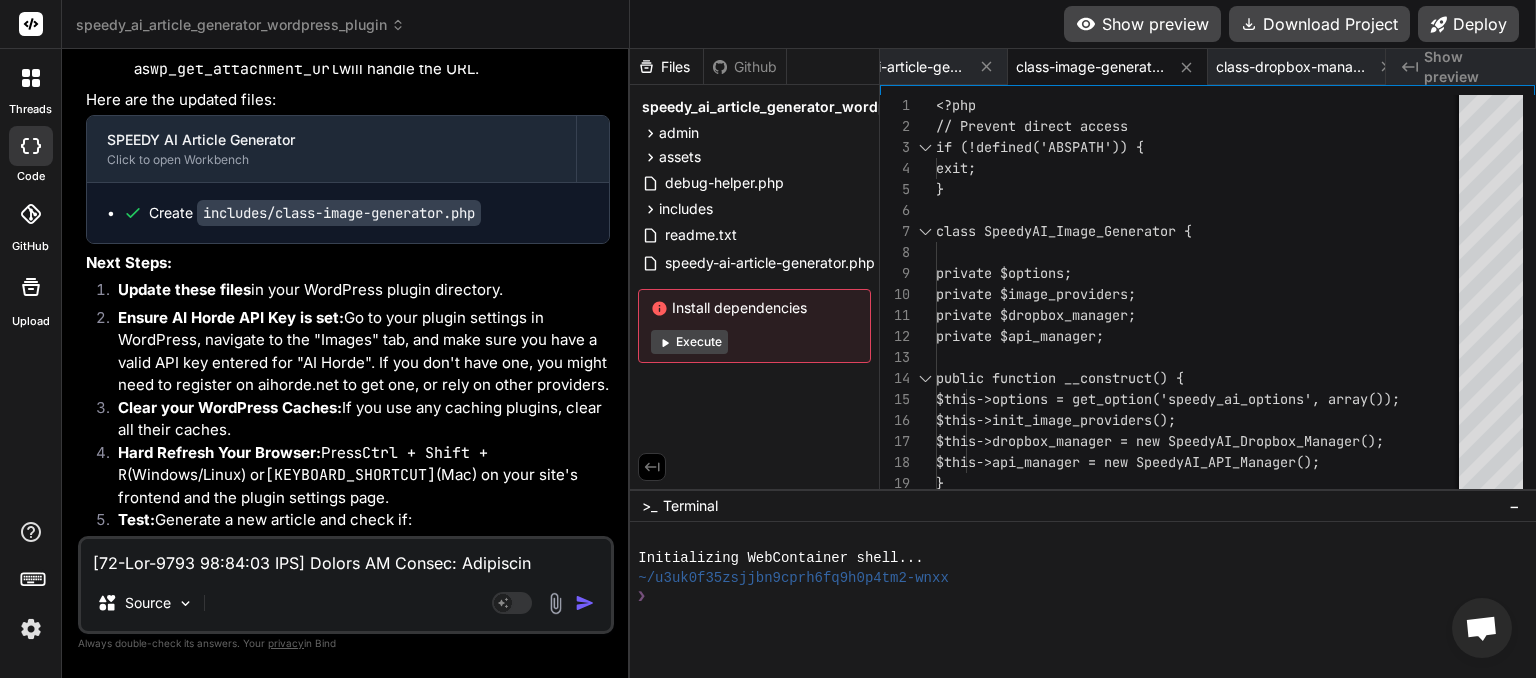 scroll, scrollTop: 13036, scrollLeft: 0, axis: vertical 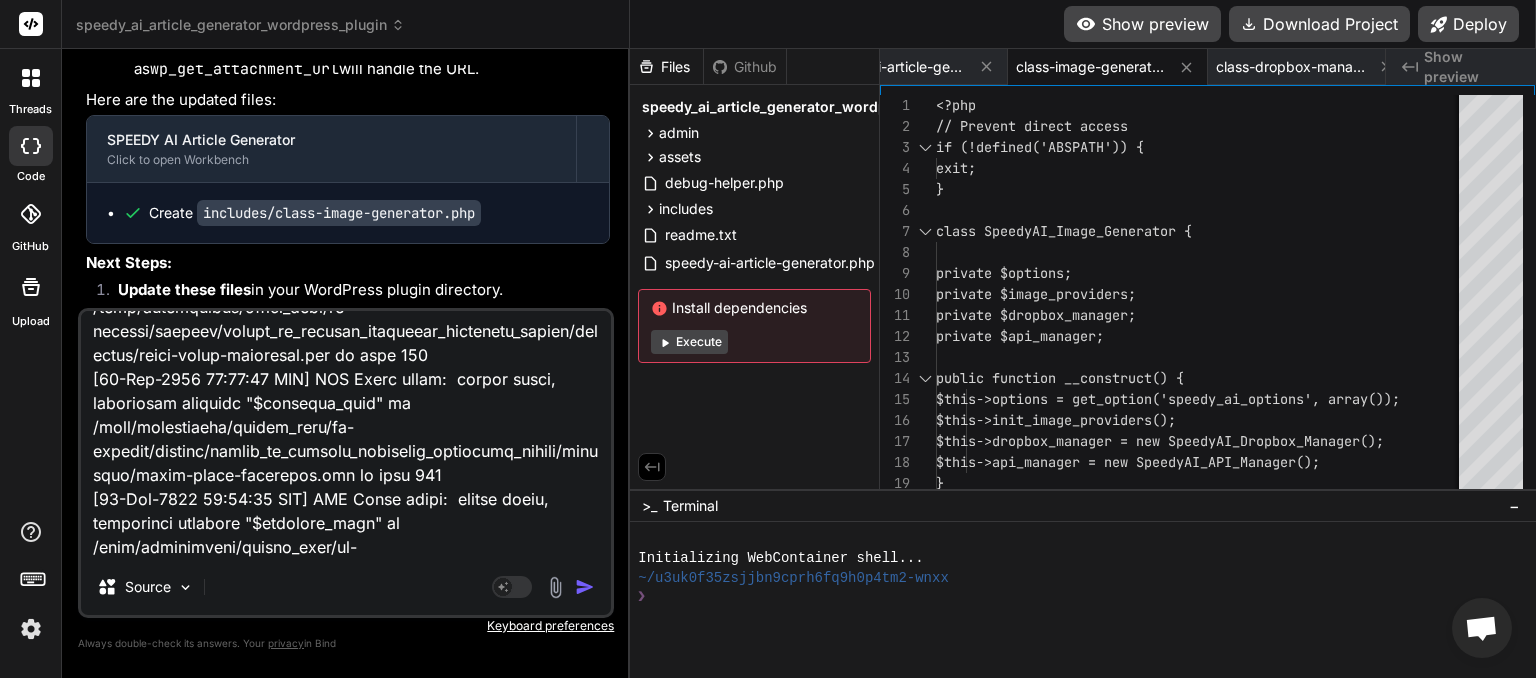 click at bounding box center (585, 587) 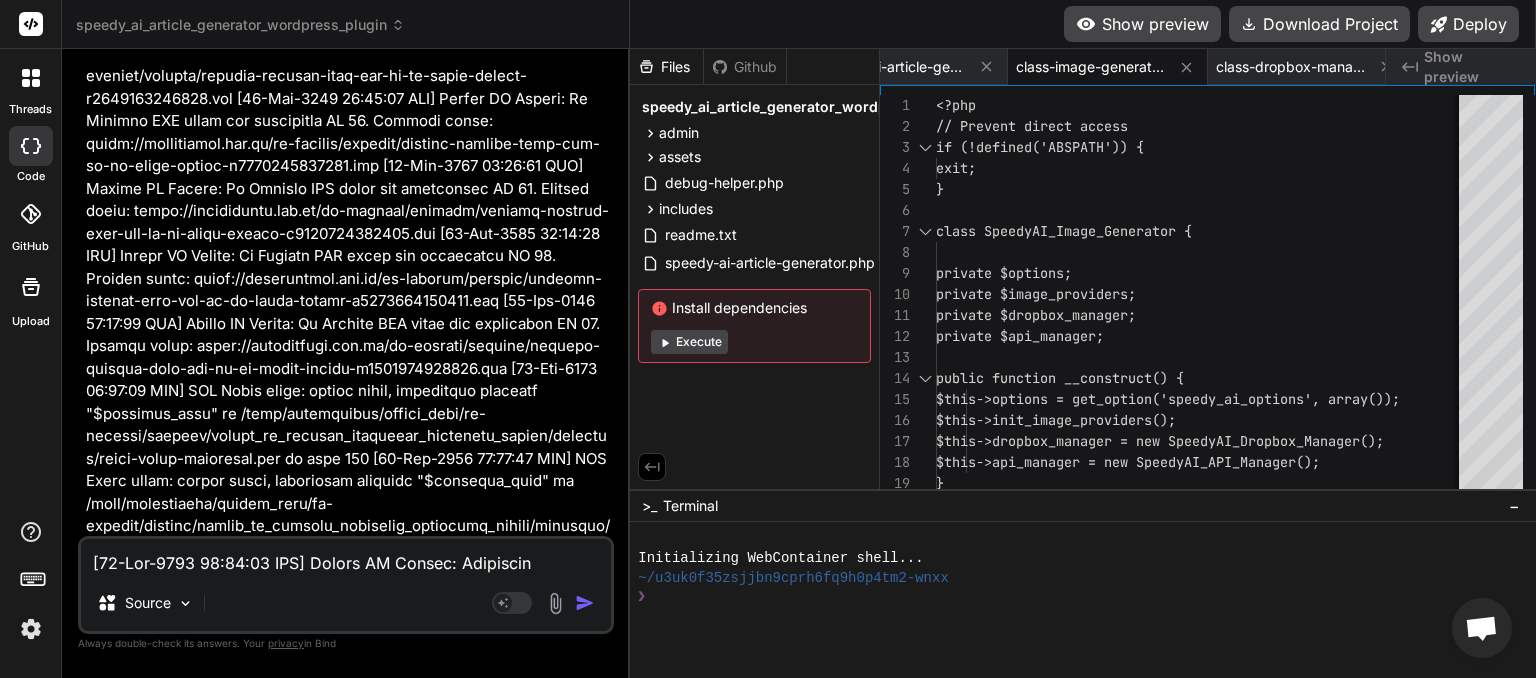 scroll, scrollTop: 47064, scrollLeft: 0, axis: vertical 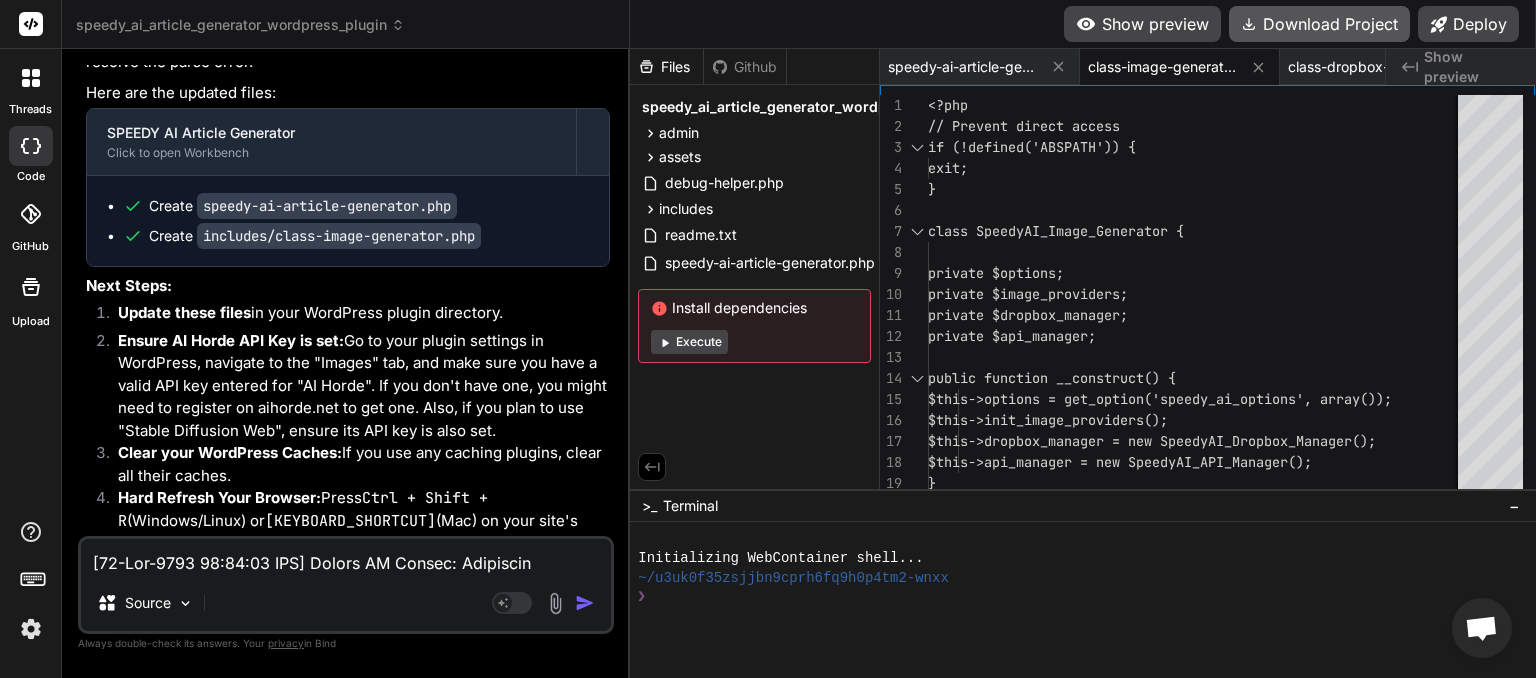 click on "Download Project" at bounding box center [1319, 24] 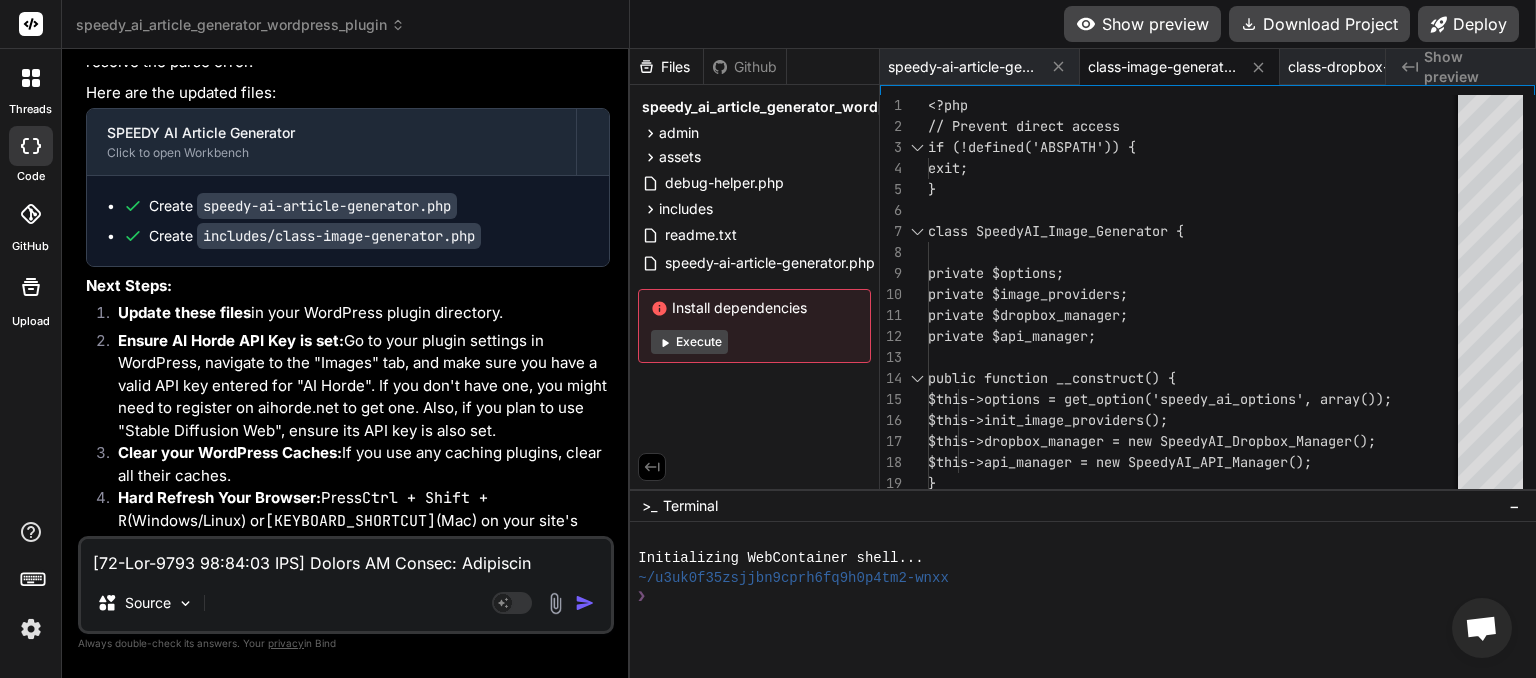 paste on "[DATE]:02 UTC] PHP Parse error:  syntax error, unexpected token "try" in /home/fixupmyroof/public_html/wp-content/plugins/speedy_ai_article_generator_wordpress_plugin/includes/class-image-generator.php on line 530
[DATE] PHP Parse error:  syntax error, unexpected token "try" in /home/fixupmyroof/public_html/wp-content/plugins/speedy_ai_article_generator_wordpress_plugin/includes/class-image-generator.php on line 530
[DATE] PHP Parse error:  syntax error, unexpected token "try" in /home/fixupmyroof/public_html/wp-content/plugins/speedy_ai_article_generator_wordpress_plugin/includes/class-image-generator.php on line 530" 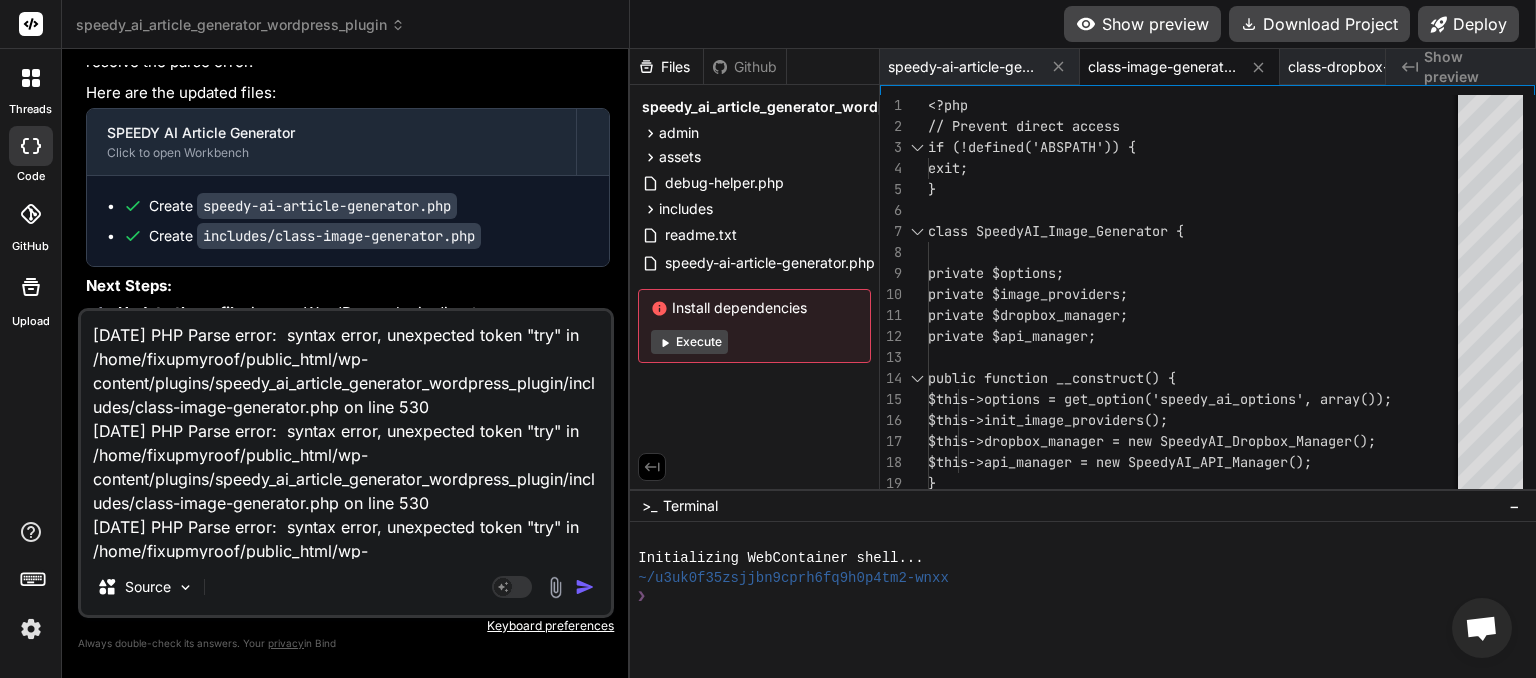 scroll, scrollTop: 49, scrollLeft: 0, axis: vertical 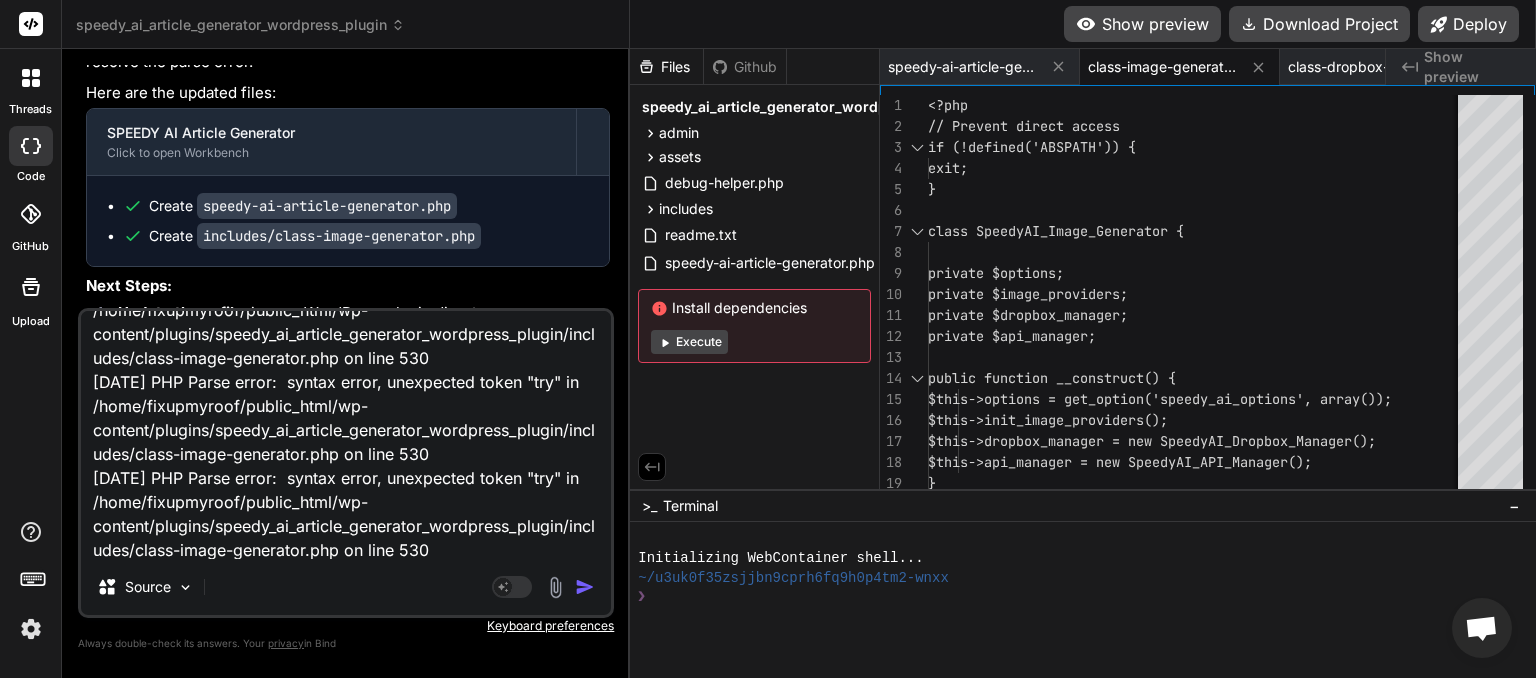 click at bounding box center [585, 587] 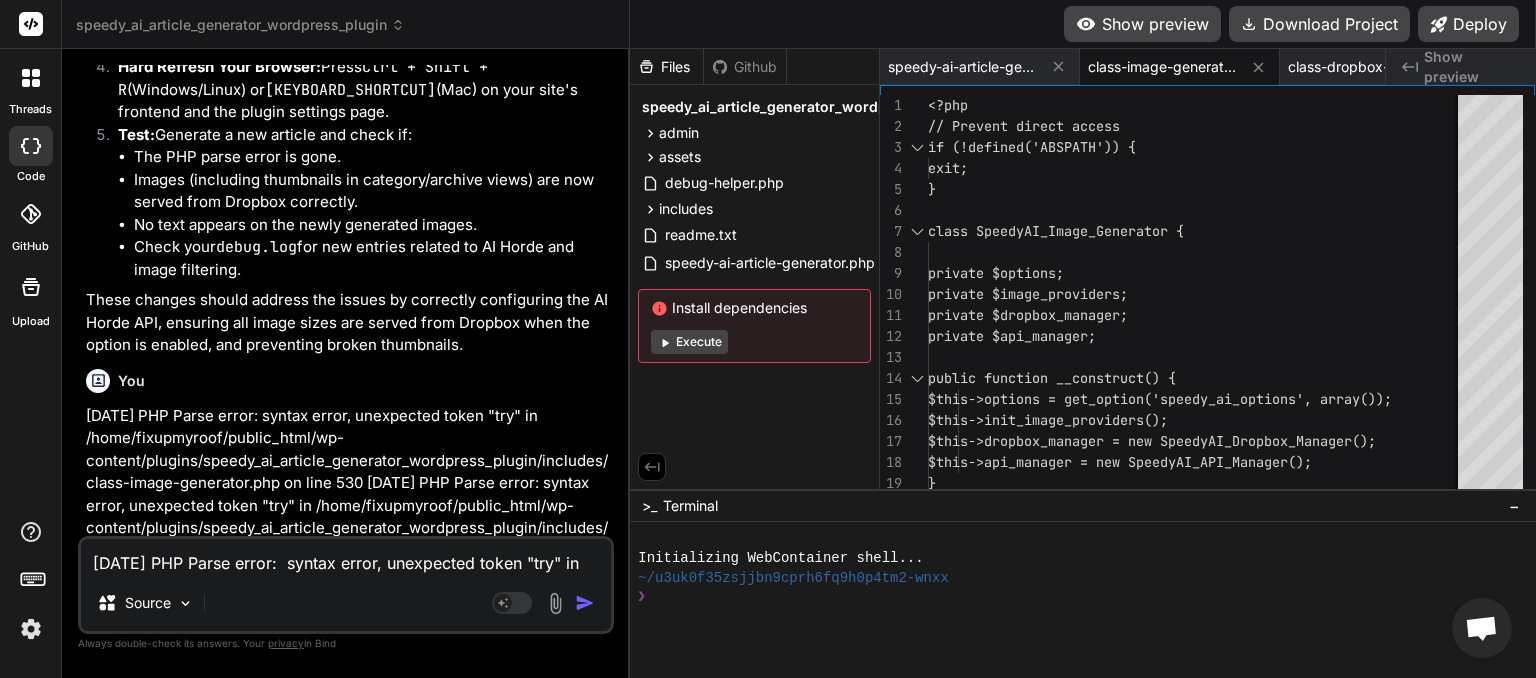 scroll, scrollTop: 49447, scrollLeft: 0, axis: vertical 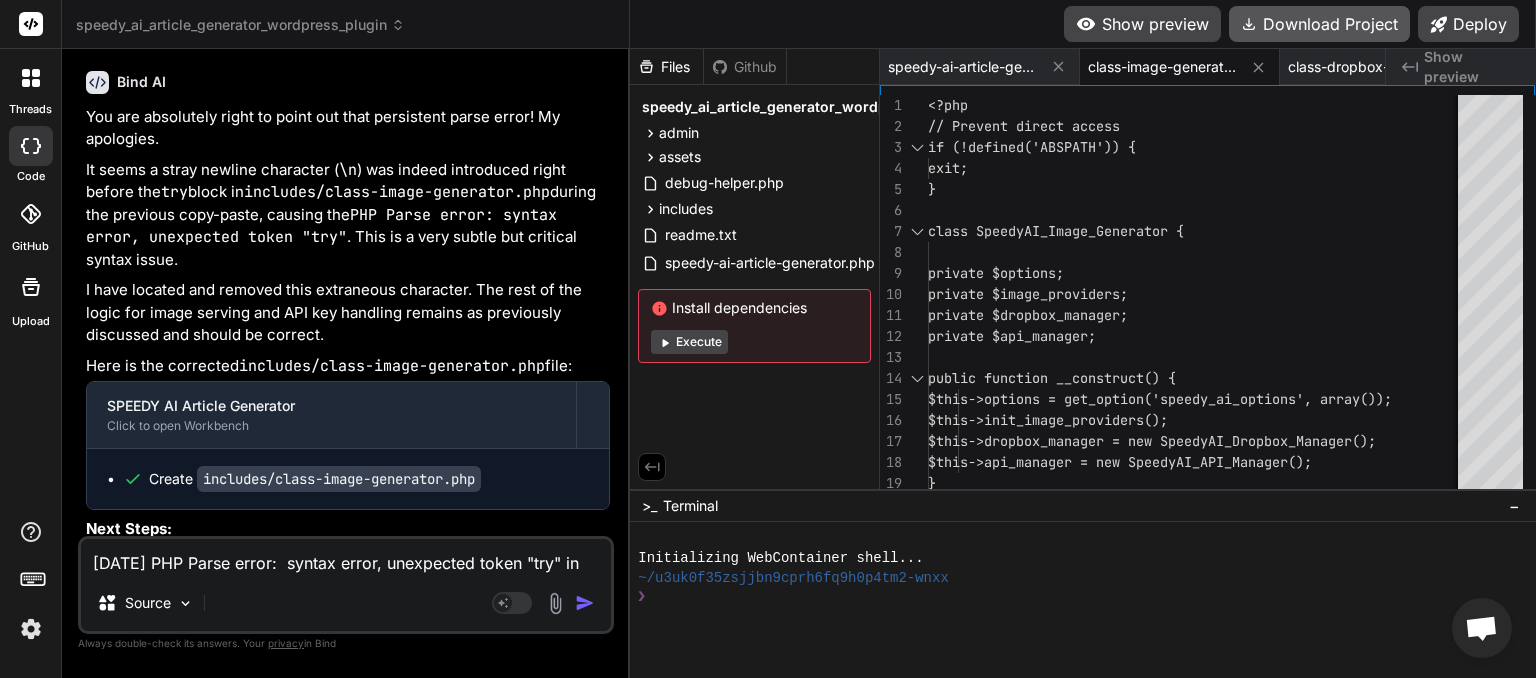 click on "Download Project" at bounding box center [1319, 24] 